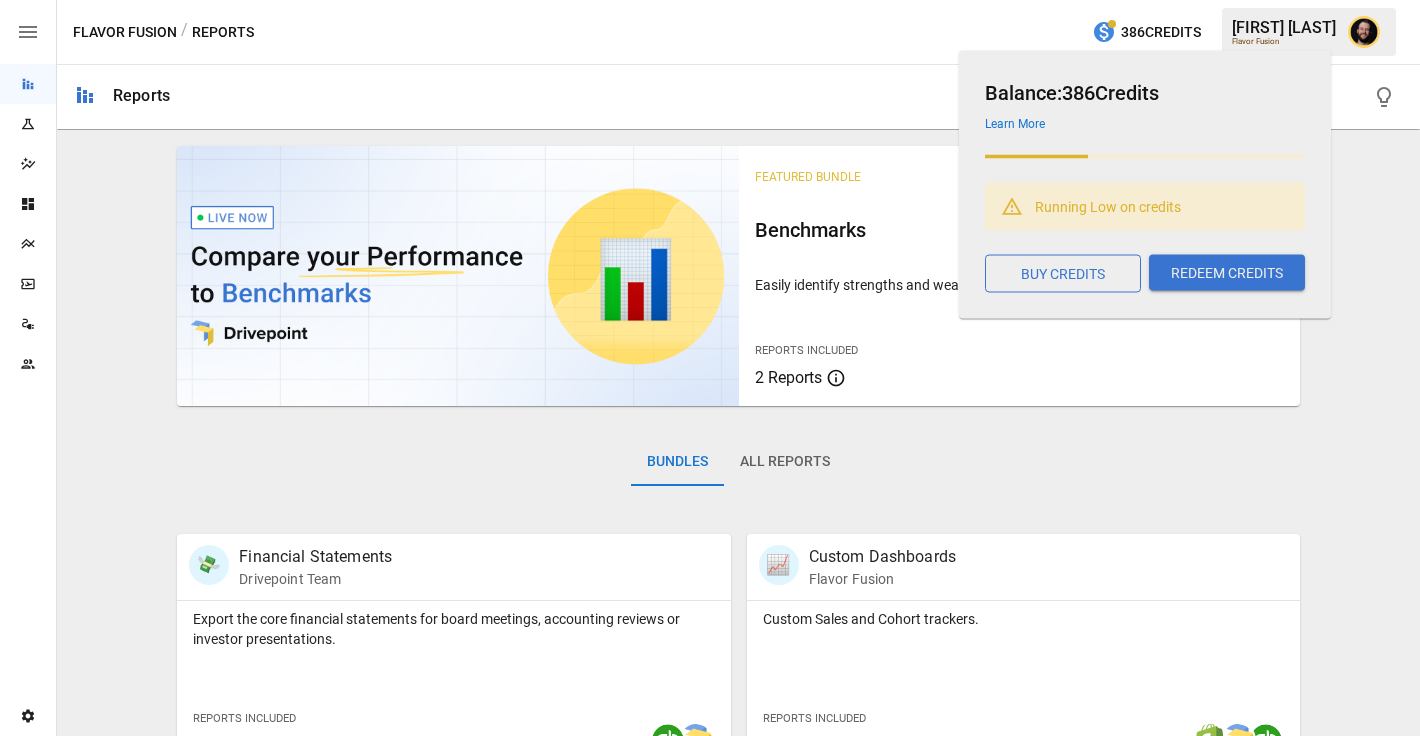 scroll, scrollTop: 0, scrollLeft: 0, axis: both 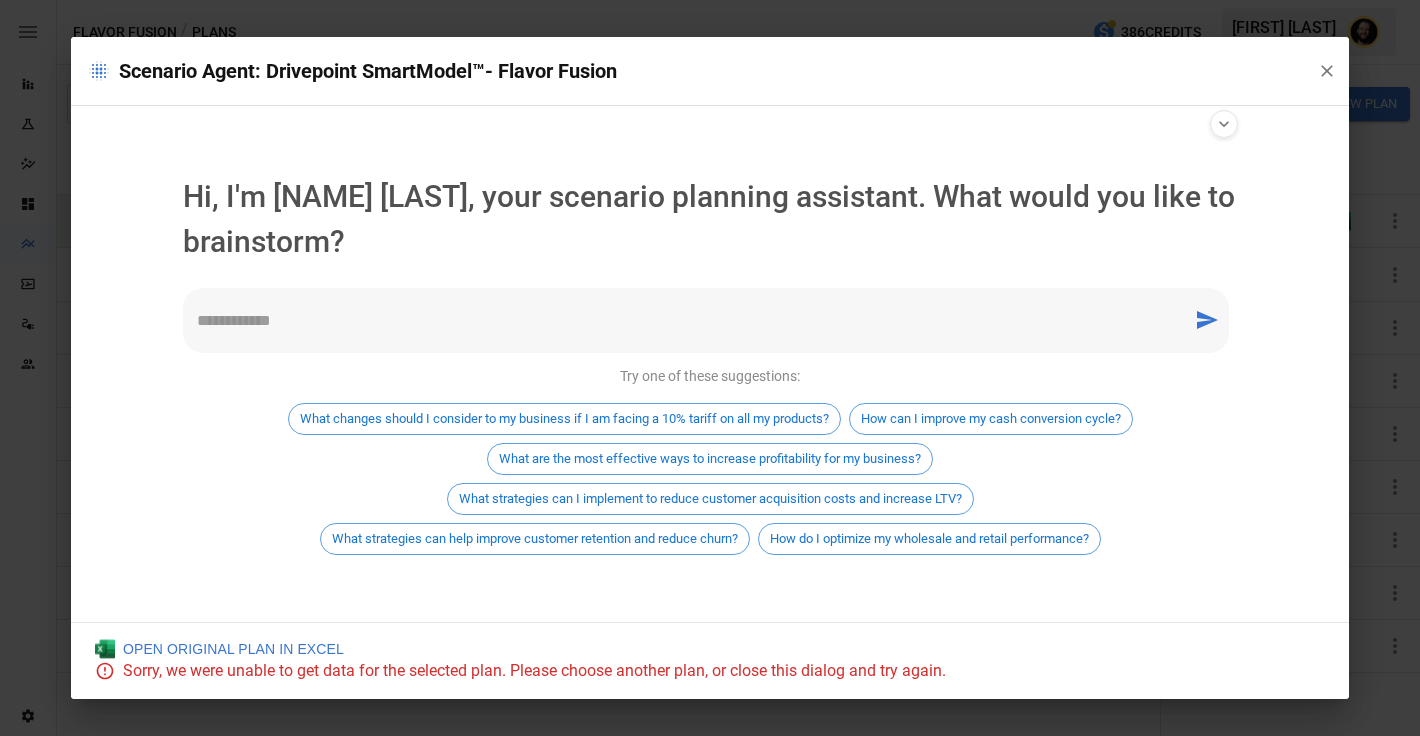 click 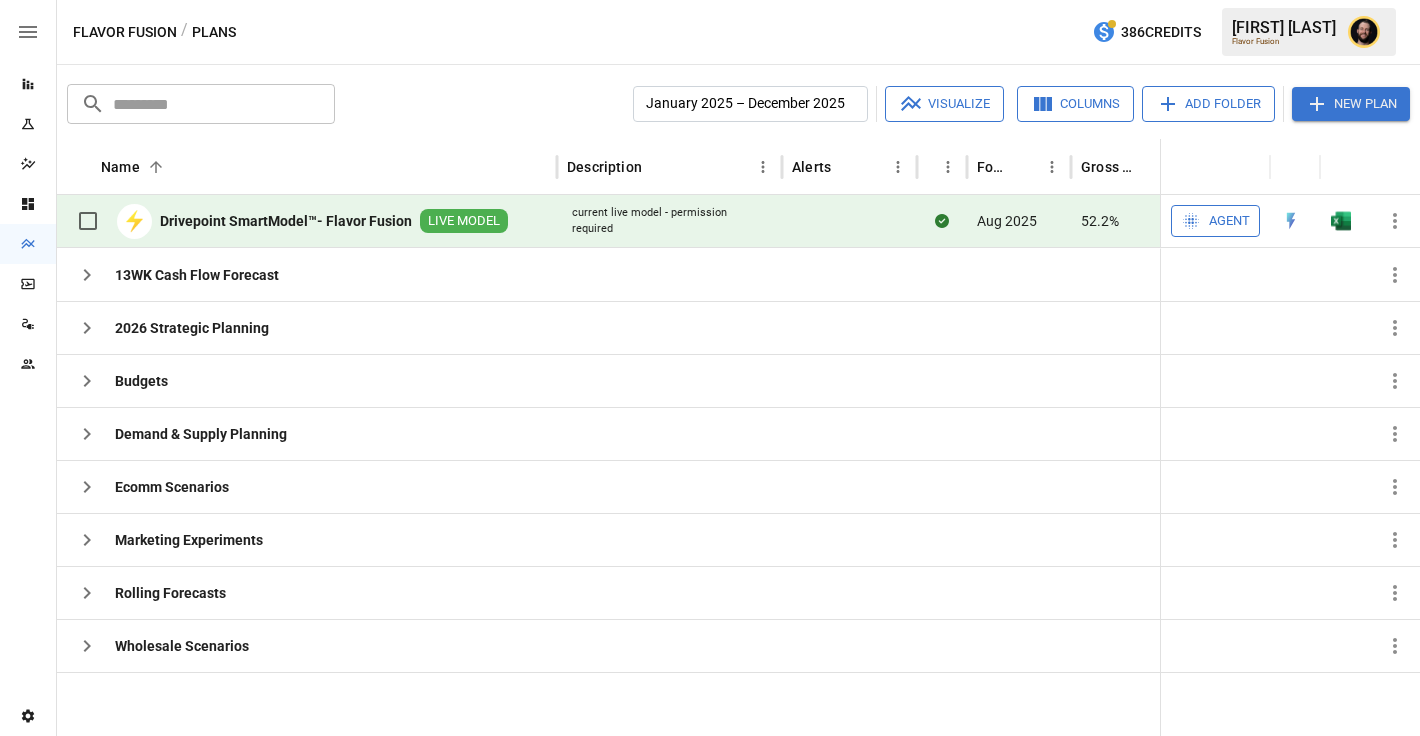 scroll, scrollTop: 11, scrollLeft: 0, axis: vertical 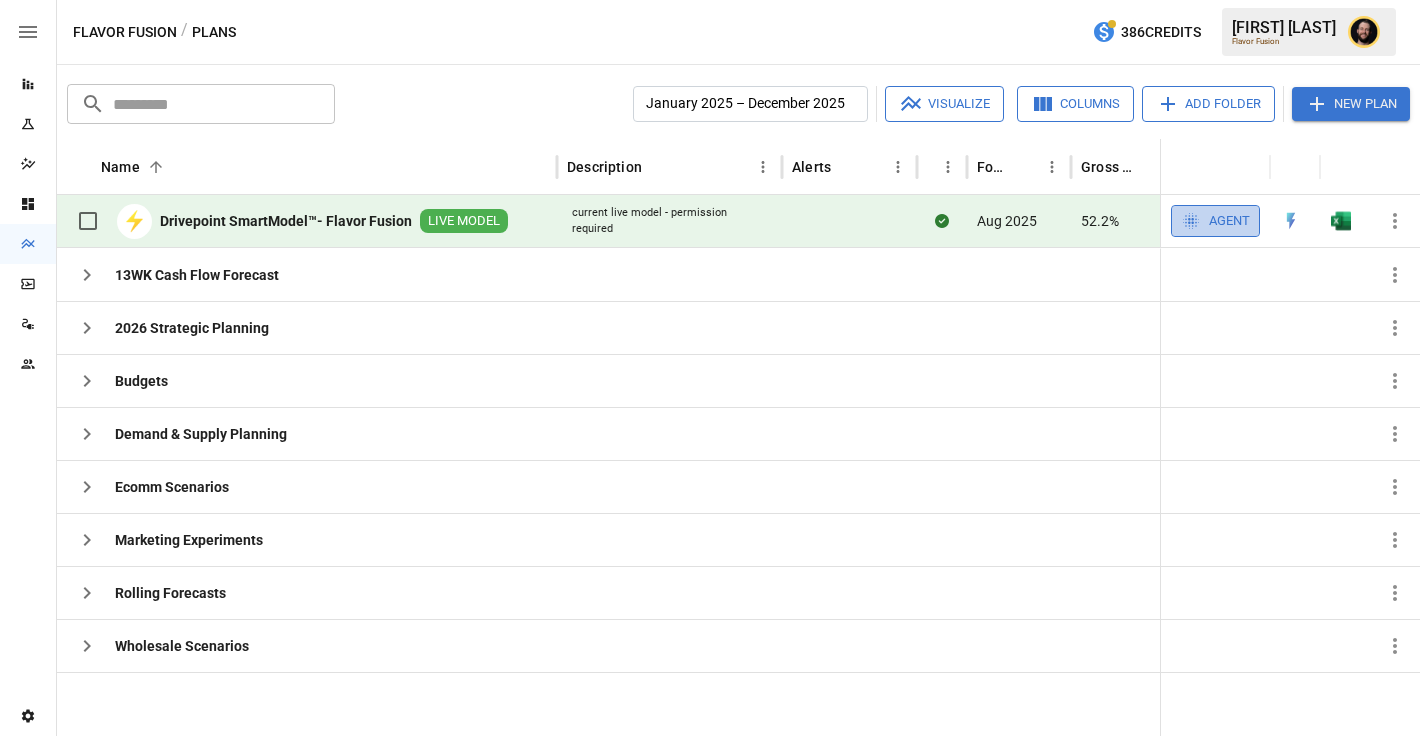 click on "Agent" at bounding box center (1229, 221) 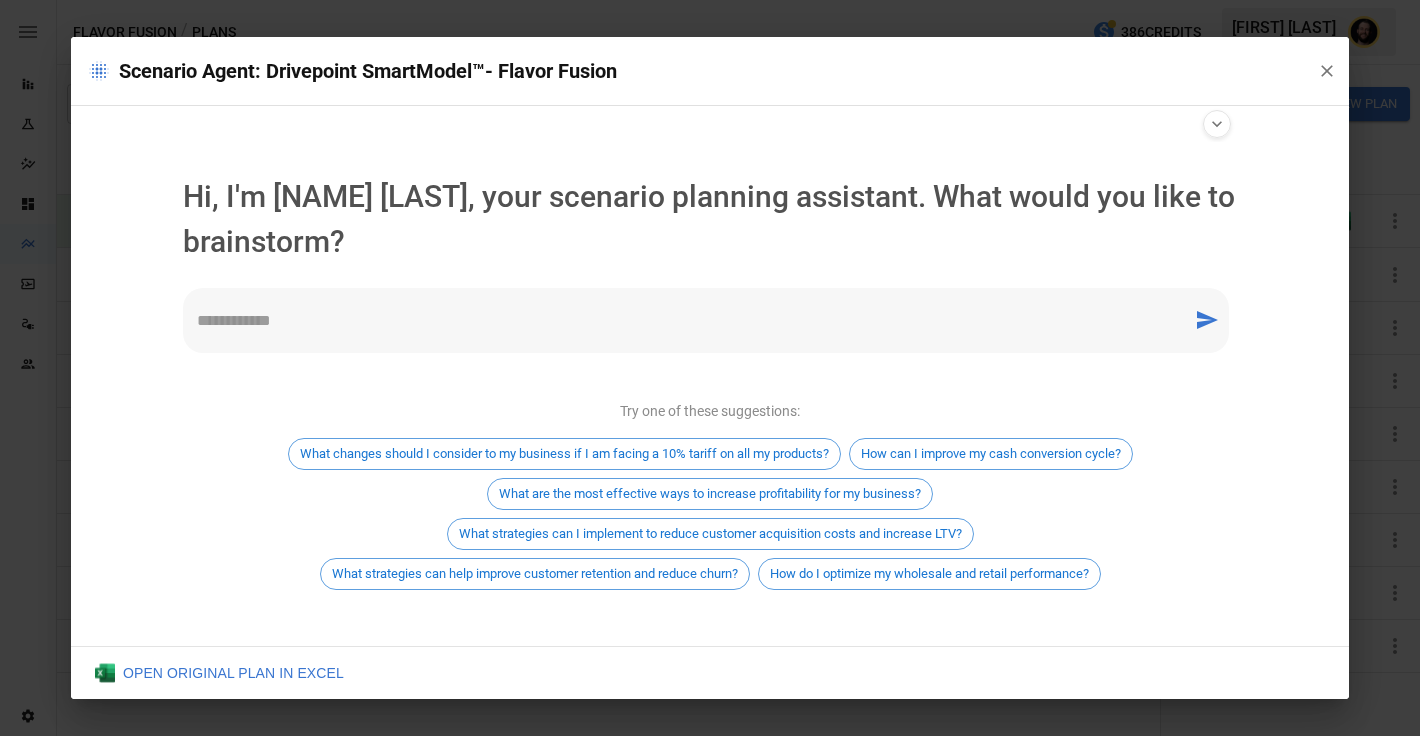 type on "**********" 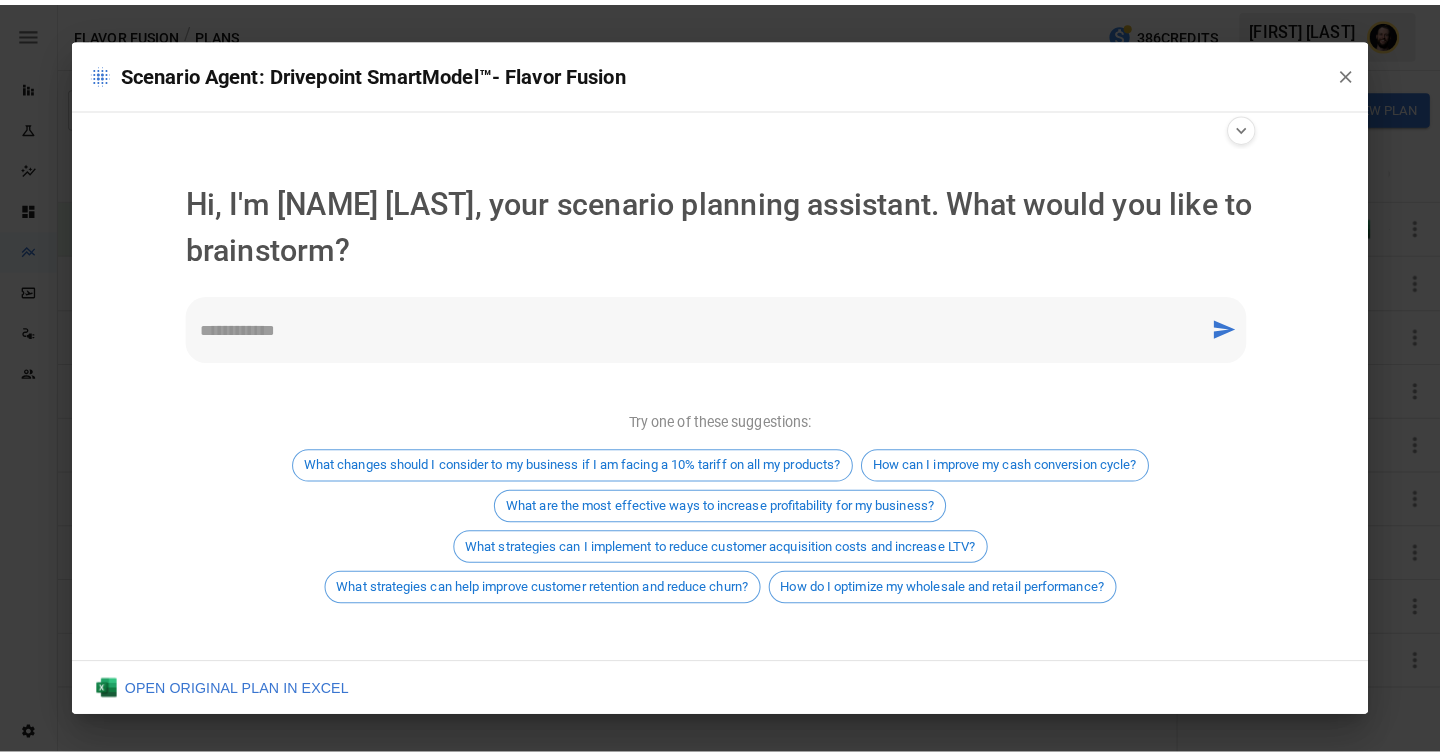 scroll, scrollTop: 11, scrollLeft: 0, axis: vertical 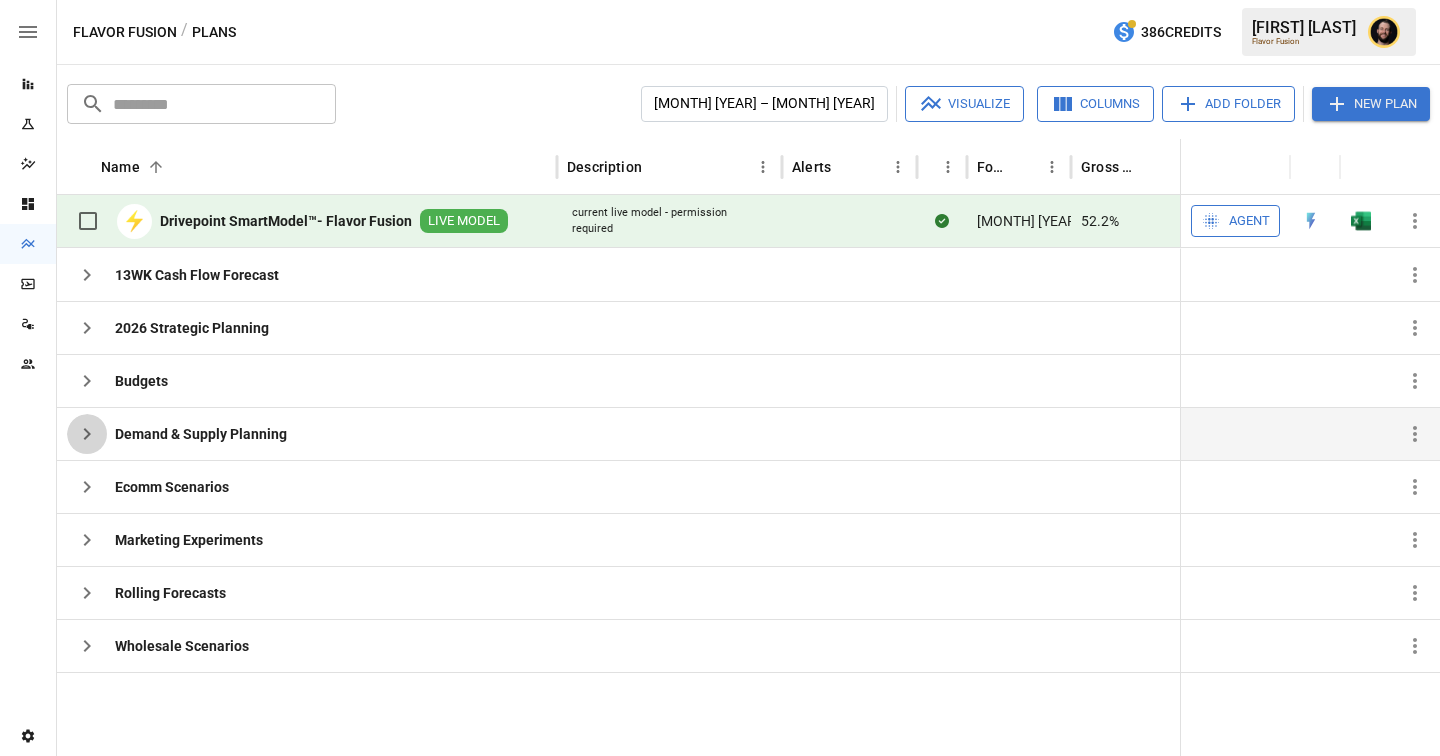 click 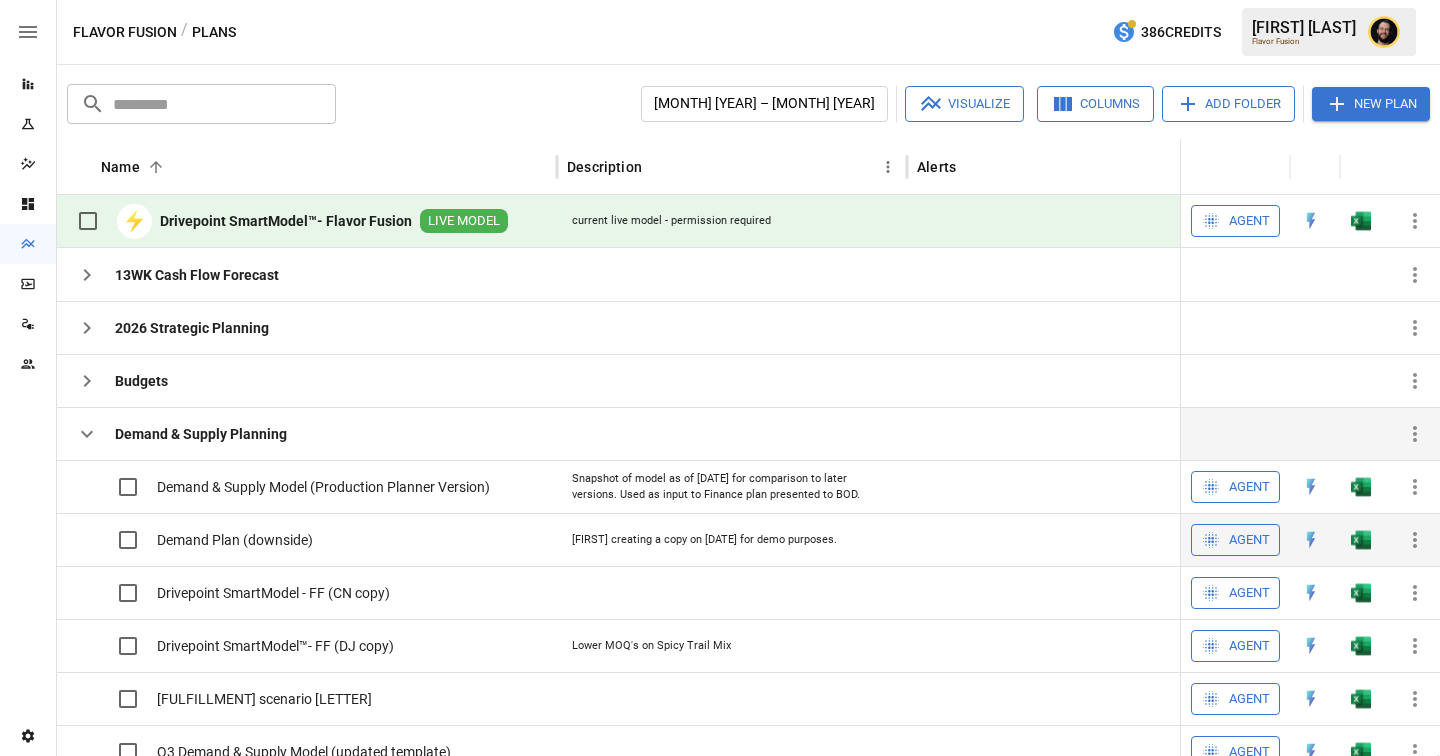 scroll, scrollTop: 26, scrollLeft: 0, axis: vertical 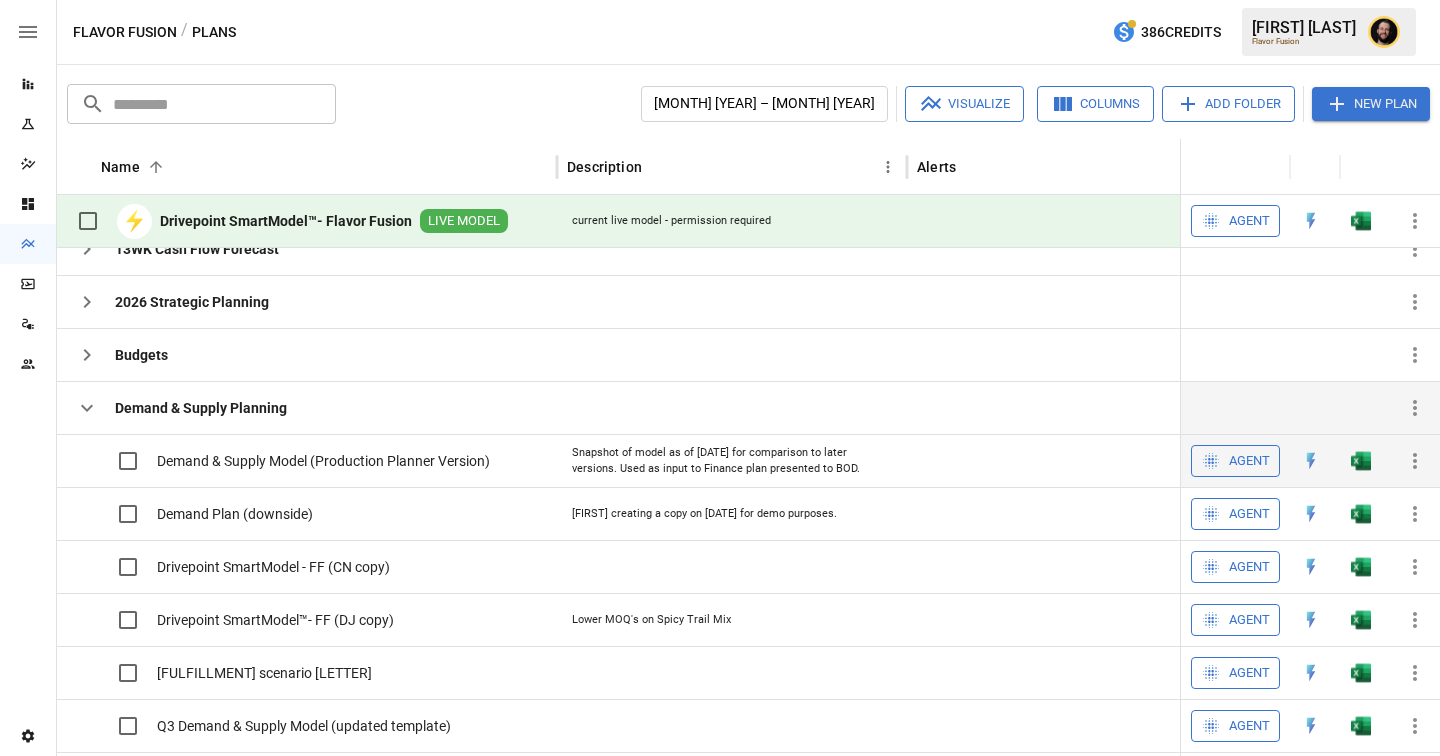 click at bounding box center [1361, 461] 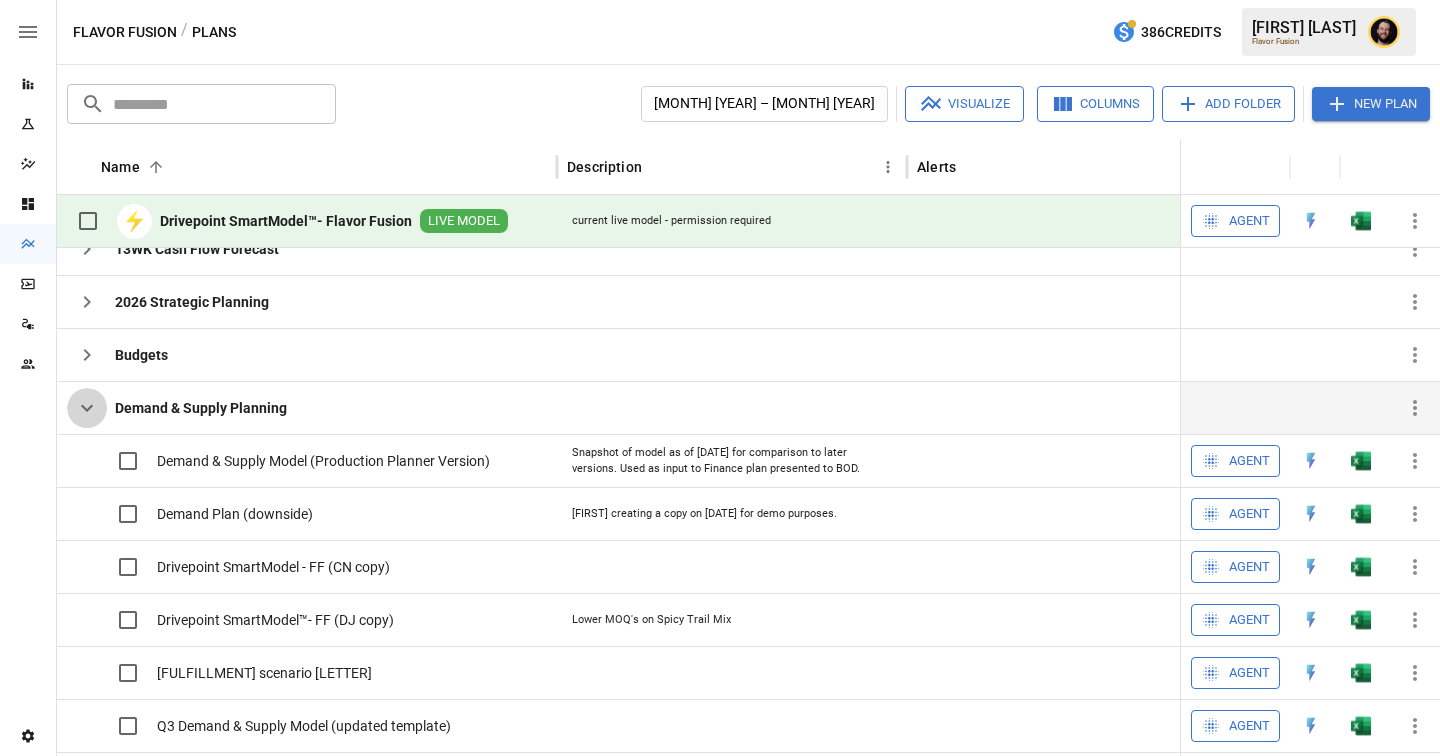 click 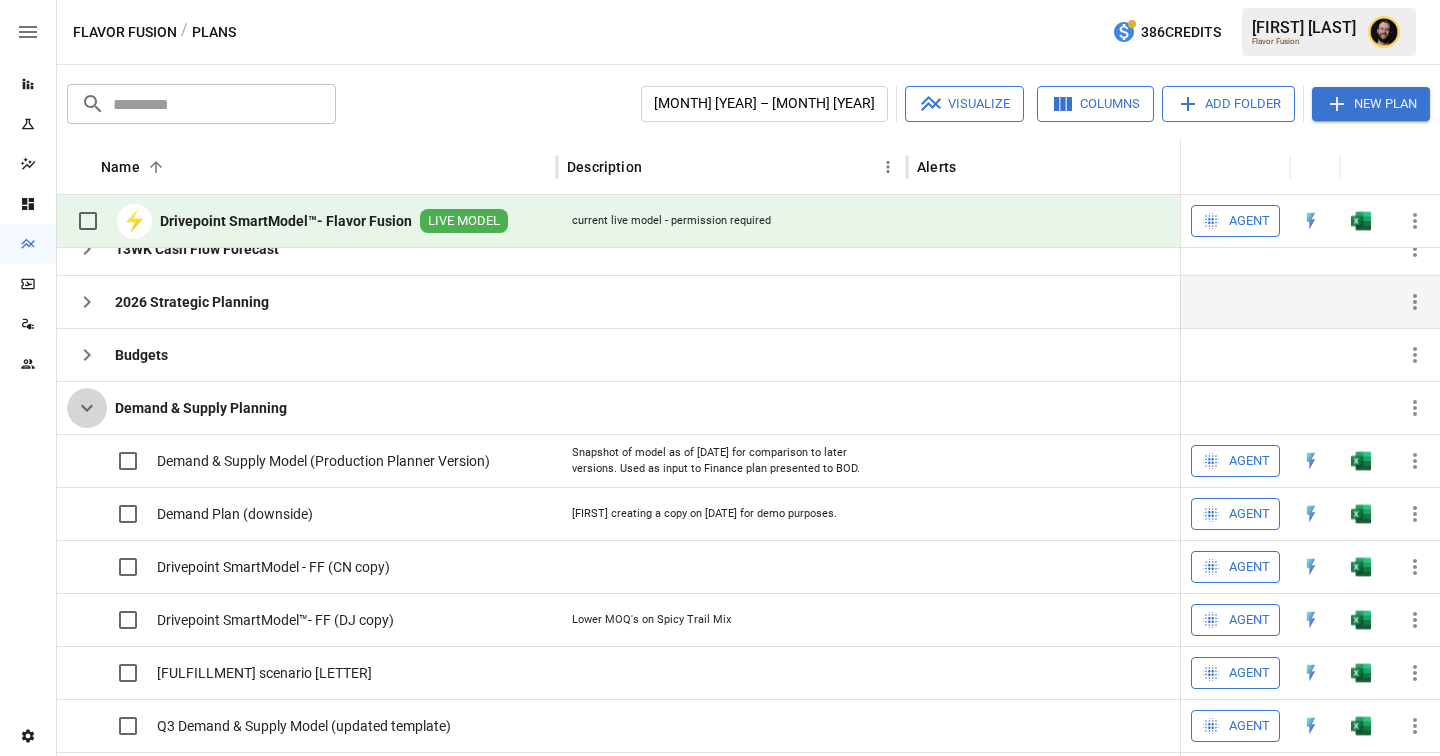 scroll, scrollTop: 0, scrollLeft: 0, axis: both 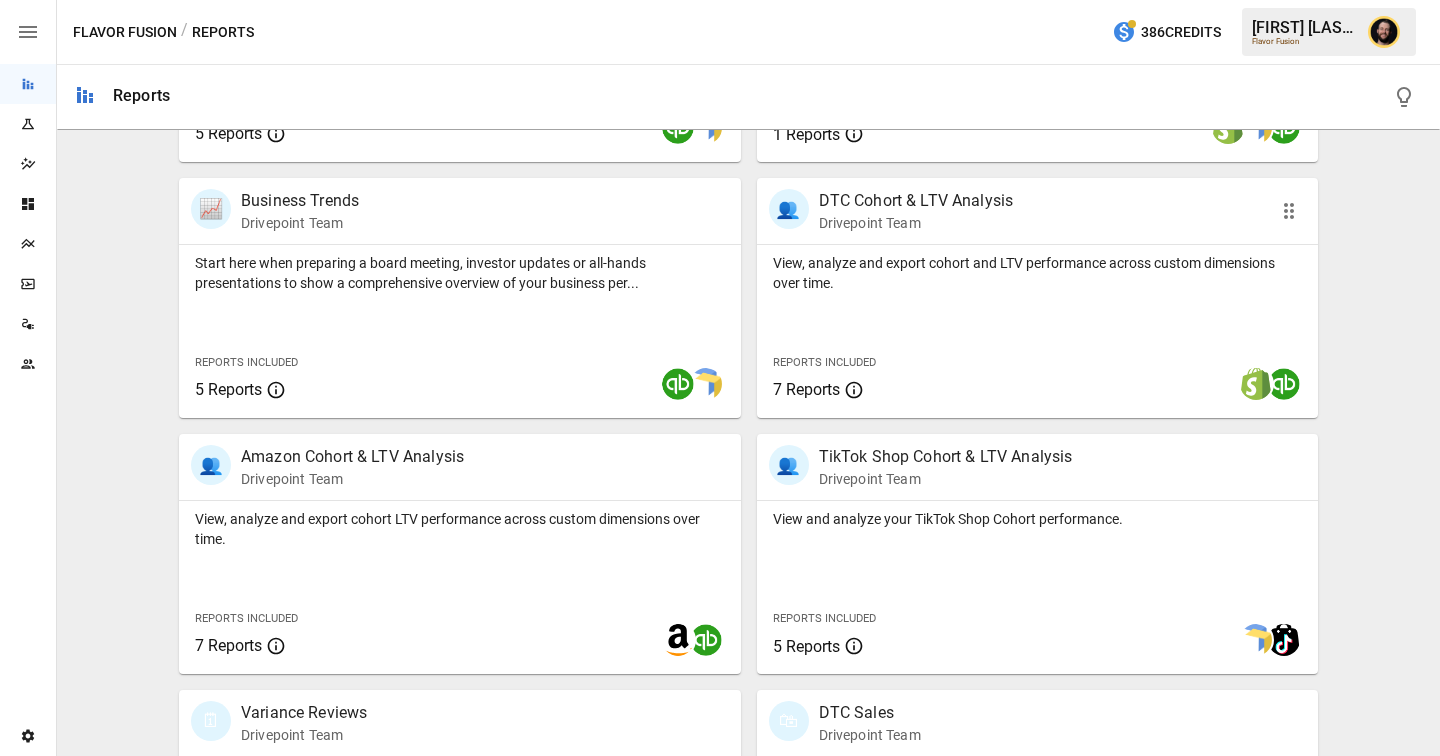click on "Reports Included 7 Reports" at bounding box center [874, 375] 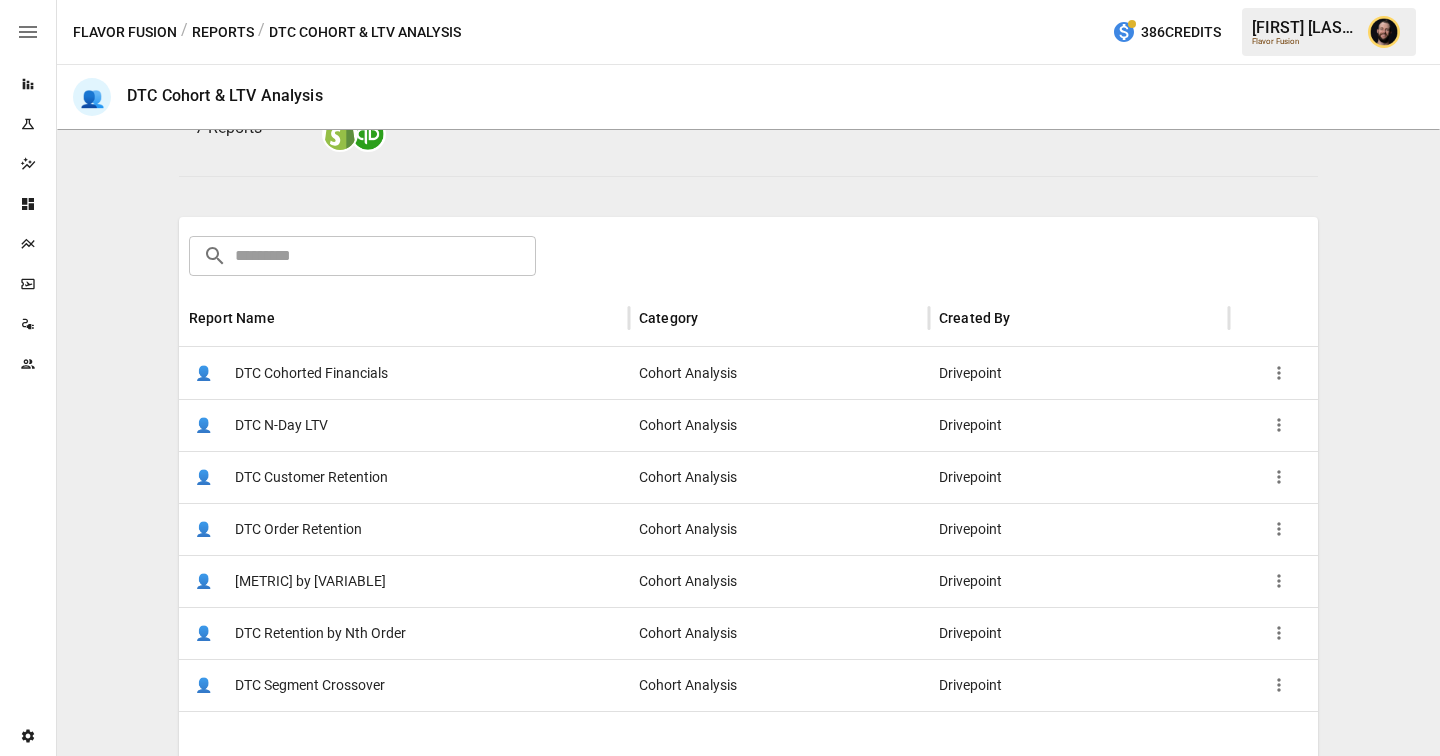 scroll, scrollTop: 232, scrollLeft: 0, axis: vertical 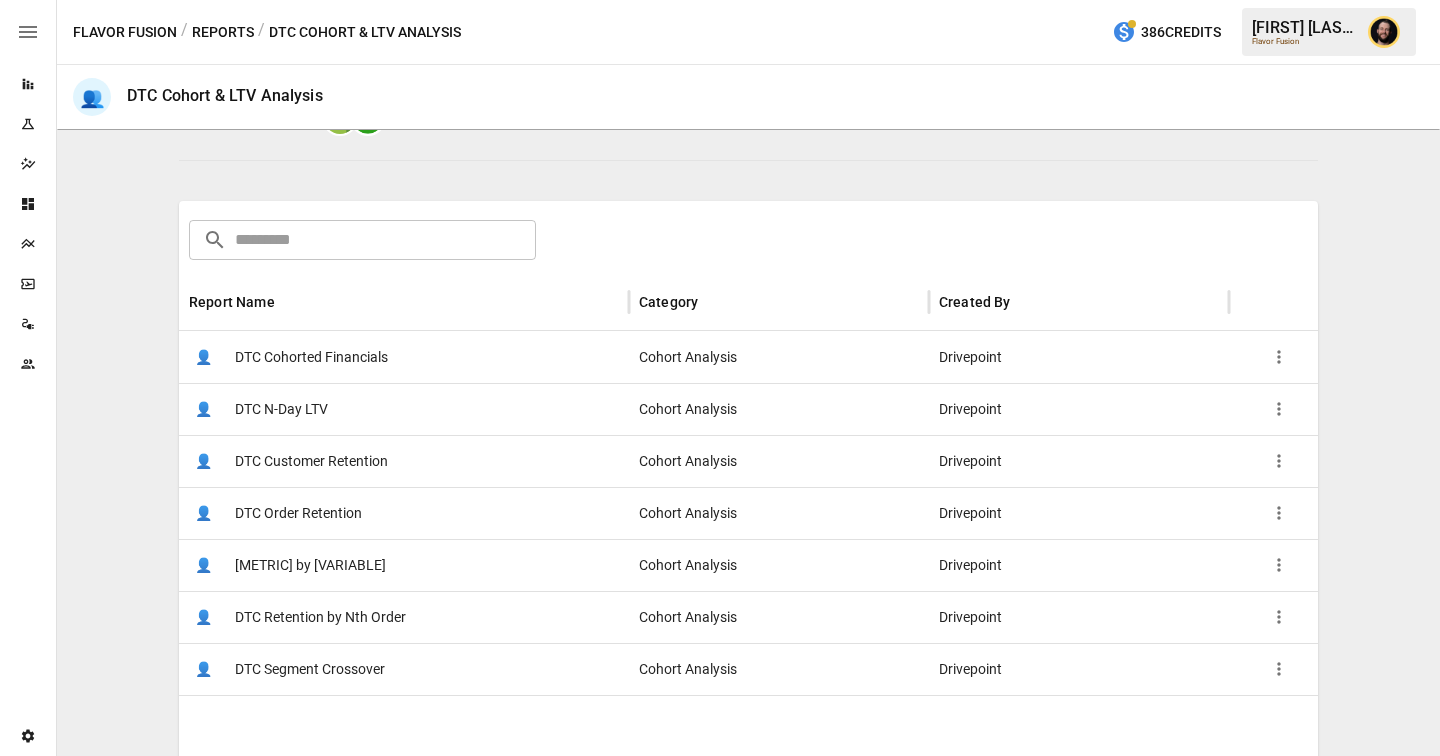 click on "[METRIC] by [VARIABLE]" at bounding box center (310, 565) 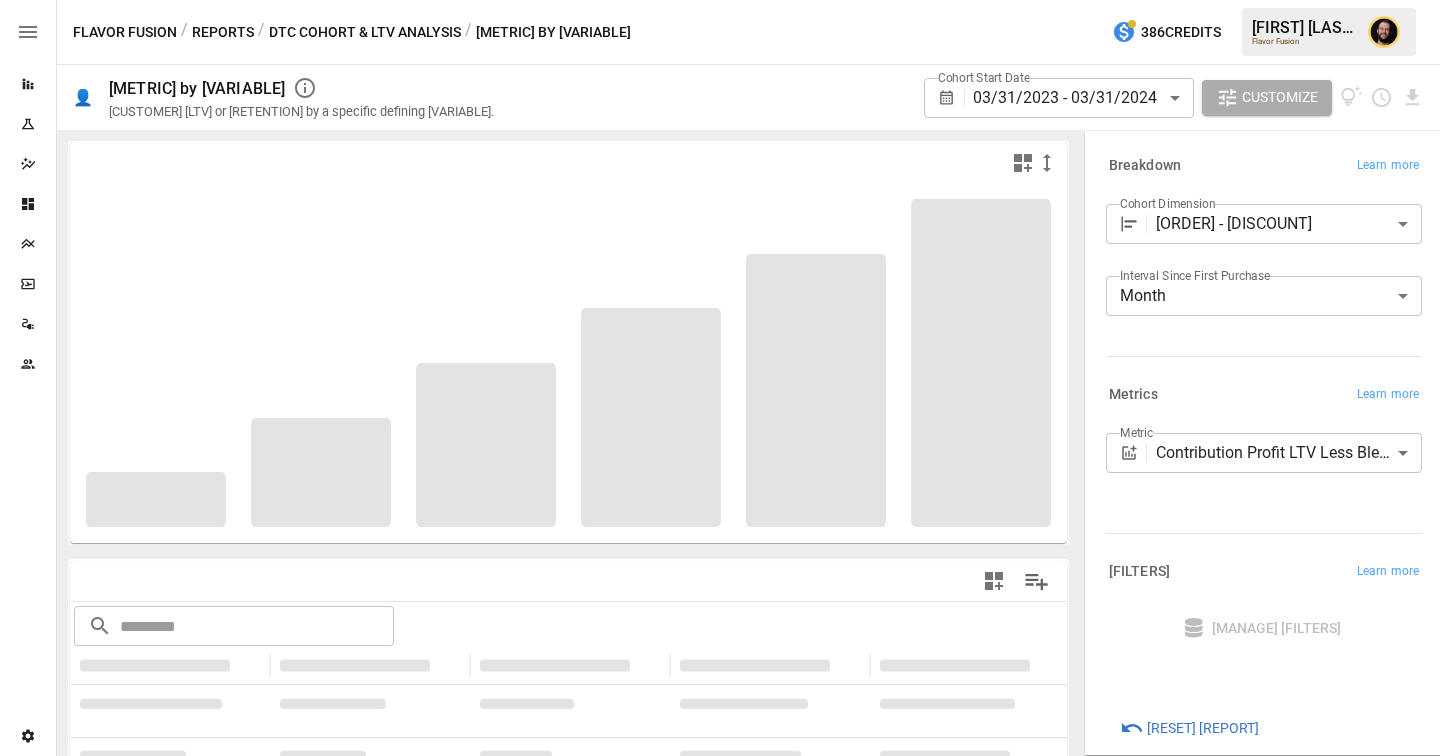 click on "**********" at bounding box center (720, 0) 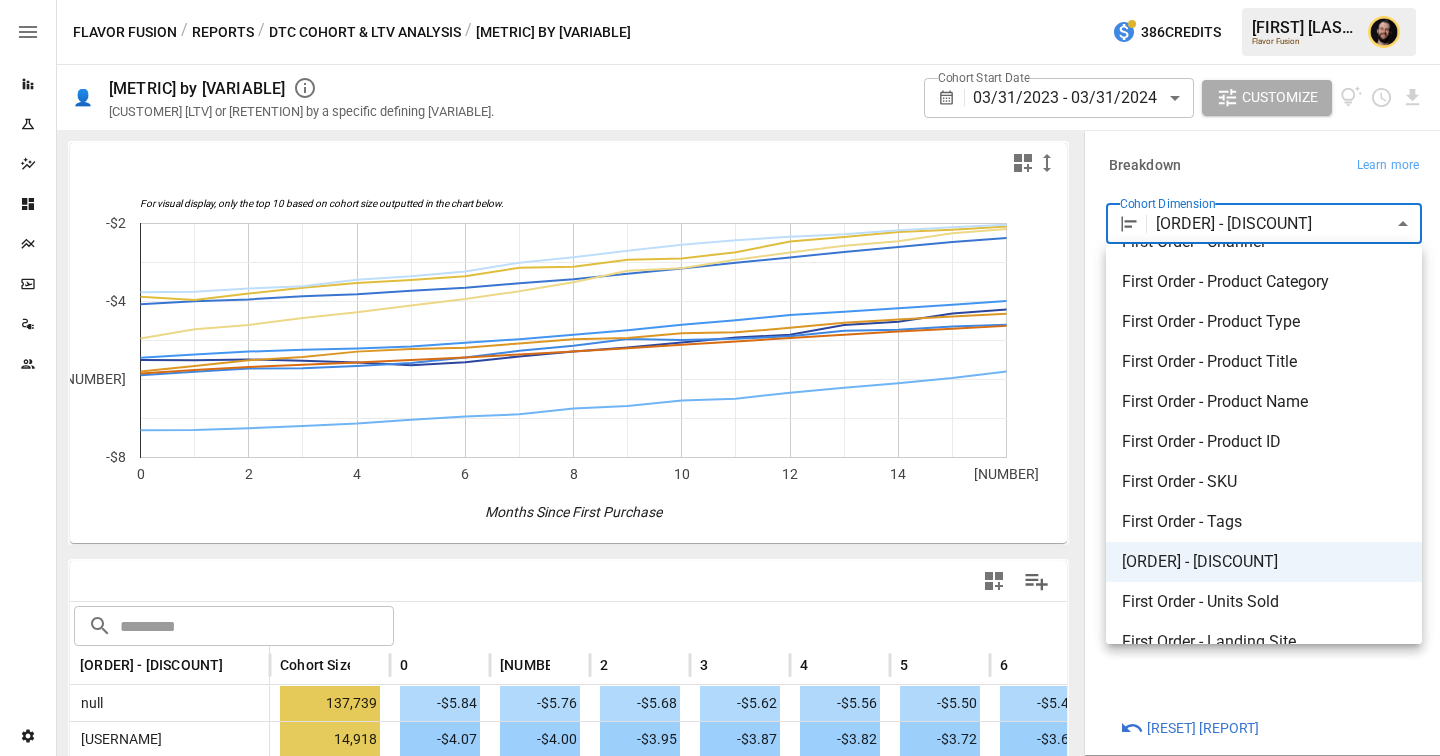 scroll, scrollTop: 0, scrollLeft: 0, axis: both 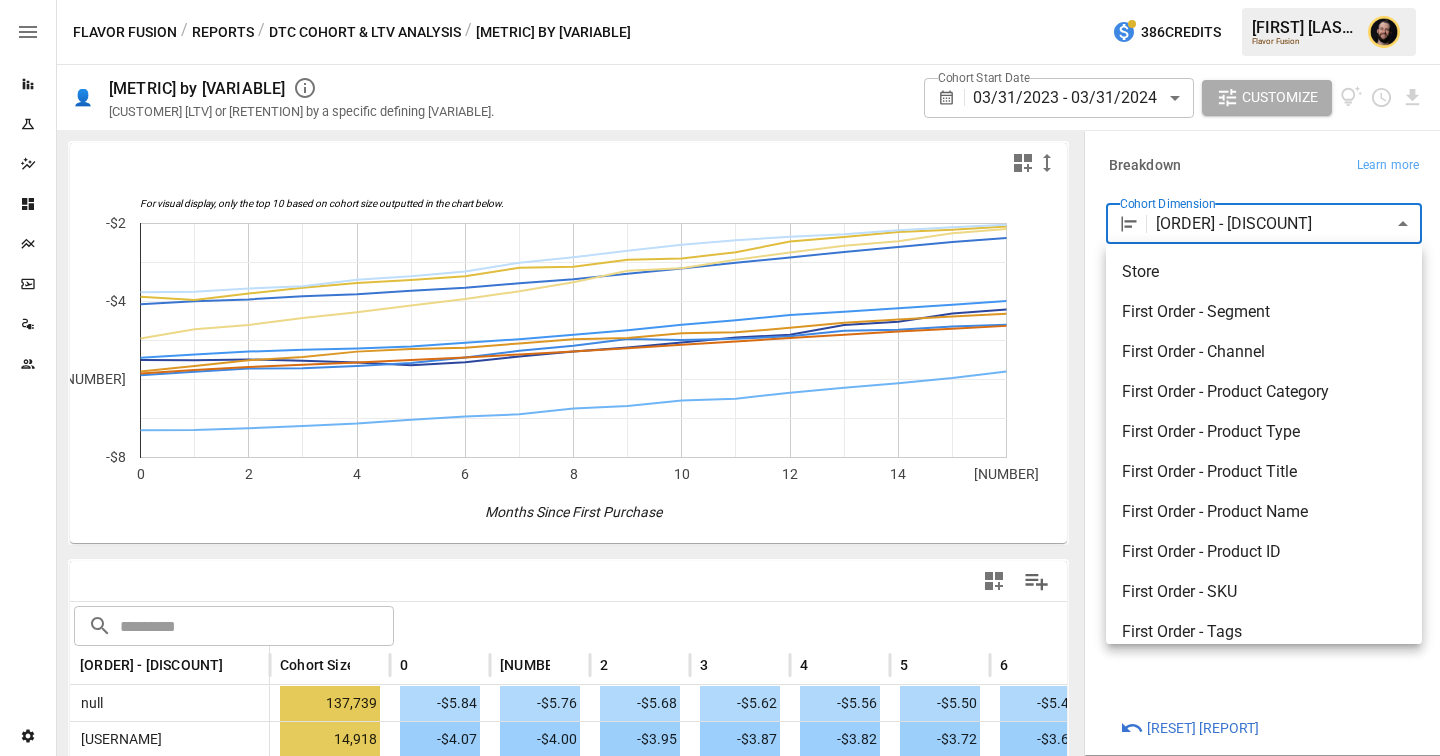 click at bounding box center [720, 378] 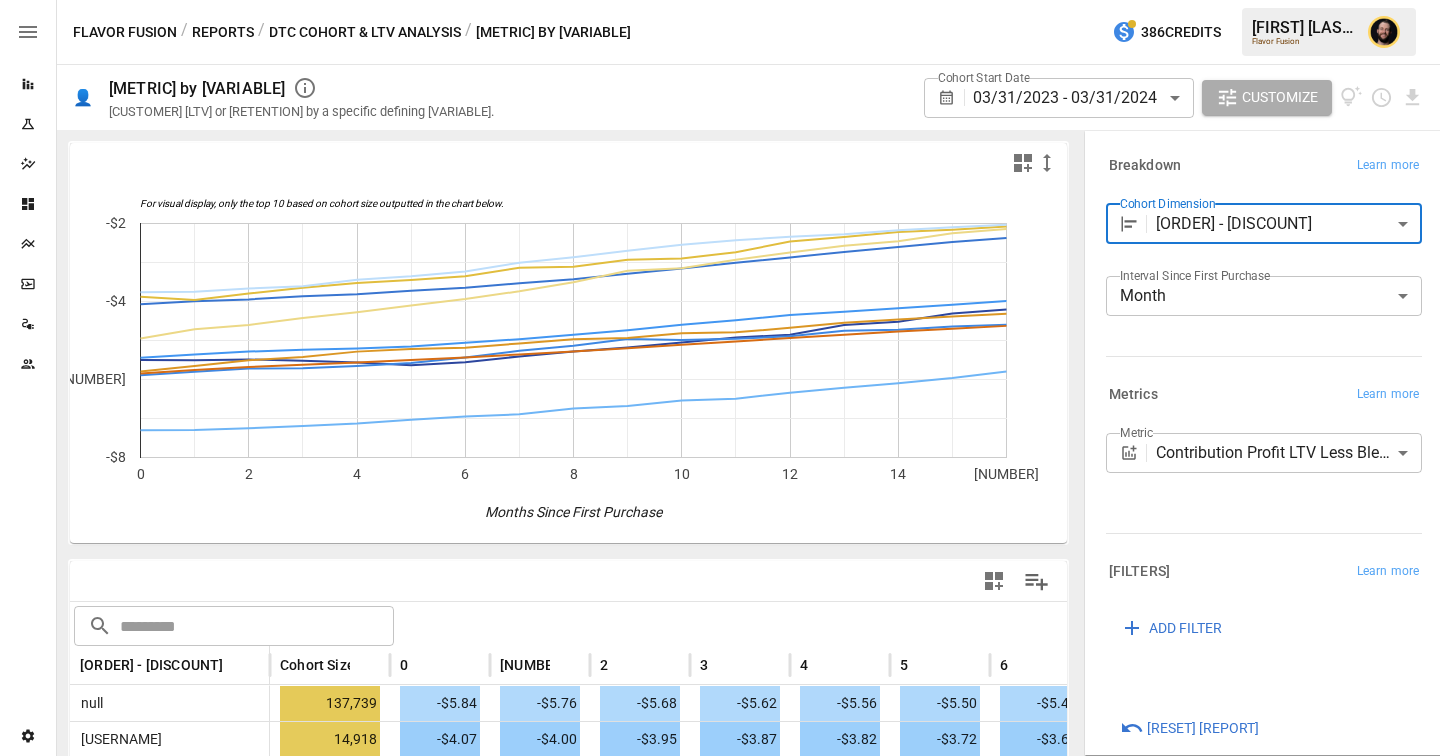 scroll, scrollTop: 22, scrollLeft: 0, axis: vertical 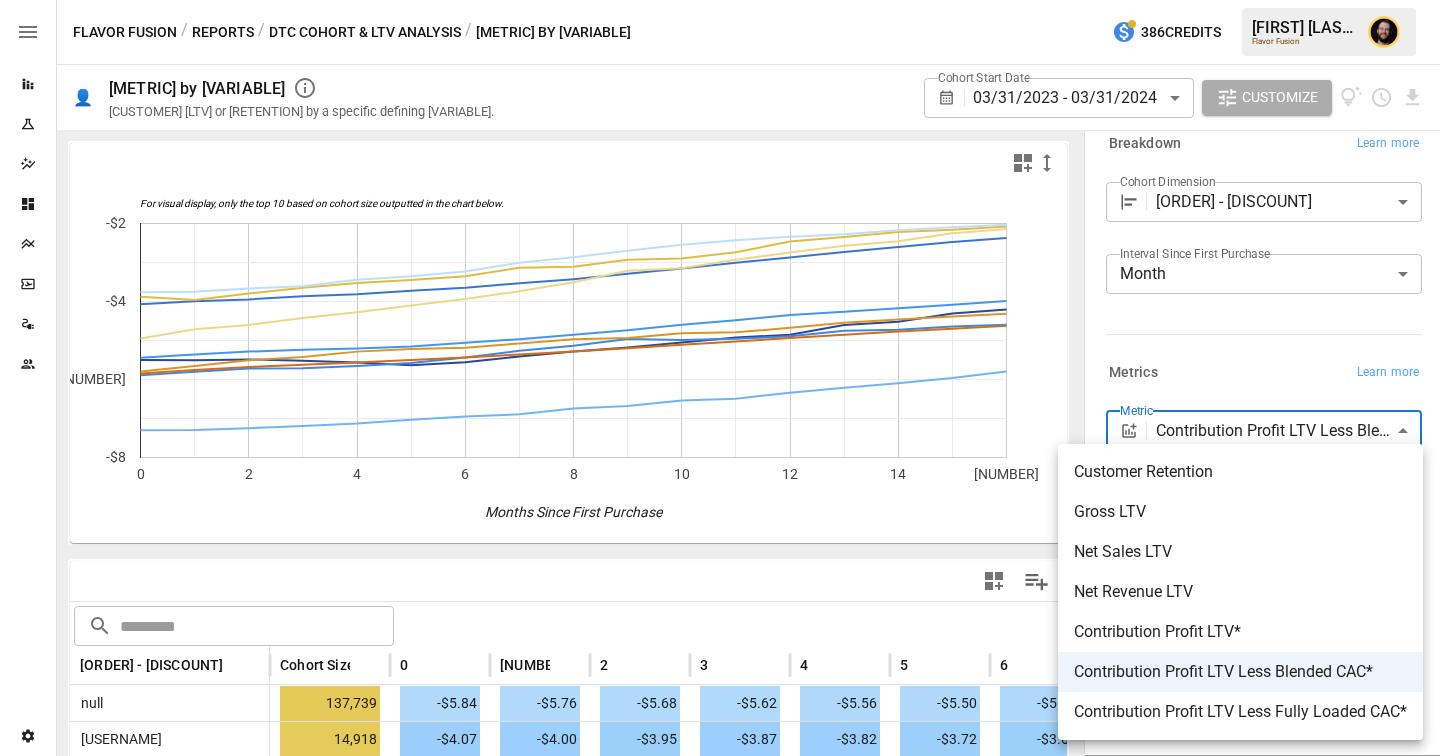 click on "Reports Experiments Dazzler Studio Dashboards Plans SmartModel ™ Data Sources Team Settings Flavor Fusion / Reports / DTC Cohort & LTV Analysis / DTC LTV/Retention by Dimension 386  Credits Ciaran N. Flavor Fusion 👤 DTC LTV/Retention by Dimension Customer LTV or Retention by a specific defining variable. Cohort Start Date 03/31/2023 - 03/31/2024 ****** ​ Customize For visual display, only the top 10 based on cohort size outputted in the chart below. 0 2 4 6 8 10 12 14 16 -$8 -$6 -$4 -$2 Months Since First Purchase For visual display, only the top 10 based on cohort size outputted in the chart below. ​ ​ First Order - Discount Code  Cohort Size   0   1   2   3   4   5   6   7   8 null 137,739 -$5.84 -$5.76 -$5.68 -$5.62 -$5.56 -$5.50 -$5.43 -$5.36 -$5.28 18packoff 14,918 -$4.07 -$4.00 -$3.95 -$3.87 -$3.82 -$3.72 -$3.65 -$3.53 -$3.43 flavorfusionbf23 2,811 -$3.88 -$3.96 -$3.79 -$3.65 -$3.53 -$3.45 -$3.35 -$3.14 -$3.11 simplycodes5 2,154 -$5.44 -$5.36 -$5.28 -$5.24 -$5.20 -$5.16 -$5.06 -$4.97 -$4.85 9" at bounding box center (720, 0) 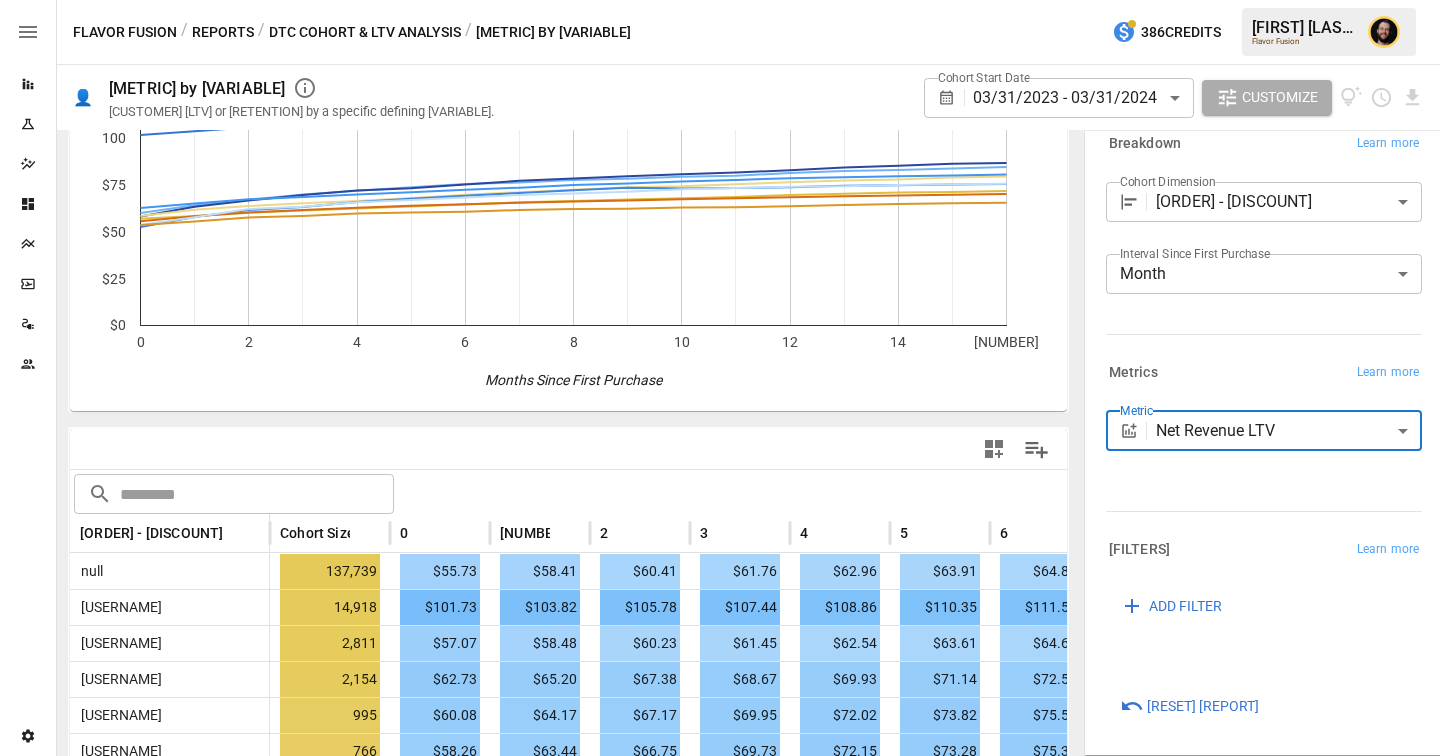 scroll, scrollTop: 206, scrollLeft: 0, axis: vertical 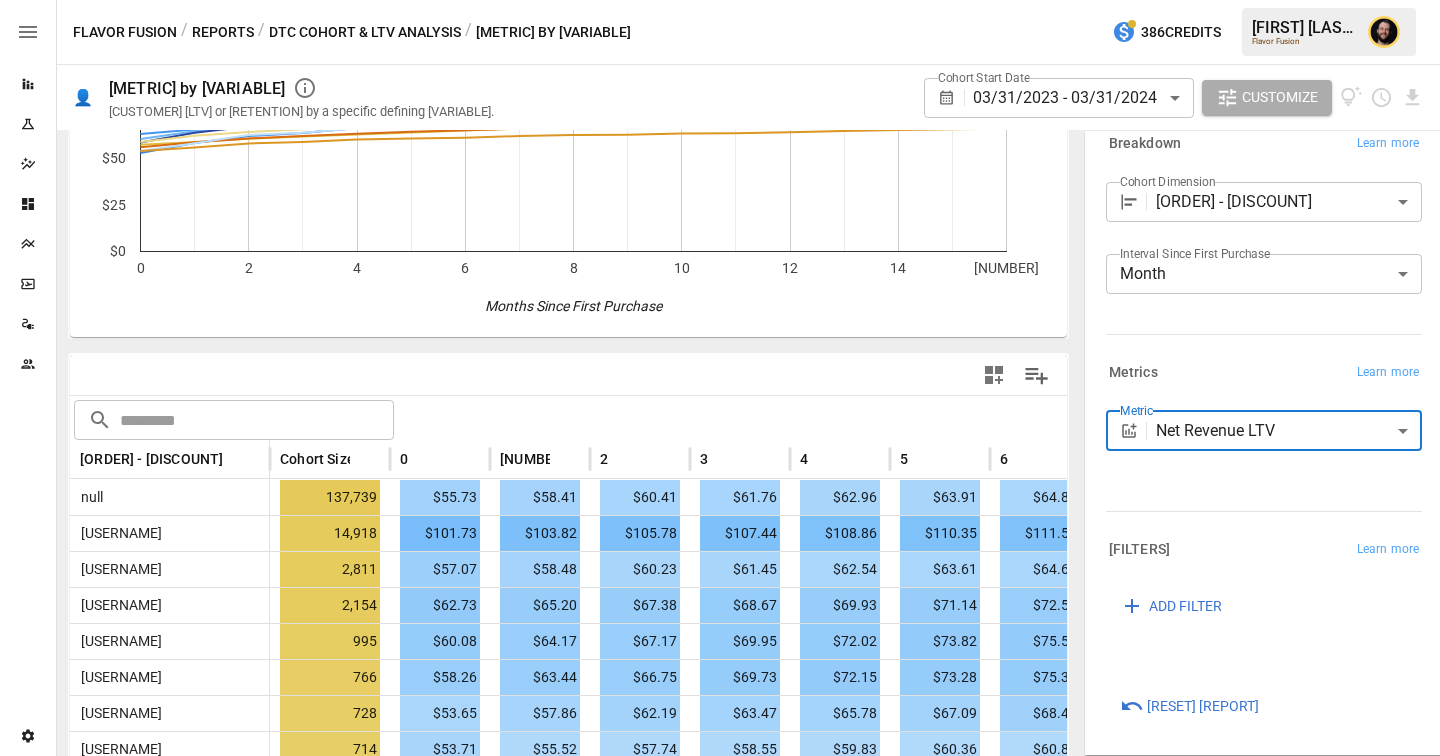 click on "Reports Experiments Dazzler Studio Dashboards Plans SmartModel ™ Data Sources Team Settings Flavor Fusion / Reports / DTC Cohort & LTV Analysis / DTC LTV/Retention by Dimension 386  Credits Ciaran N. Flavor Fusion 👤 DTC LTV/Retention by Dimension Customer LTV or Retention by a specific defining variable. Cohort Start Date 03/31/2023 - 03/31/2024 ****** ​ Customize For visual display, only the top 10 based on cohort size outputted in the chart below. 0 2 4 6 8 10 12 14 16 $0 $25 $50 $75 $100 $125 Months Since First Purchase $125 ​ ​ First Order - Discount Code  Cohort Size   0   1   2   3   4   5   6   7   8 null 137,739 $55.73 $58.41 $60.41 $61.76 $62.96 $63.91 $64.82 $65.56 $66.25 18packoff 14,918 $101.73 $103.82 $105.78 $107.44 $108.86 $110.35 $111.51 $112.59 $113.55 flavorfusionbf23 2,811 $57.07 $58.48 $60.23 $61.45 $62.54 $63.61 $64.63 $65.80 $66.45 simplycodes5 2,154 $62.73 $65.20 $67.38 $68.67 $69.93 $71.14 $72.54 $73.65 $75.05 honey5 995 $60.08 $64.17 $67.17 $69.95 $72.02 $73.82 $75.57 766 9" at bounding box center [720, 0] 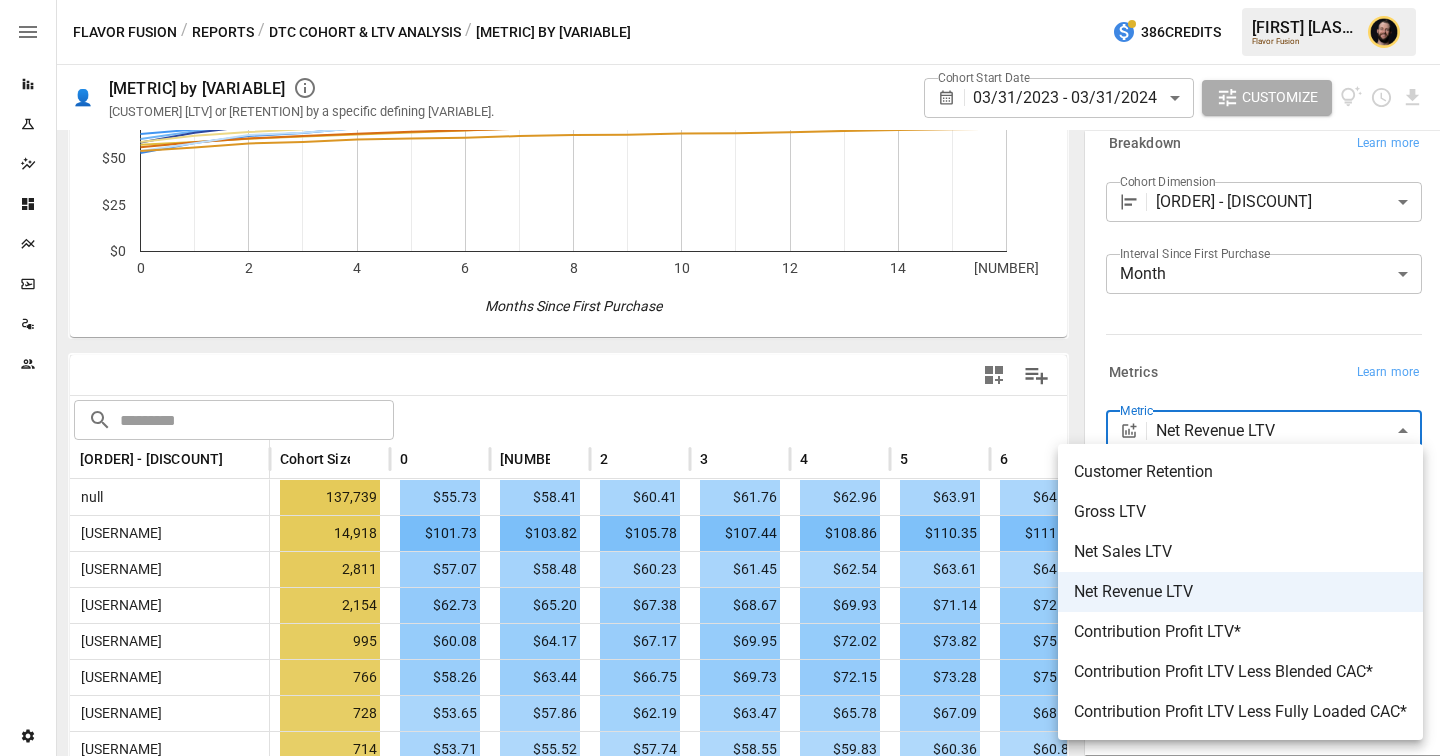 click on "Contribution Profit LTV Less Blended CAC*" at bounding box center [1240, 672] 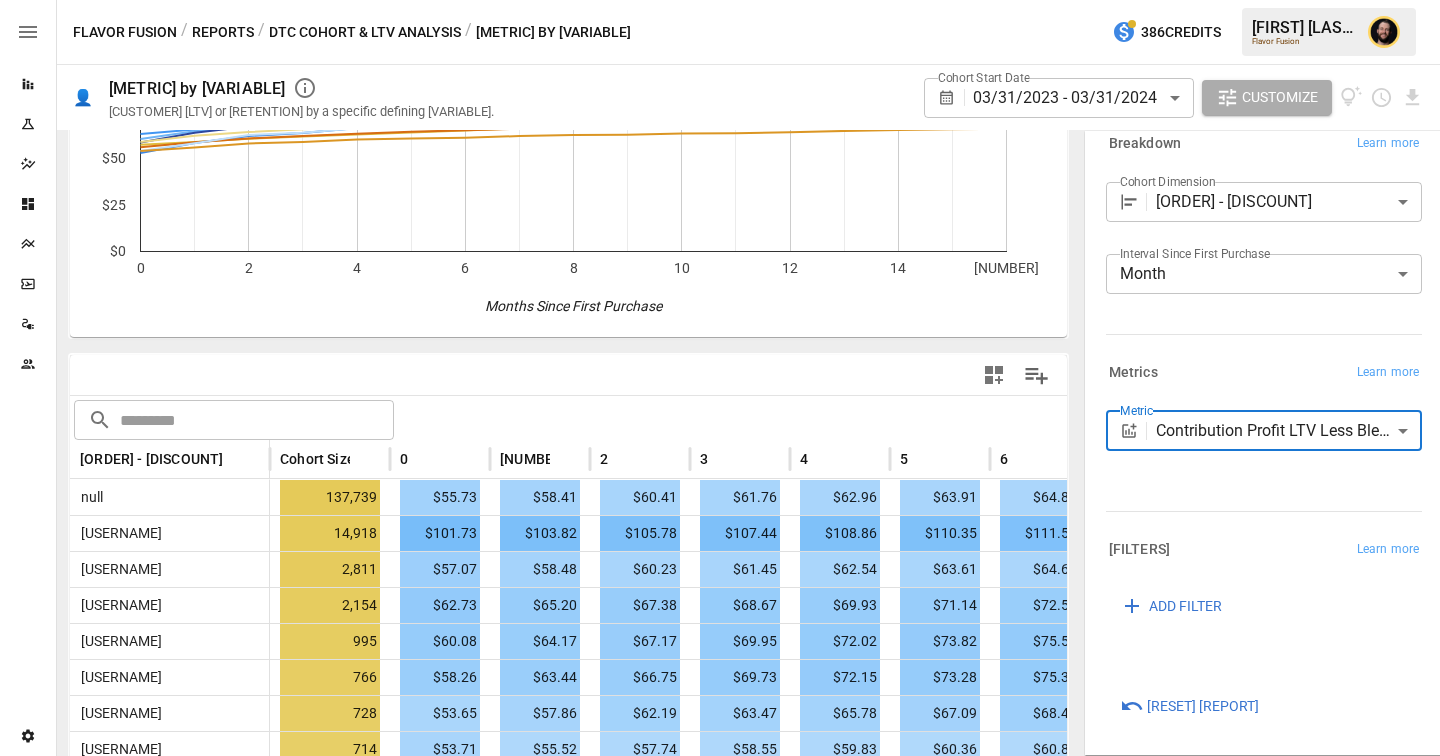 type on "**********" 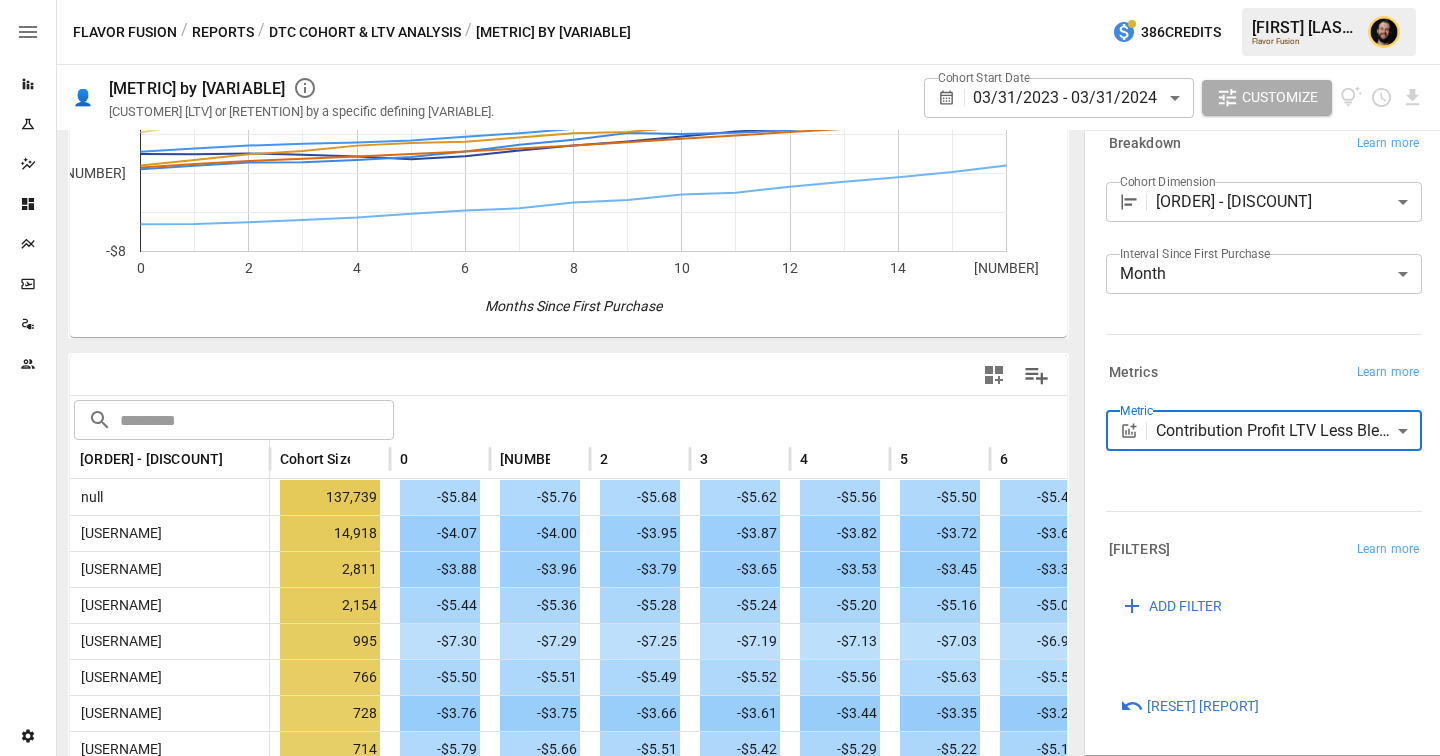 scroll, scrollTop: 417, scrollLeft: 0, axis: vertical 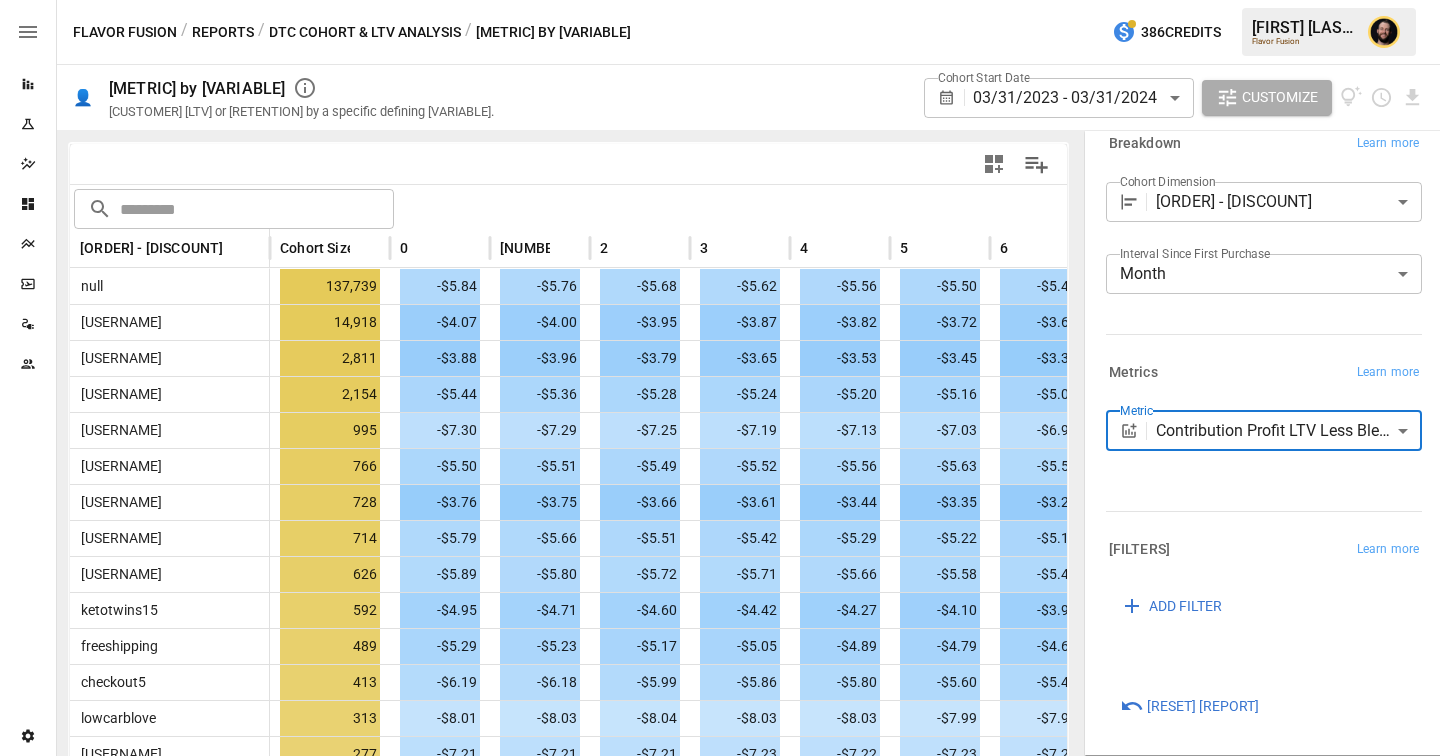 click on "Reports Experiments Dazzler Studio Dashboards Plans SmartModel ™ Data Sources Team Settings Flavor Fusion / Reports / DTC Cohort & LTV Analysis / DTC LTV/Retention by Dimension 386  Credits Ciaran N. Flavor Fusion 👤 DTC LTV/Retention by Dimension Customer LTV or Retention by a specific defining variable. Cohort Start Date 03/31/2023 - 03/31/2024 ****** ​ Customize For visual display, only the top 10 based on cohort size outputted in the chart below. 0 2 4 6 8 10 12 14 16 -$8 -$6 -$4 -$2 Months Since First Purchase $125 ​ ​ First Order - Discount Code  Cohort Size   0   1   2   3   4   5   6 null 137,739 -$5.84 -$5.76 -$5.68 -$5.62 -$5.56 -$5.50 -$5.43 18packoff 14,918 -$4.07 -$4.00 -$3.95 -$3.87 -$3.82 -$3.72 -$3.65 flavorfusionbf23 2,811 -$3.88 -$3.96 -$3.79 -$3.65 -$3.53 -$3.45 -$3.35 simplycodes5 2,154 -$5.44 -$5.36 -$5.28 -$5.24 -$5.20 -$5.16 -$5.06 honey5 995 -$7.30 -$7.29 -$7.25 -$7.19 -$7.13 -$7.03 -$6.95 ketotwins 766 -$5.50 -$5.51 -$5.49 -$5.52 -$5.56 -$5.63 -$5.56 pakman 728 -$3.76 -$3.75" at bounding box center [720, 0] 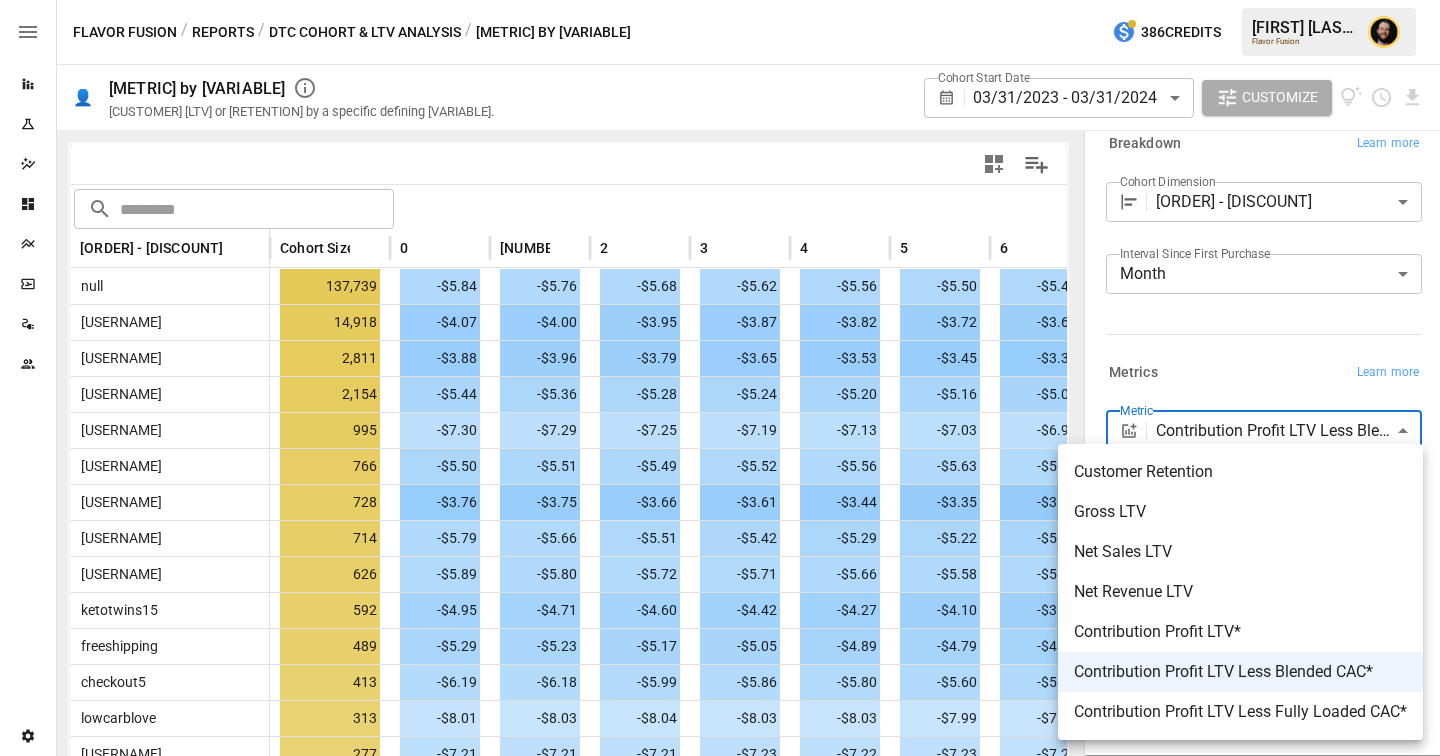 click at bounding box center (720, 378) 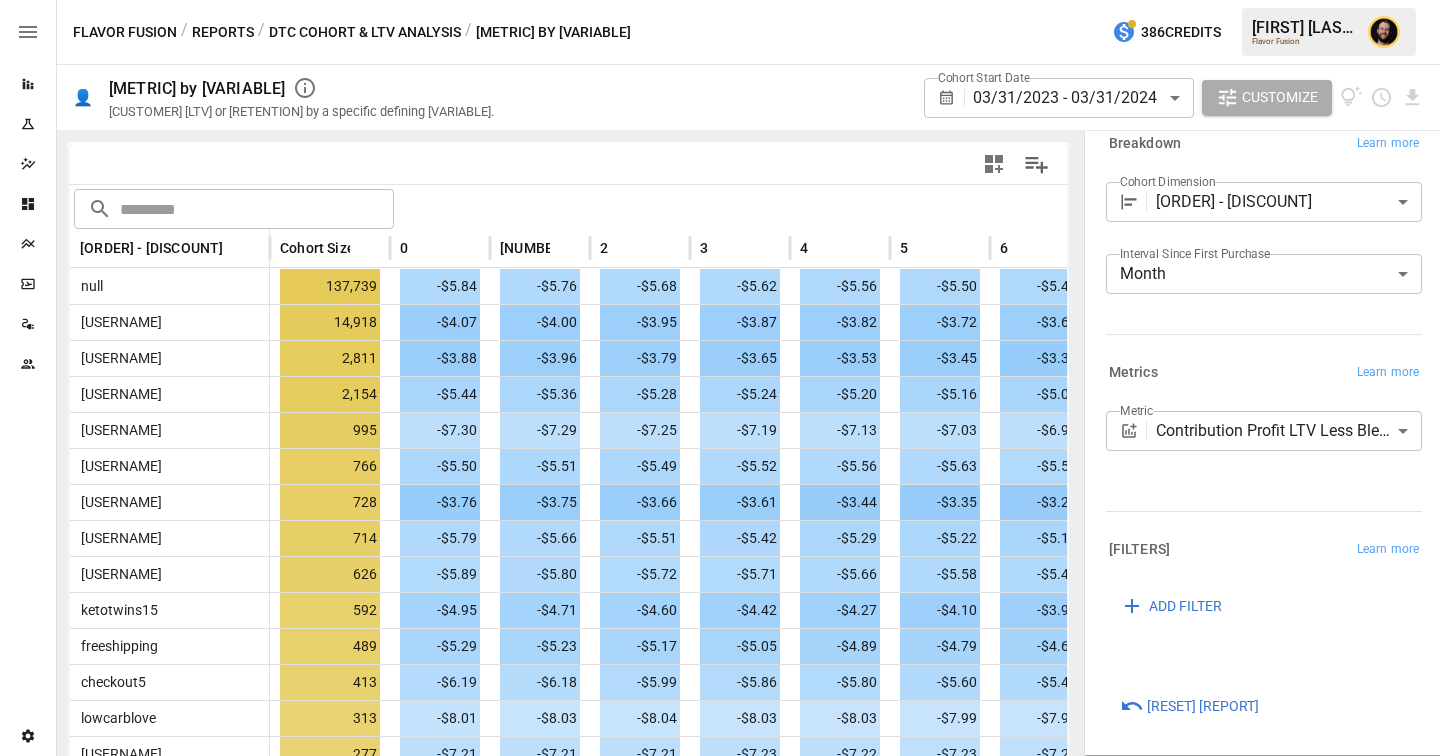 click on "DTC Cohort & LTV Analysis" at bounding box center [365, 32] 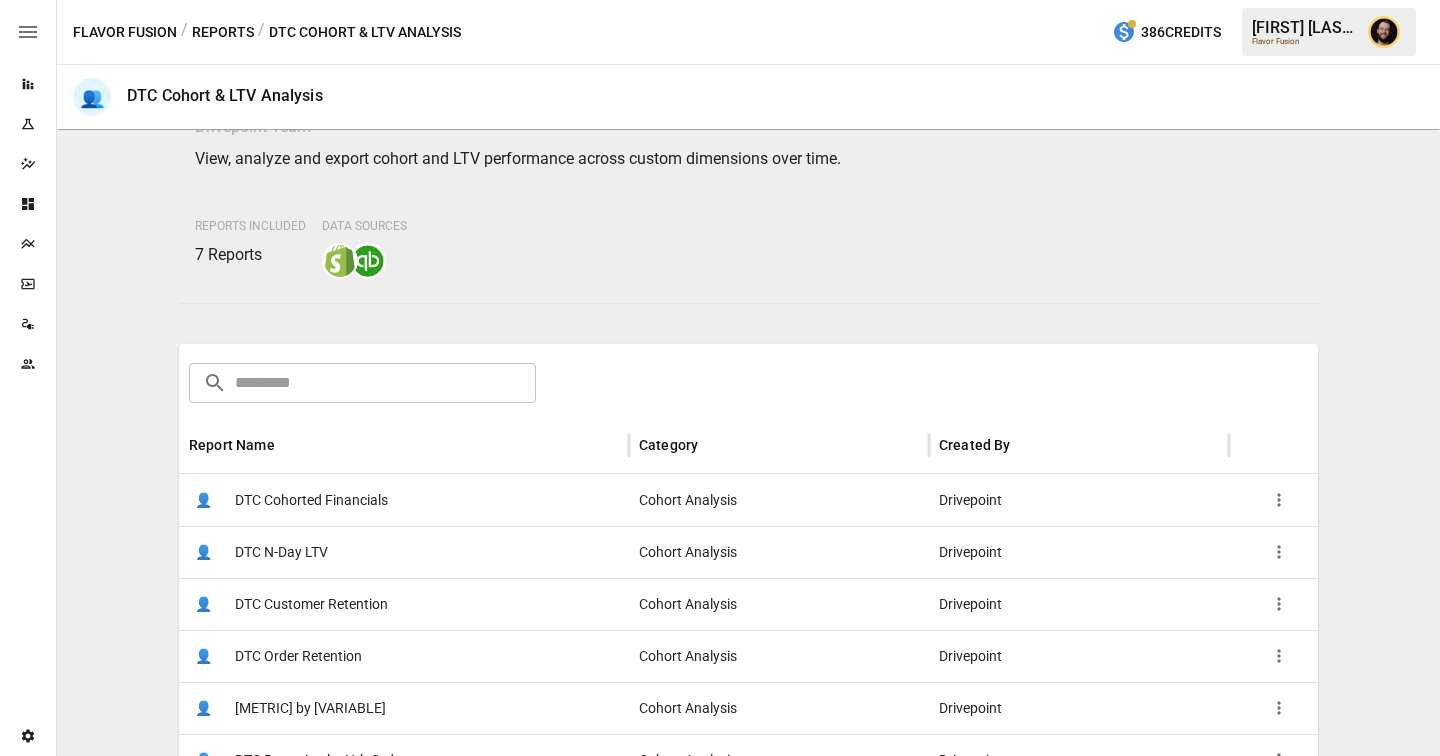 scroll, scrollTop: 321, scrollLeft: 0, axis: vertical 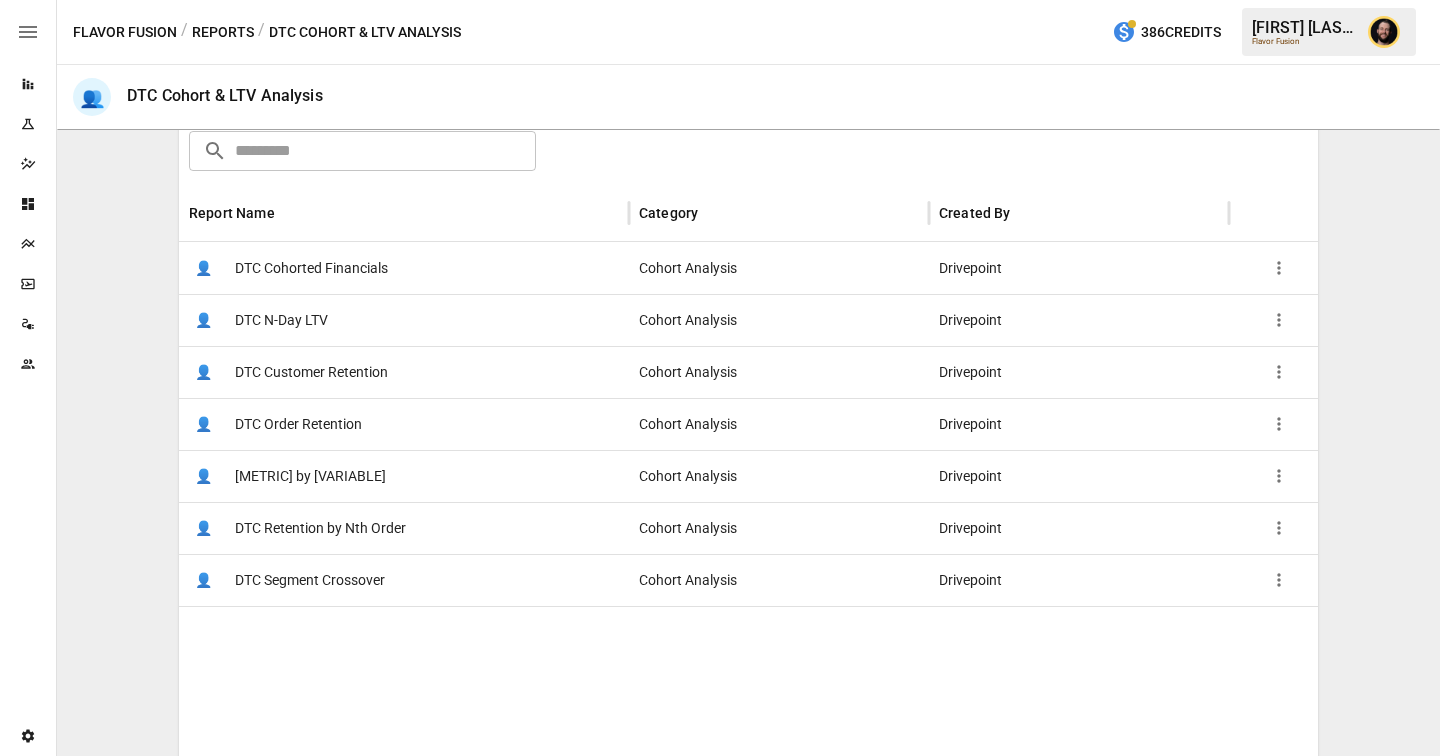 click on "👤 DTC Order Retention" at bounding box center [404, 424] 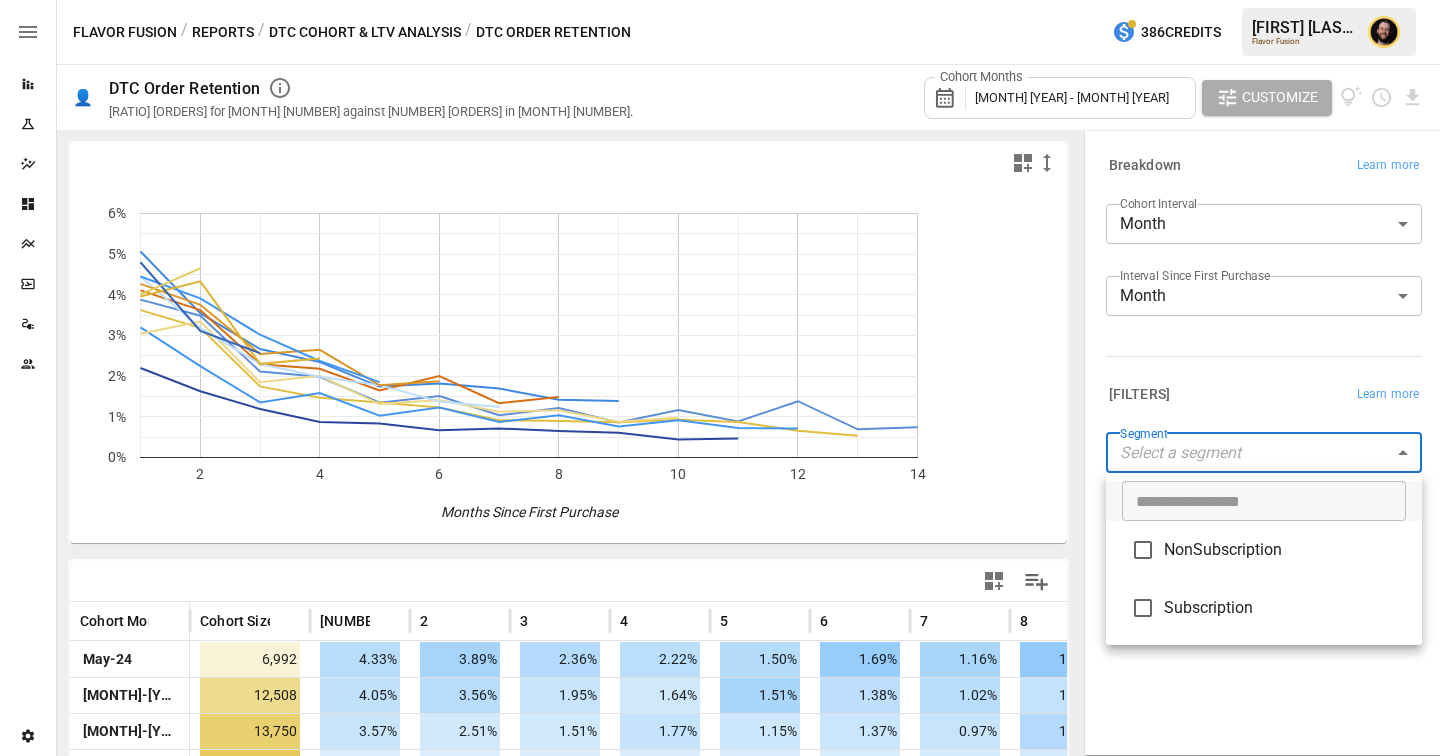 click on "Reports Experiments Dazzler Studio Dashboards Plans SmartModel ™ Data Sources Team Settings Flavor Fusion / Reports / DTC Cohort & LTV Analysis / DTC Order Retention 386  Credits Ciaran N. Flavor Fusion 👤 DTC Order Retention A ratio of returning orders for Month 1+ against the number of orders in Month 0. Cohort Months May 2024 - May 2025 Customize 2 4 6 8 10 12 14 0% 1% 2% 3% 4% 5% 6% Months Since First Purchase 0/0 Cohort Month  Cohort Size   1   2   3   4   5   6   7   8   9   10 May-24 6,992 4.33% 3.89% 2.36% 2.22% 1.50% 1.69% 1.16% 1.36% 0.96% 1.30% Jun-24 12,508 4.05% 3.56% 1.95% 1.64% 1.51% 1.38% 1.02% 1.00% 0.97% 1.04% Jul-24 13,750 3.57% 2.51% 1.51% 1.77% 1.15% 1.37% 0.97% 1.16% 0.85% 1.03% Aug-24 19,303 2.46% 1.82% 1.33% 0.97% 0.93% 0.75% 0.80% 0.73% 0.68% 0.49% Sep-24 11,327 3.40% 3.73% 2.07% 2.24% 1.47% 1.58% 1.25% 1.30% 0.98% 1.09% Oct-24 13,104 5.65% 3.96% 2.98% 2.62% 1.95% 2.03% 1.89% 1.59% 1.55% Nov-24 12,883 4.59% 4.04% 2.56% 2.44% 1.84% 2.24% 1.49% 1.66% Dec-24 12,036 4.97% 3.56% 2.57%" at bounding box center [720, 0] 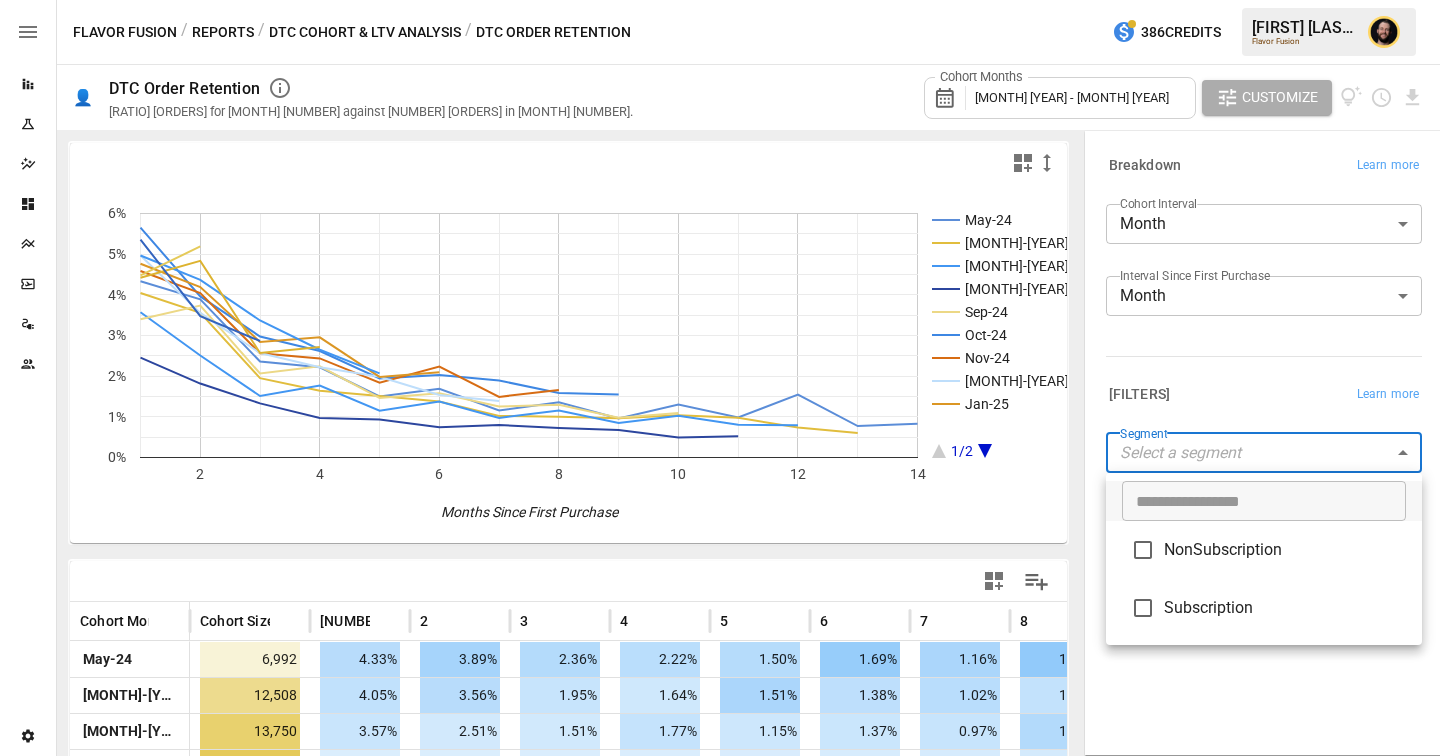 click at bounding box center (720, 378) 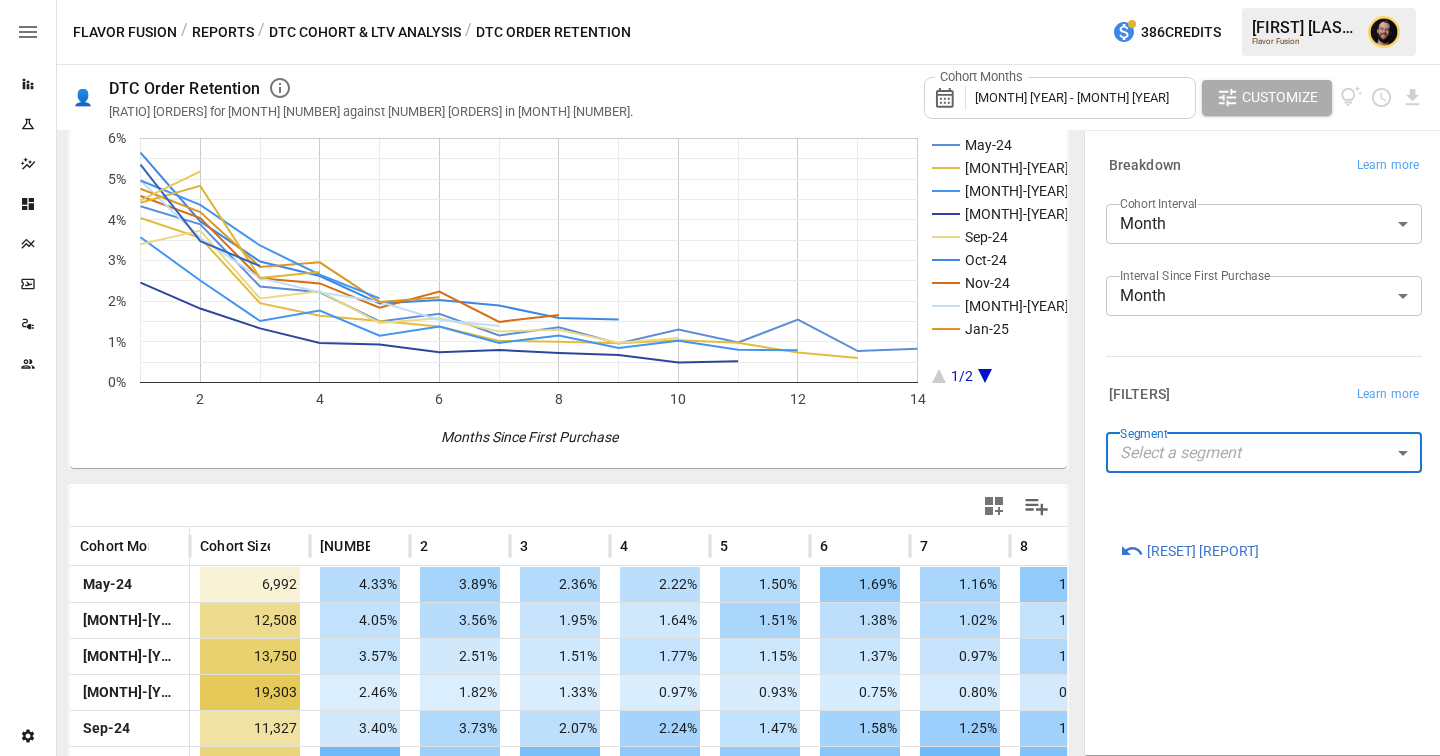 scroll, scrollTop: 135, scrollLeft: 0, axis: vertical 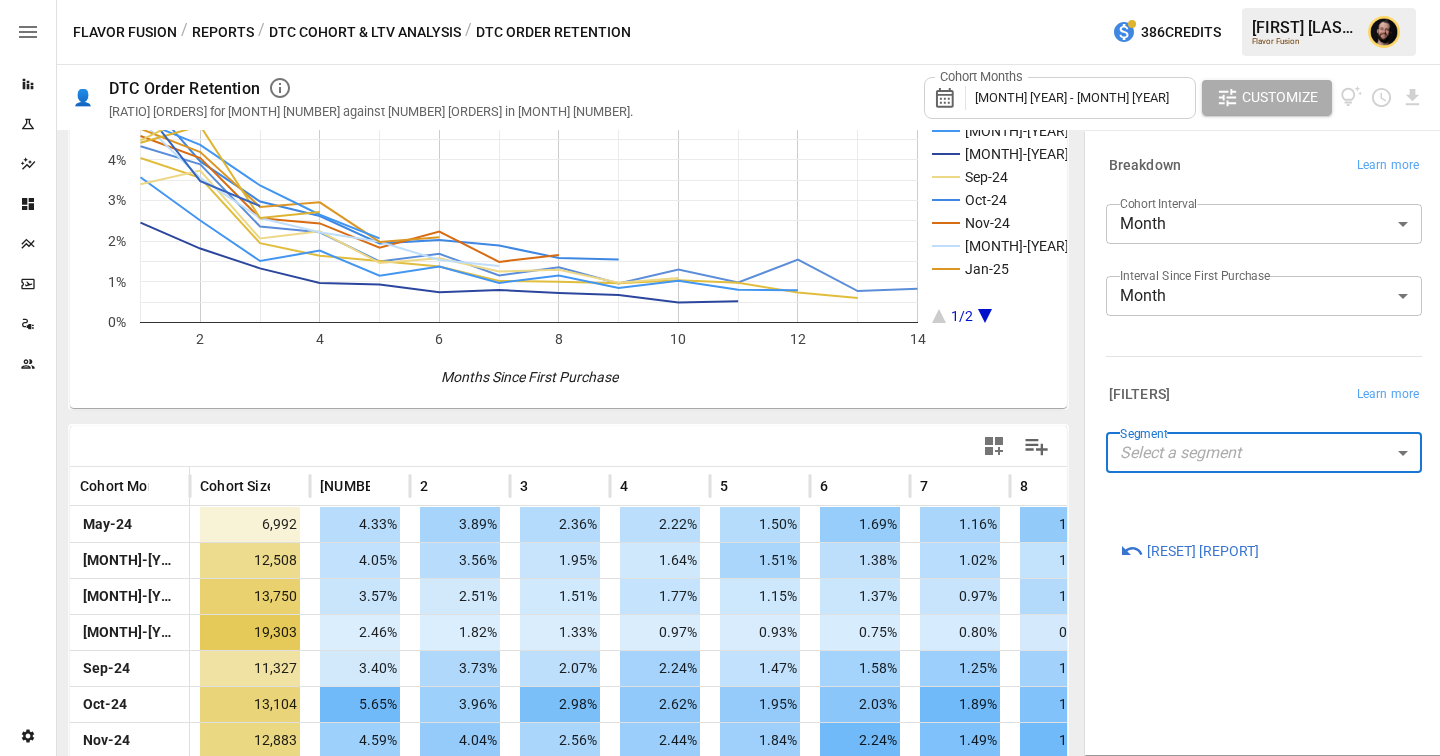 click on "DTC Cohort & LTV Analysis" at bounding box center [365, 32] 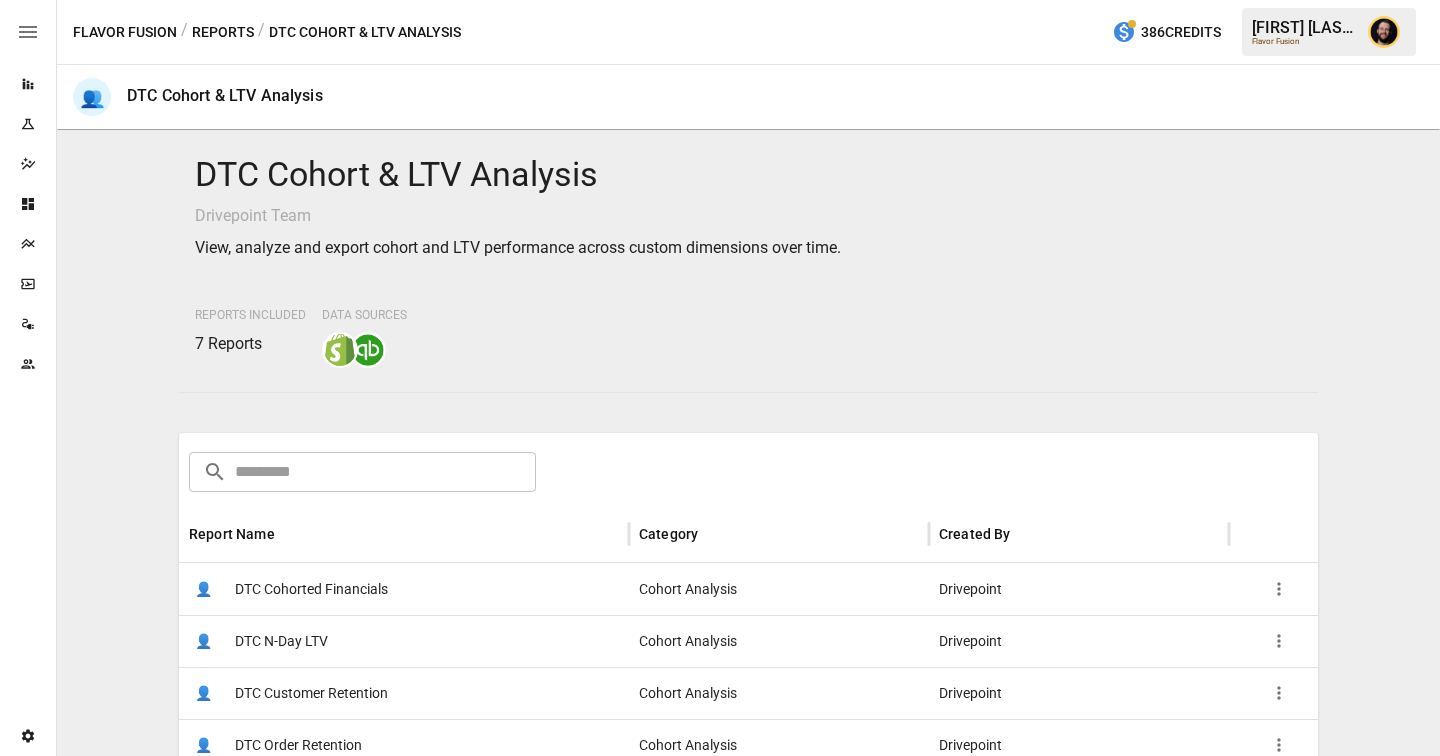 click on "Reports" at bounding box center [223, 32] 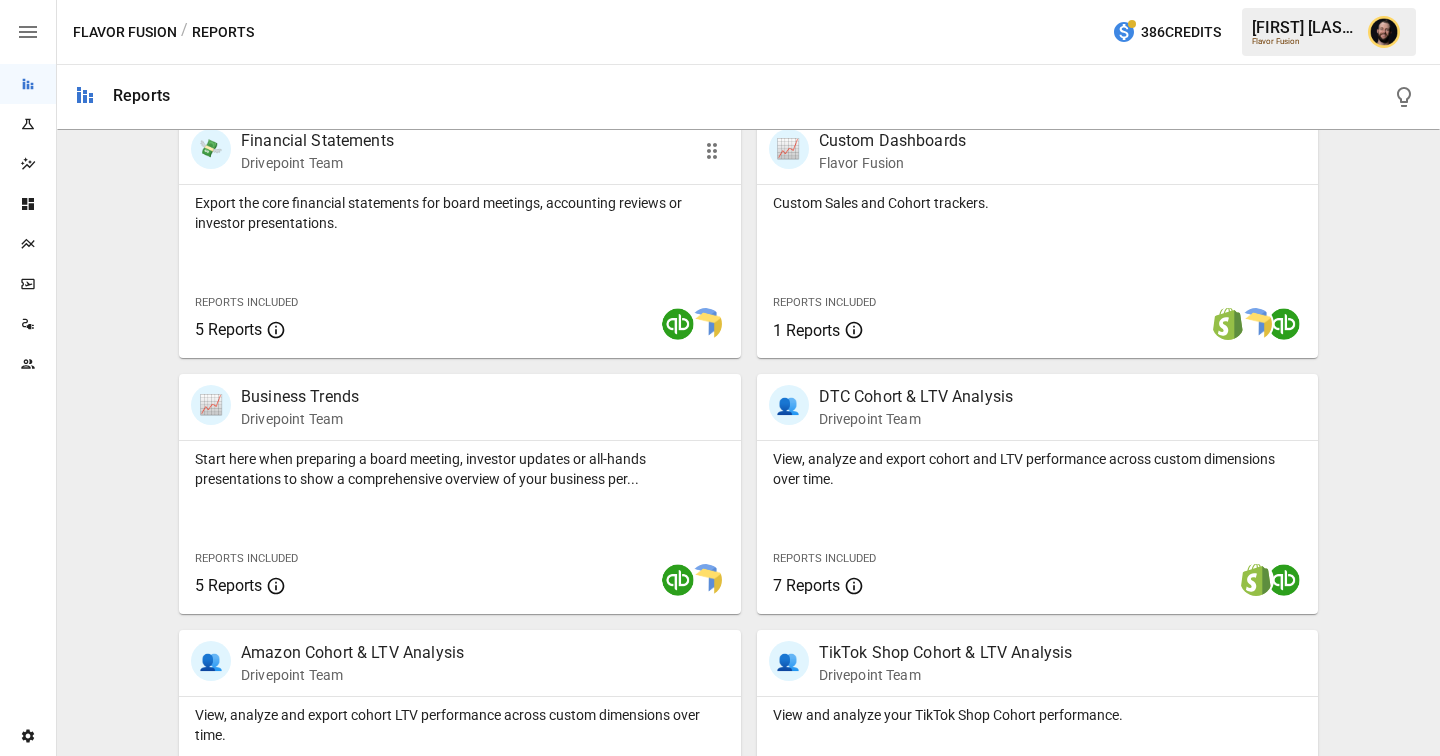 scroll, scrollTop: 581, scrollLeft: 0, axis: vertical 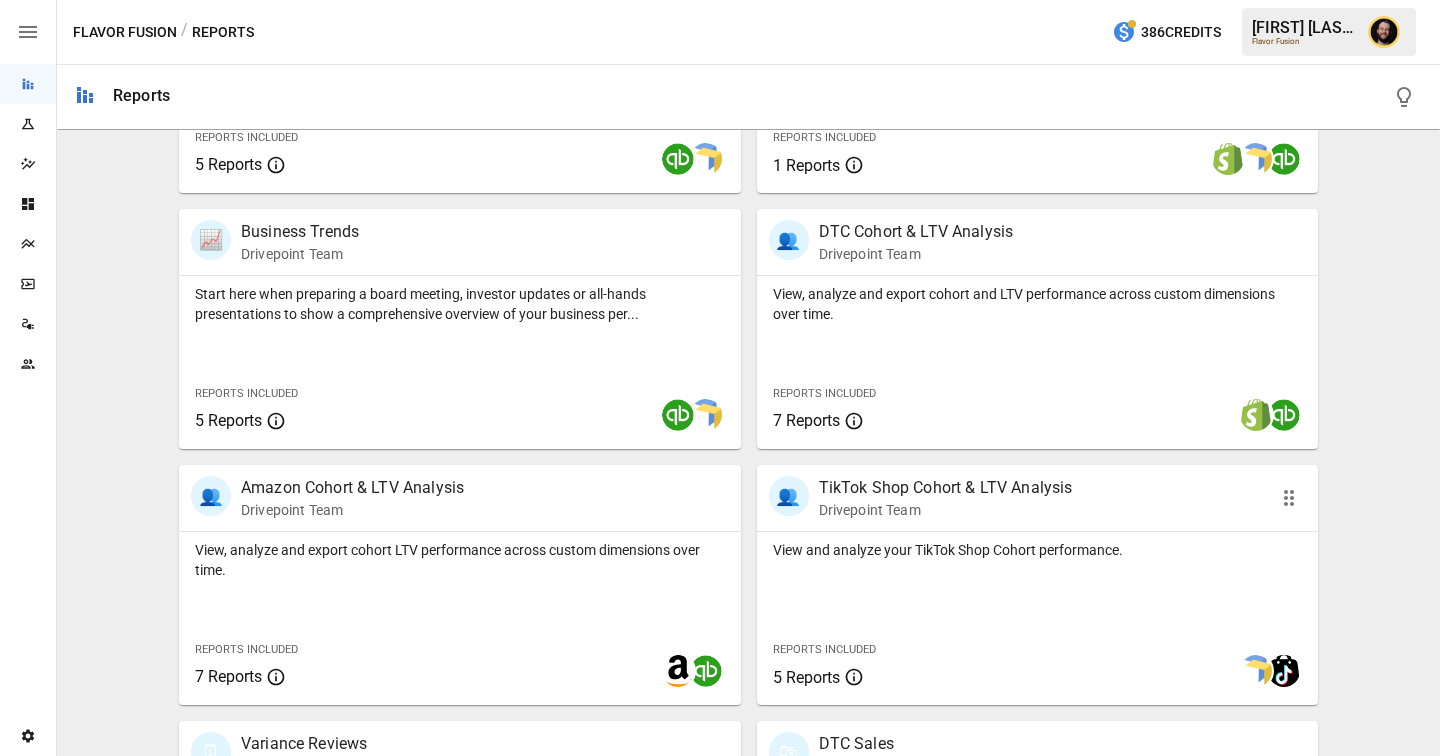 click on "View and analyze your TikTok Shop Cohort performance. Reports Included 5 Reports" at bounding box center [1038, 618] 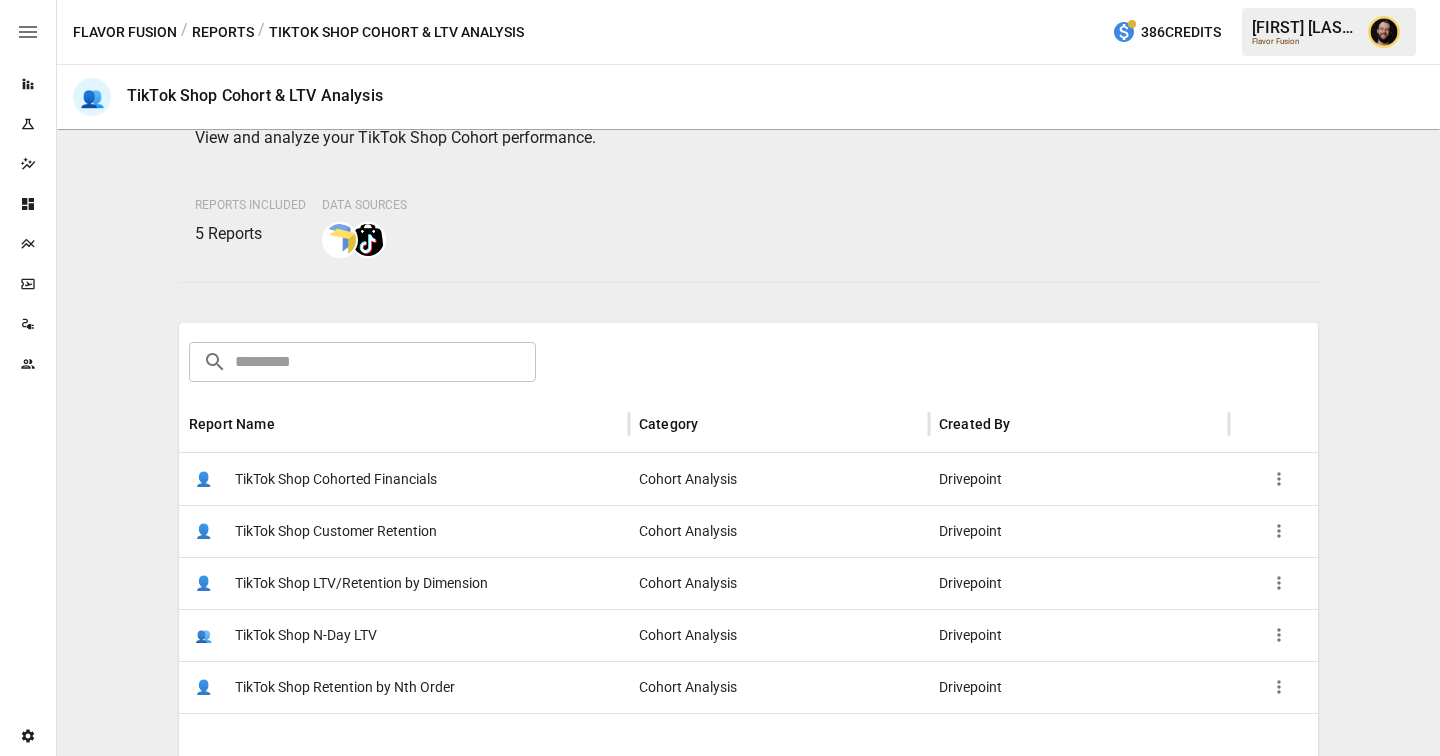 scroll, scrollTop: 168, scrollLeft: 0, axis: vertical 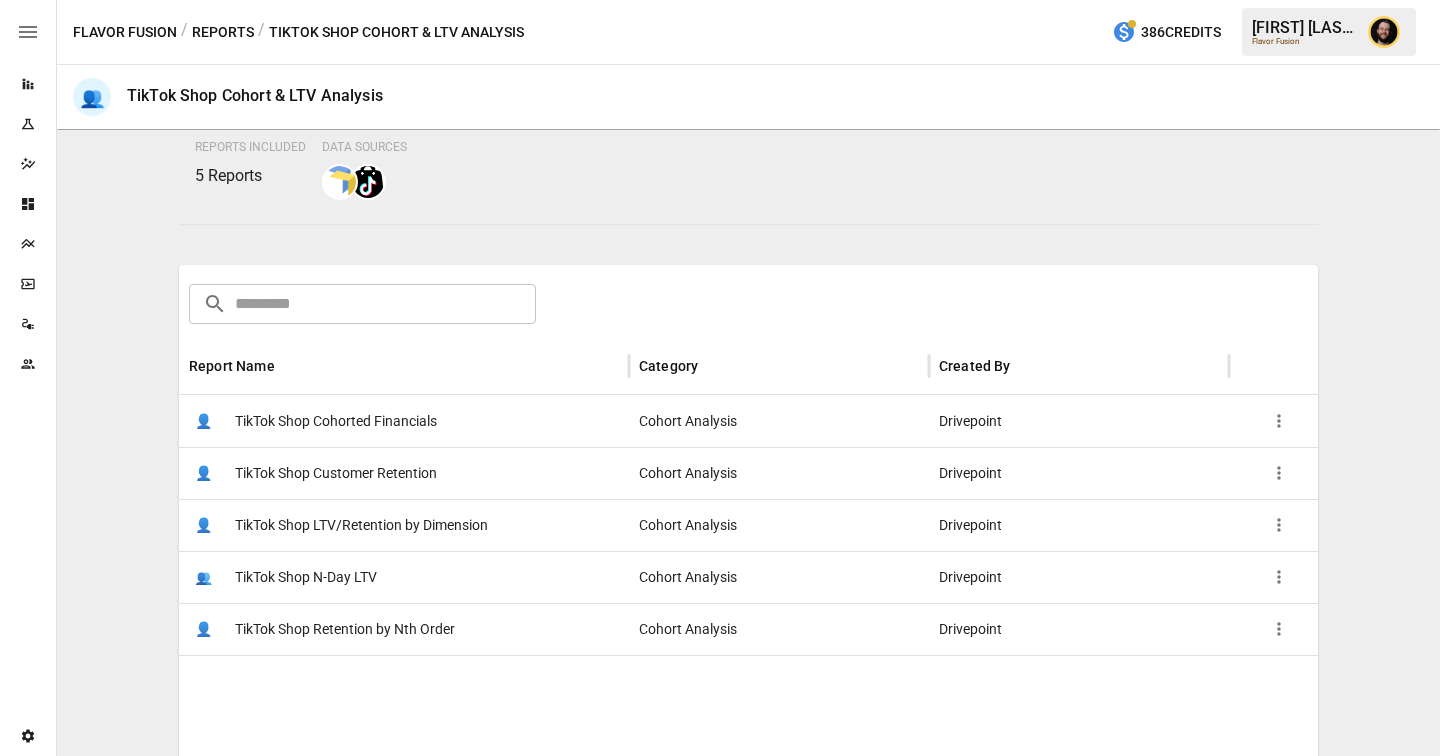 click on "Reports" at bounding box center (223, 32) 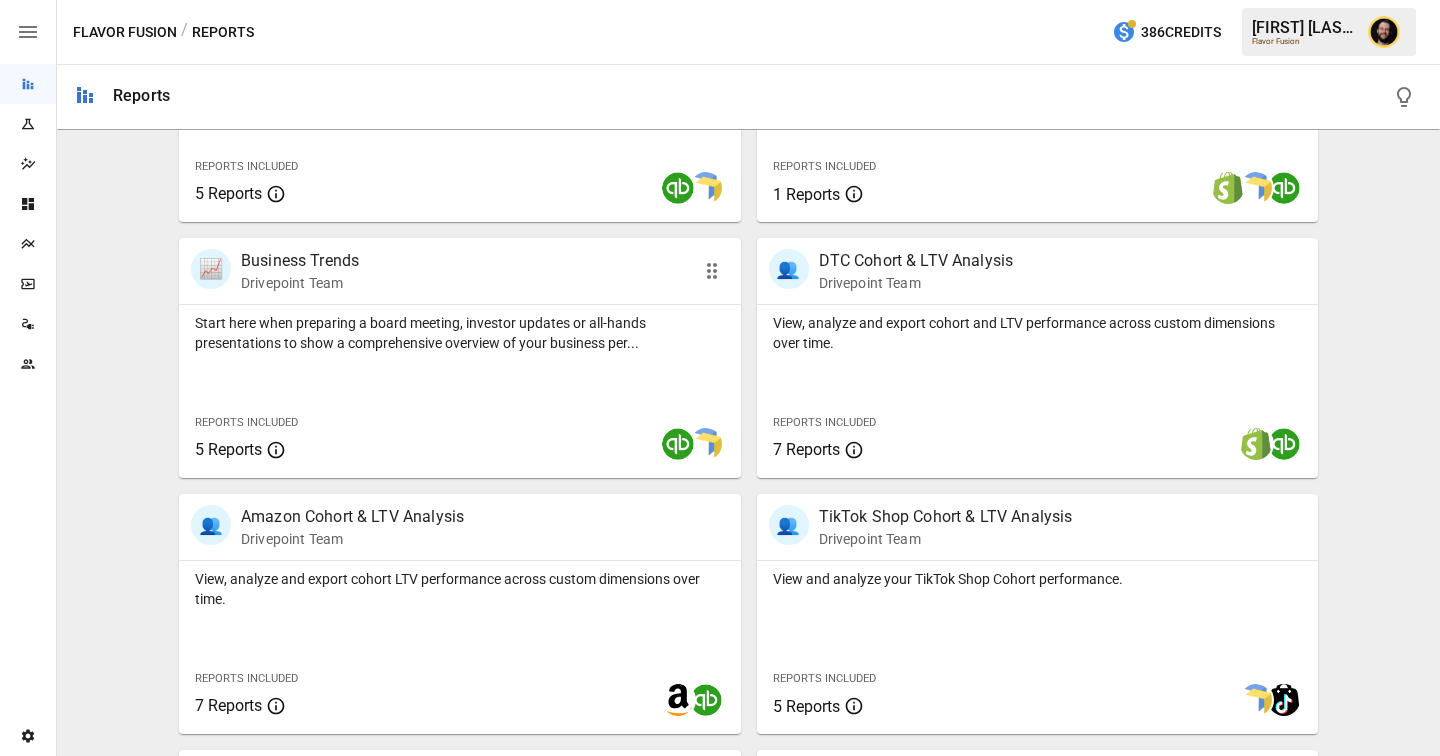 scroll, scrollTop: 560, scrollLeft: 0, axis: vertical 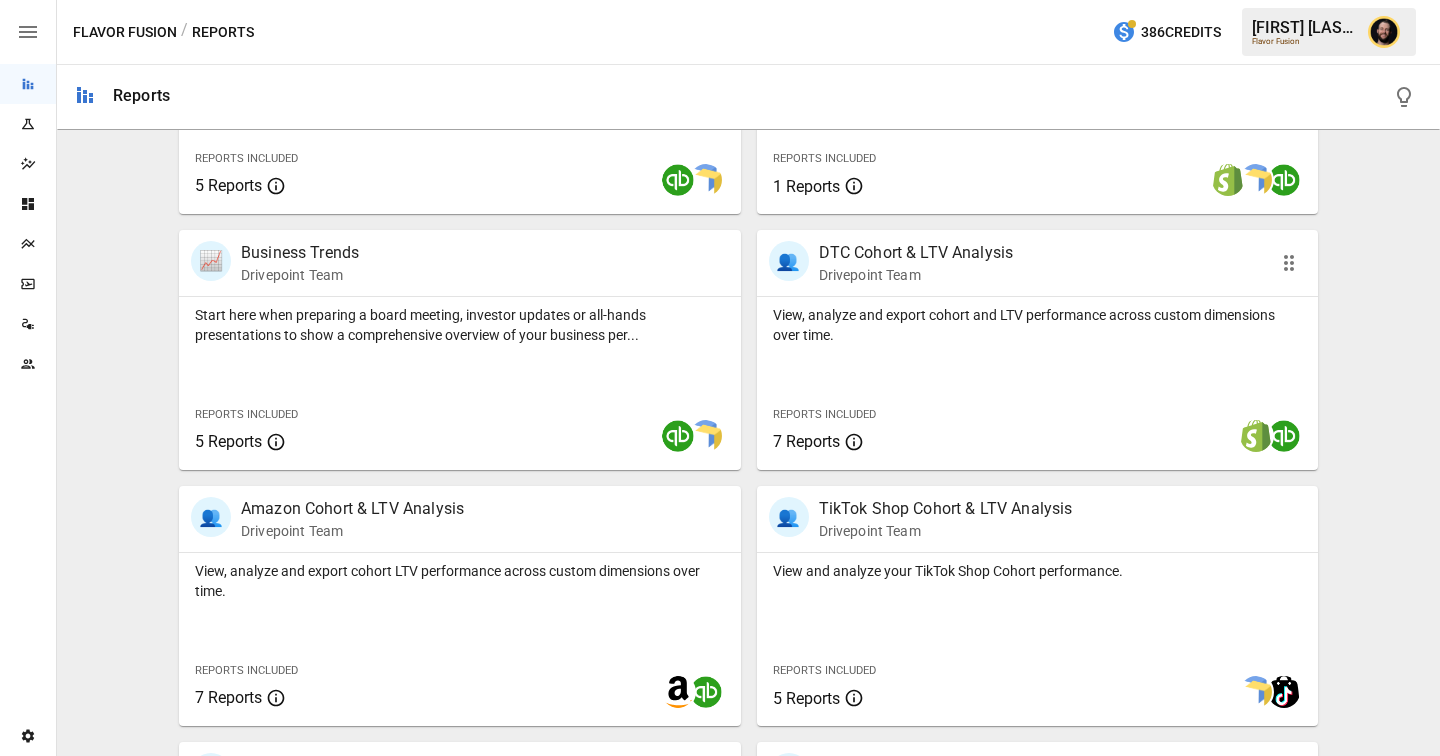 click on "View, analyze and export cohort and LTV performance across custom dimensions over time.  Reports Included 7 Reports" at bounding box center [1038, 383] 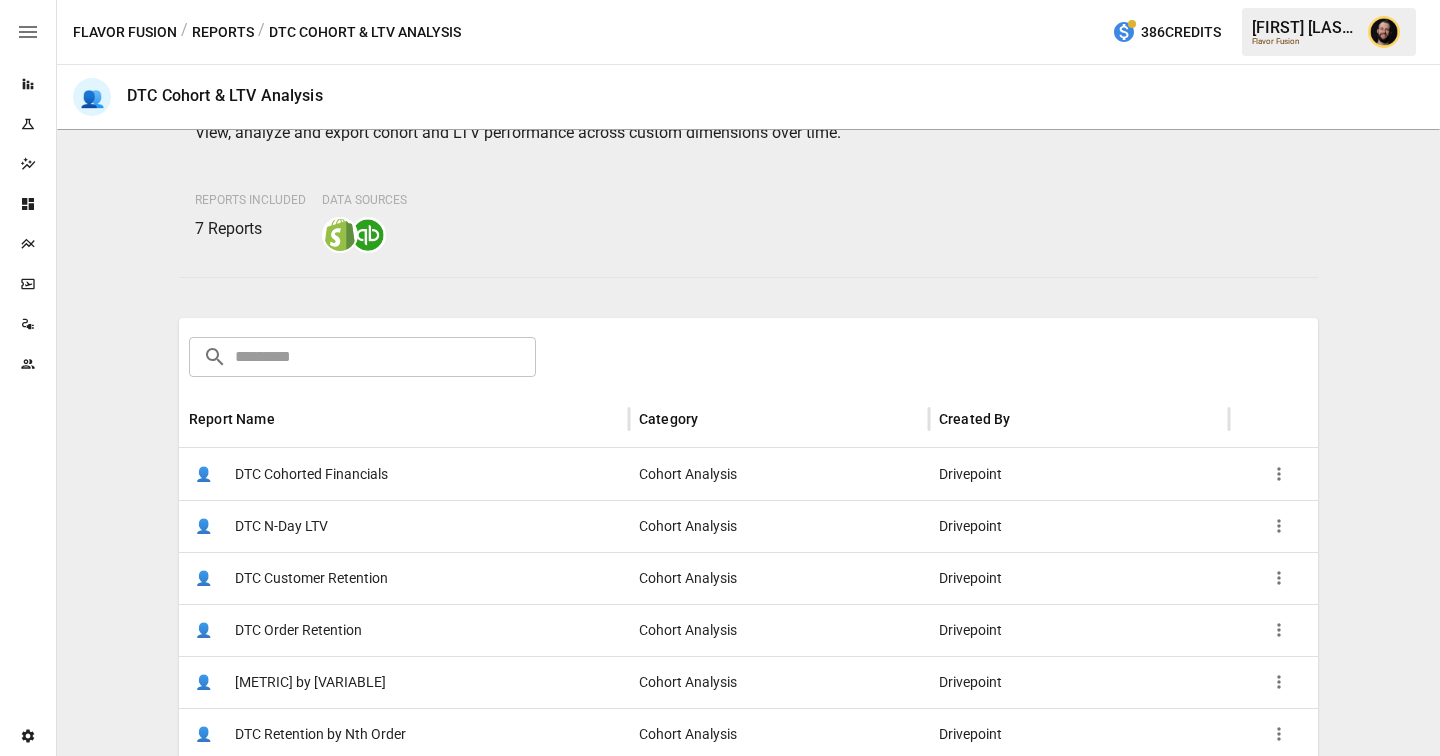 scroll, scrollTop: 210, scrollLeft: 0, axis: vertical 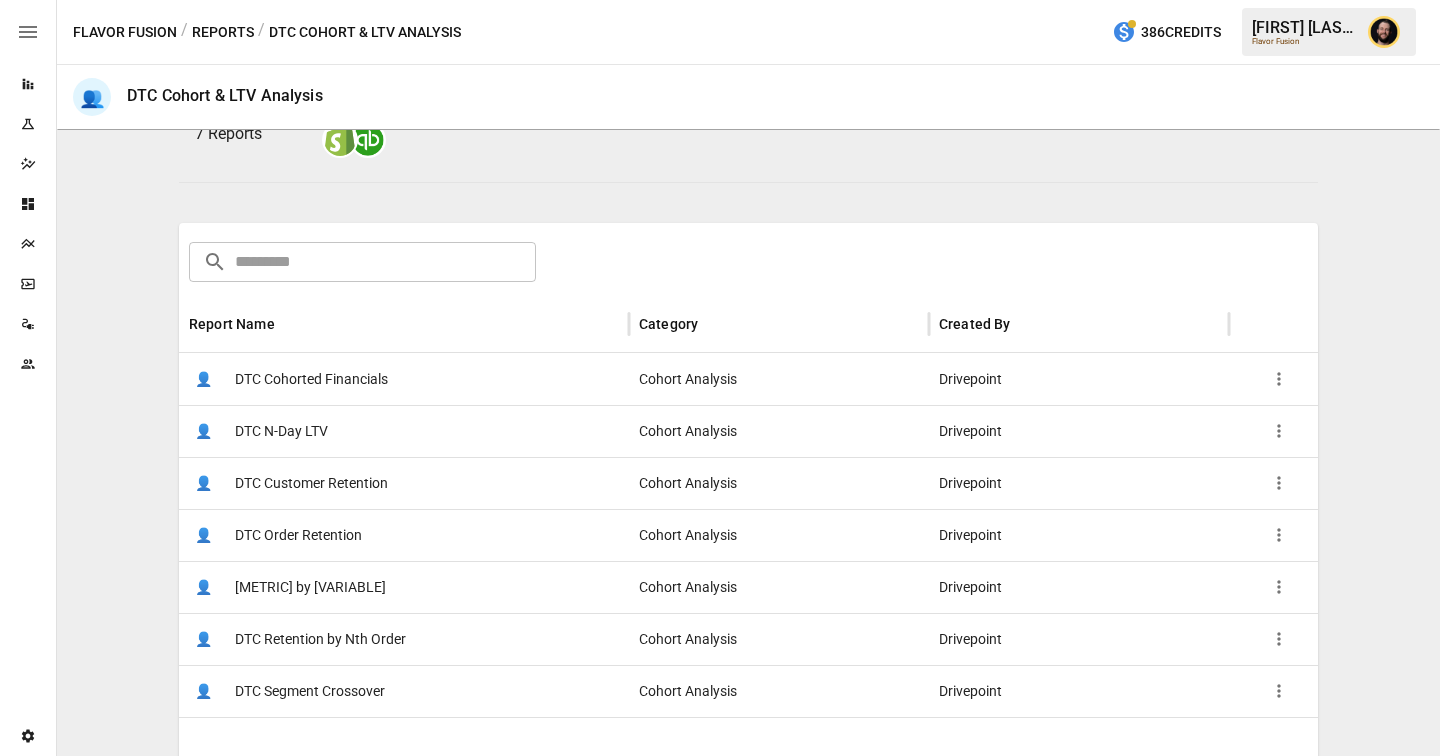 click on "DTC Cohorted Financials" at bounding box center (311, 379) 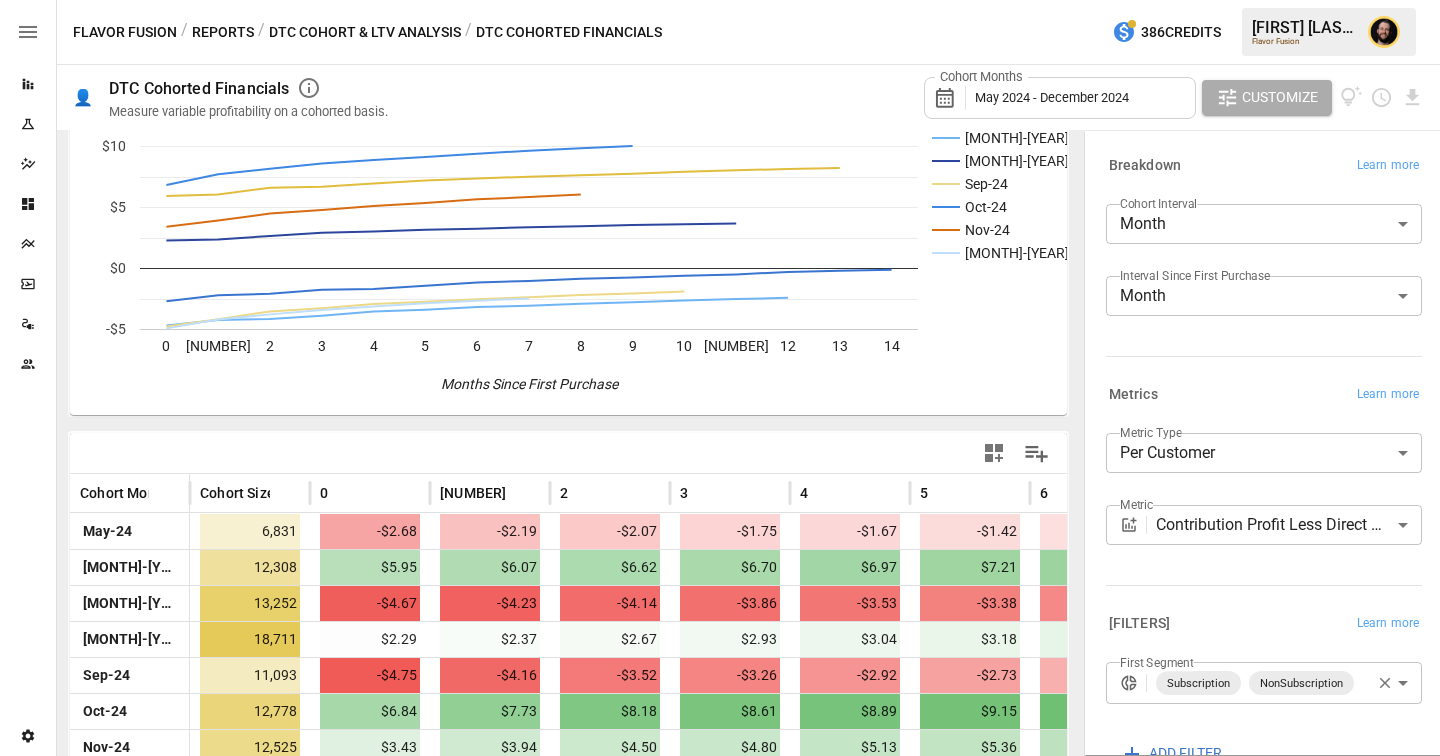 scroll, scrollTop: 218, scrollLeft: 0, axis: vertical 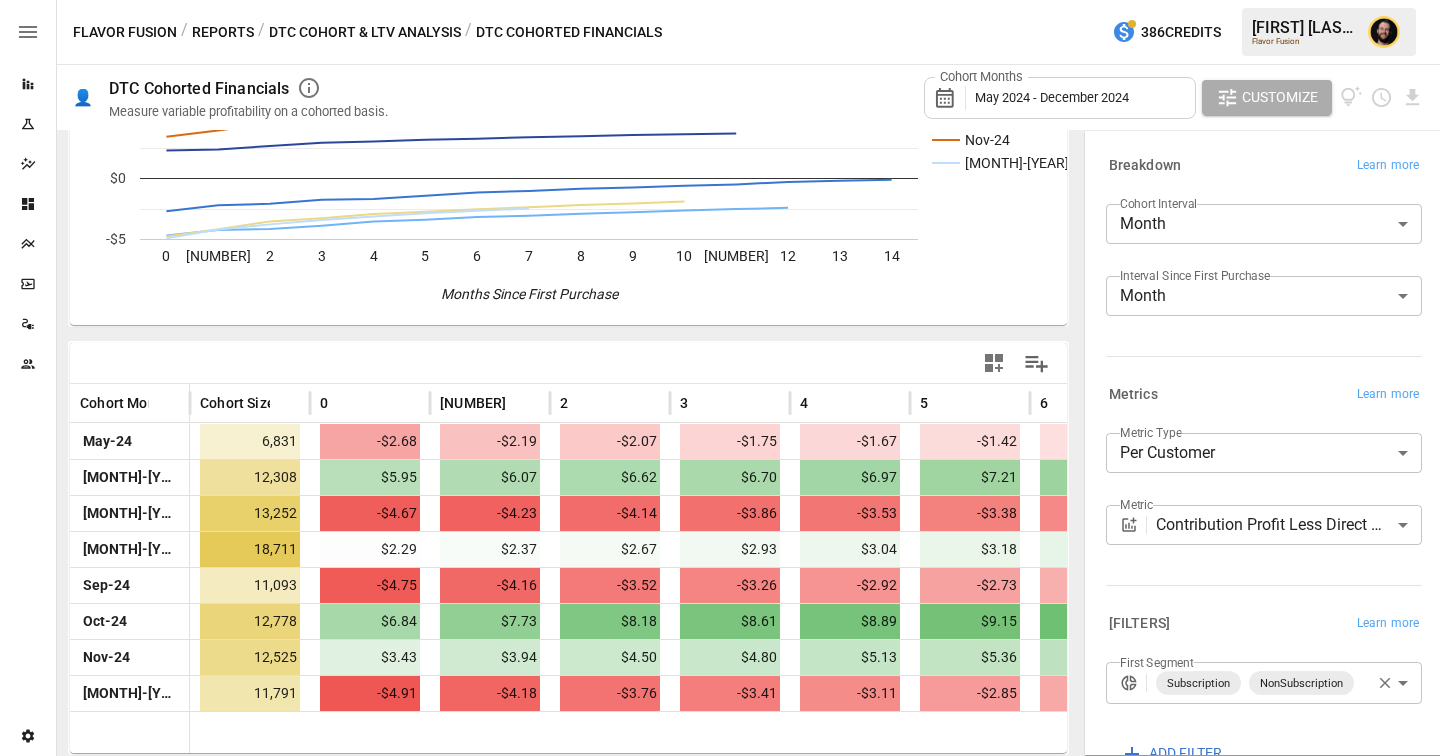 click on "Reports Experiments Dazzler Studio Dashboards Plans SmartModel ™ Data Sources Team Settings Flavor Fusion / Reports / DTC Cohort & LTV Analysis / DTC Cohorted Financials 386  Credits Ciaran N. Flavor Fusion 👤 DTC Cohorted Financials Measure variable profitability on a cohorted basis. Cohort Months May 2024 - December 2024 Customize May-24 Jun-24 Jul-24 Aug-24 Sep-24 Oct-24 Nov-24 Dec-24 0 1 2 3 4 5 6 7 8 9 10 11 12 13 14 -$5 $0 $5 $10 $15 Months Since First Purchase Dec-24 Cohort Month  Cohort Size   0   1   2   3   4   5   6   7   8 May-24 6,831 -$2.68 -$2.19 -$2.07 -$1.75 -$1.67 -$1.42 -$1.14 -$1.03 -$0.85 Jun-24 12,308 $5.95 $6.07 $6.62 $6.70 $6.97 $7.21 $7.37 $7.53 $7.64 Jul-24 13,252 -$4.67 -$4.23 -$4.14 -$3.86 -$3.53 -$3.38 -$3.16 -$3.05 -$2.89 Aug-24 18,711 $2.29 $2.37 $2.67 $2.93 $3.04 $3.18 $3.27 $3.38 $3.47 Sep-24 11,093 -$4.75 -$4.16 -$3.52 -$3.26 -$2.92 -$2.73 -$2.53 -$2.36 -$2.18 Oct-24 12,778 $6.84 $7.73 $8.18 $8.61 $8.89 $9.15 $9.40 $9.65 $9.85 Nov-24 12,525 $3.43 $3.94 $4.50 $4.80 $5.13" at bounding box center (720, 0) 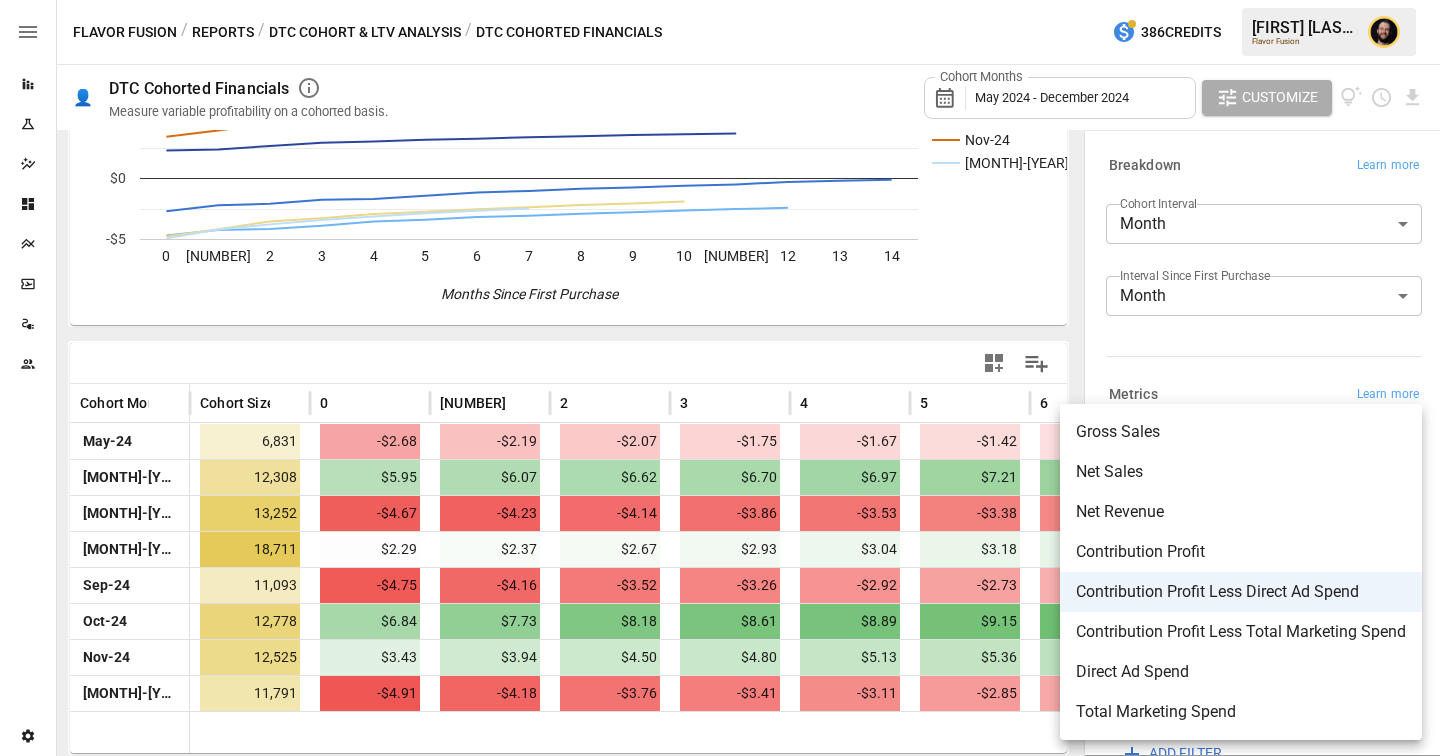 click at bounding box center [720, 378] 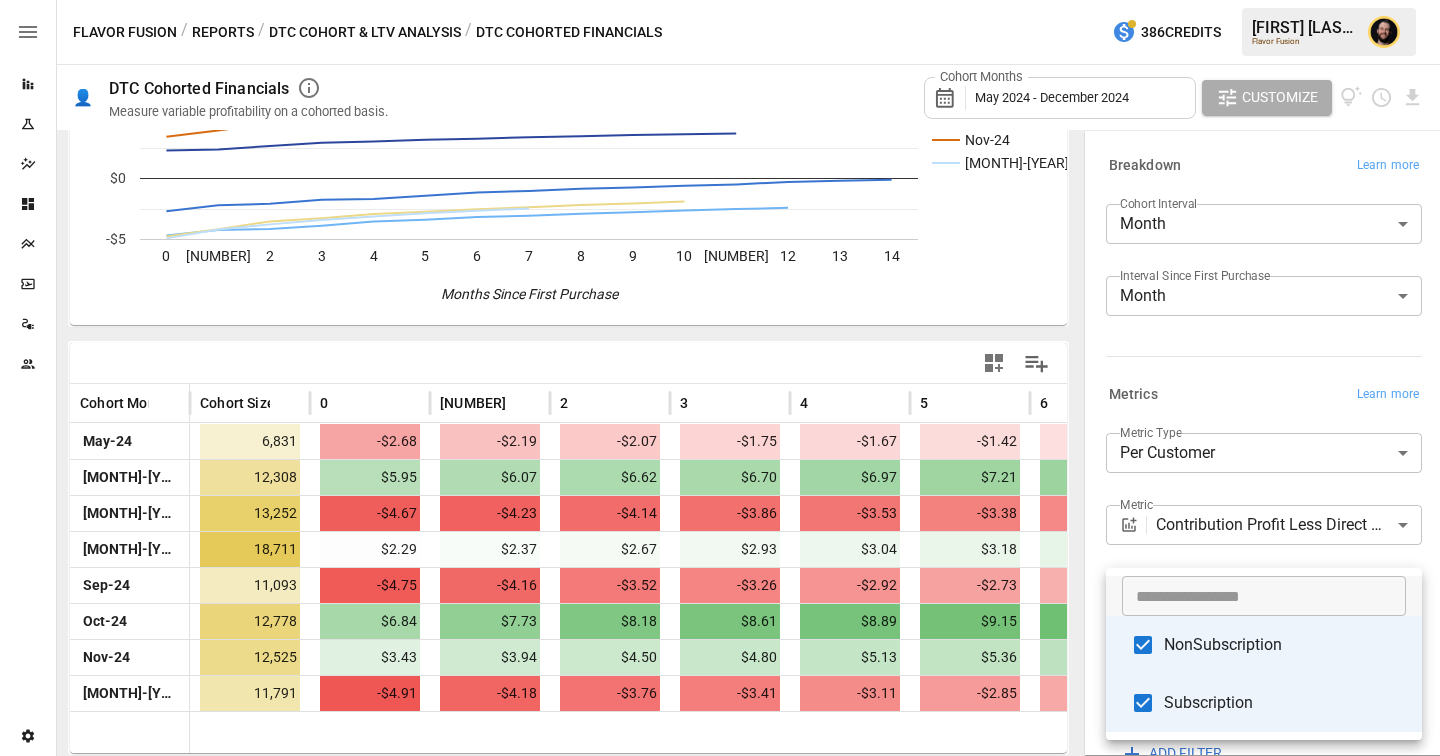 click on "Reports Experiments Dazzler Studio Dashboards Plans SmartModel ™ Data Sources Team Settings Flavor Fusion / Reports / DTC Cohort & LTV Analysis / DTC Cohorted Financials 386  Credits Ciaran N. Flavor Fusion 👤 DTC Cohorted Financials Measure variable profitability on a cohorted basis. Cohort Months May 2024 - December 2024 Customize May-24 Jun-24 Jul-24 Aug-24 Sep-24 Oct-24 Nov-24 Dec-24 0 1 2 3 4 5 6 7 8 9 10 11 12 13 14 -$5 $0 $5 $10 $15 Months Since First Purchase Dec-24 Cohort Month  Cohort Size   0   1   2   3   4   5   6   7   8 May-24 6,831 -$2.68 -$2.19 -$2.07 -$1.75 -$1.67 -$1.42 -$1.14 -$1.03 -$0.85 Jun-24 12,308 $5.95 $6.07 $6.62 $6.70 $6.97 $7.21 $7.37 $7.53 $7.64 Jul-24 13,252 -$4.67 -$4.23 -$4.14 -$3.86 -$3.53 -$3.38 -$3.16 -$3.05 -$2.89 Aug-24 18,711 $2.29 $2.37 $2.67 $2.93 $3.04 $3.18 $3.27 $3.38 $3.47 Sep-24 11,093 -$4.75 -$4.16 -$3.52 -$3.26 -$2.92 -$2.73 -$2.53 -$2.36 -$2.18 Oct-24 12,778 $6.84 $7.73 $8.18 $8.61 $8.89 $9.15 $9.40 $9.65 $9.85 Nov-24 12,525 $3.43 $3.94 $4.50 $4.80 $5.13" at bounding box center (720, 0) 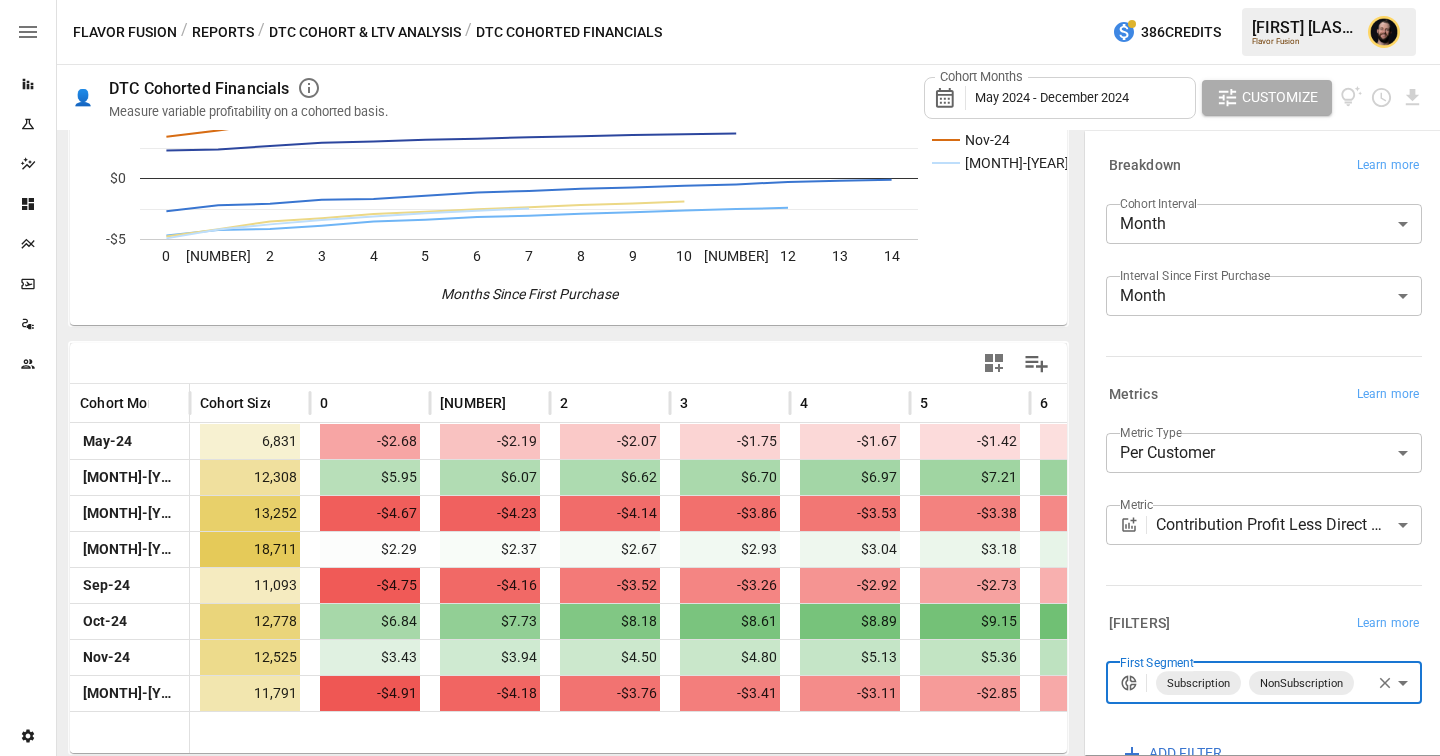 click on "Reports" at bounding box center (223, 32) 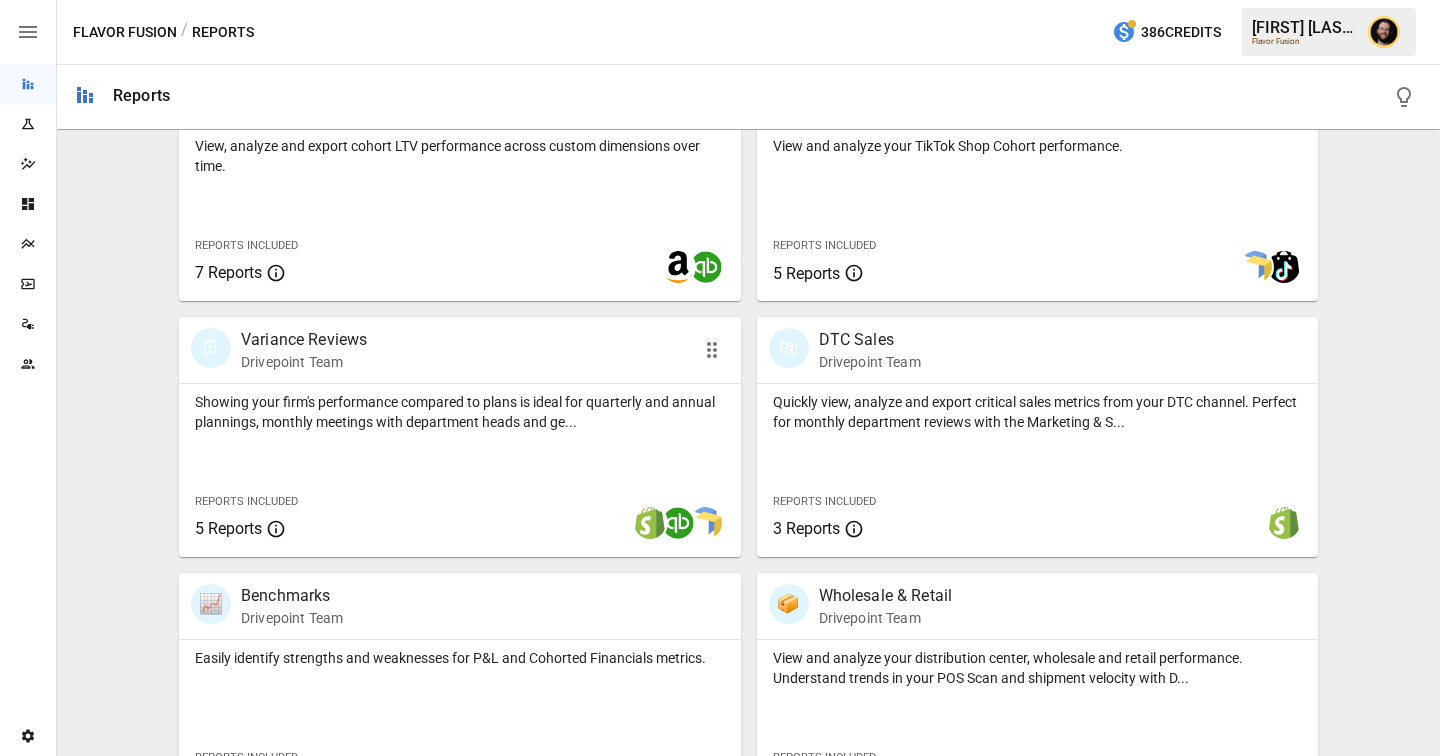scroll, scrollTop: 1245, scrollLeft: 0, axis: vertical 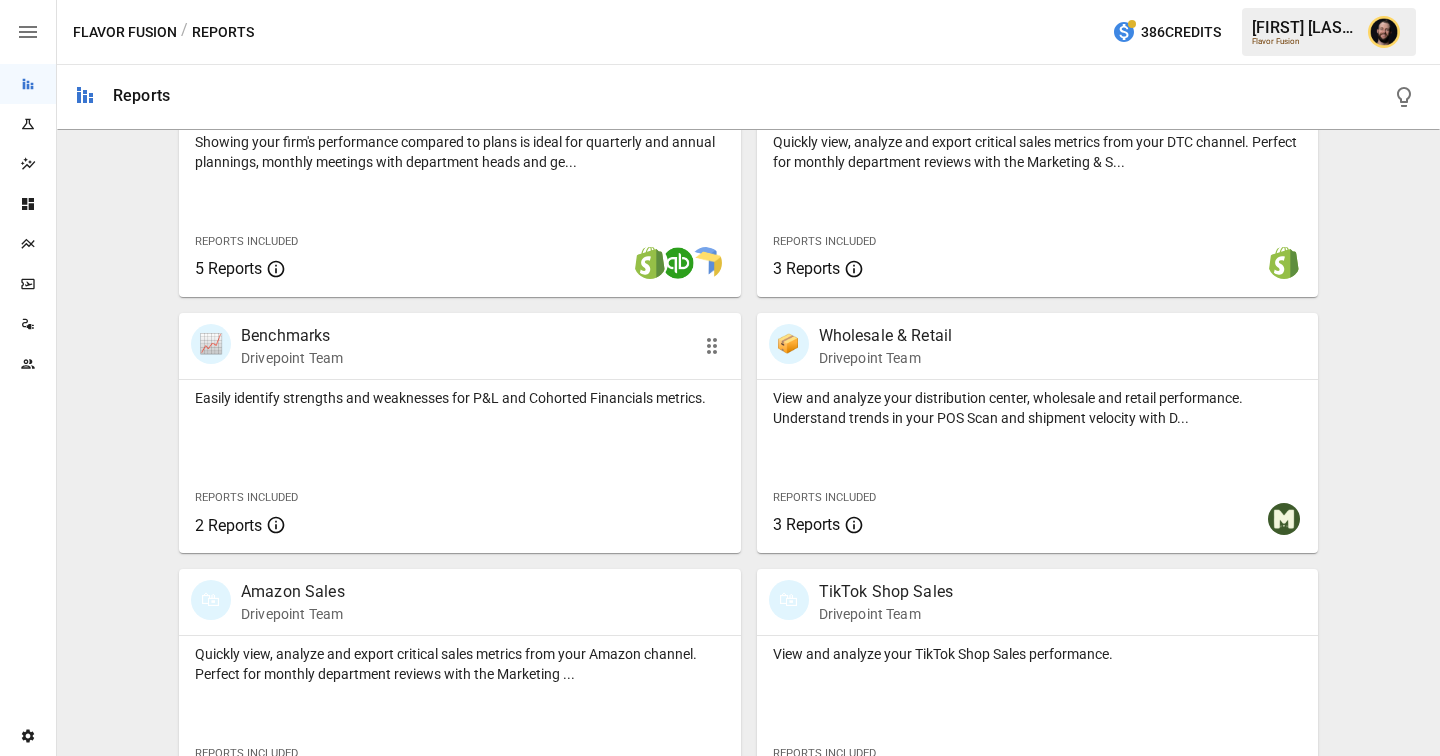 click on "Easily identify strengths and weaknesses for P&L and Cohorted Financials metrics.  Reports Included 2 Reports" at bounding box center [460, 466] 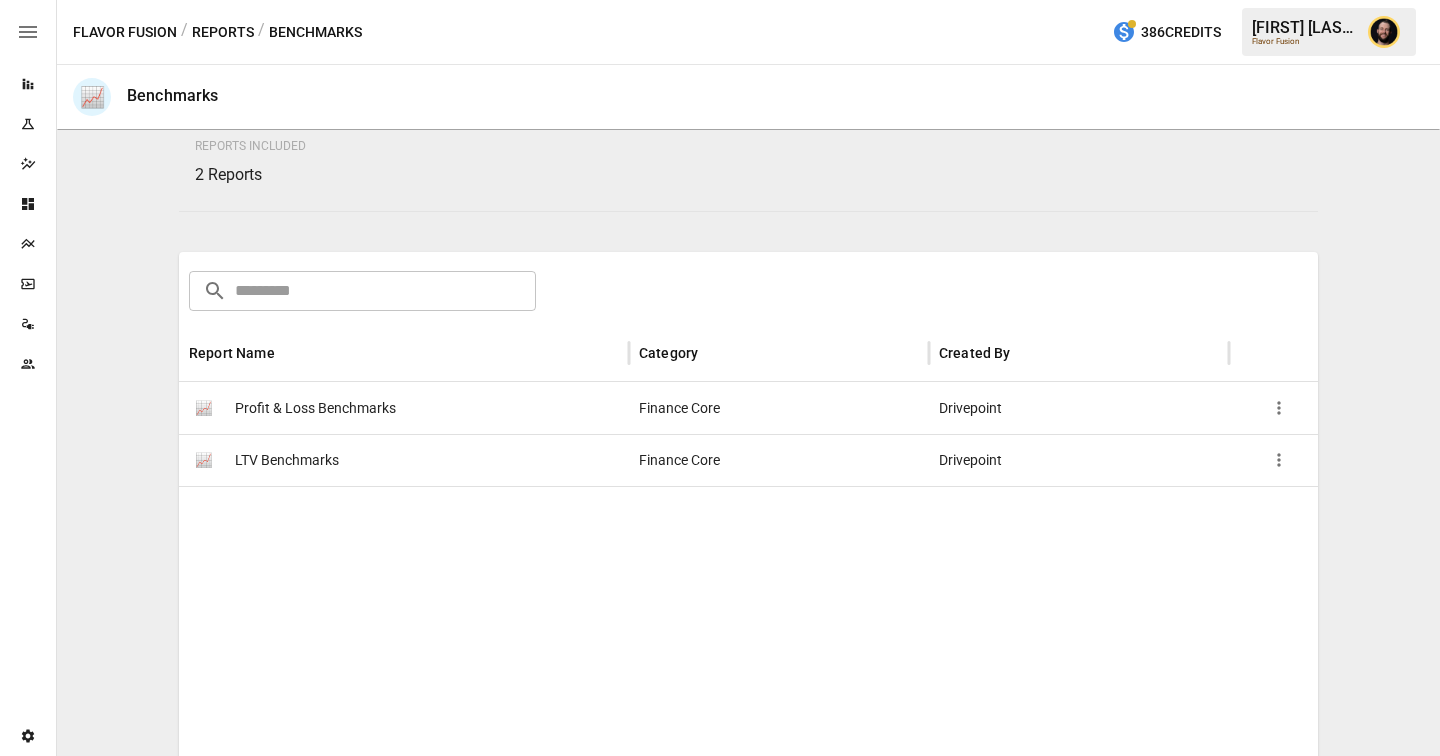 scroll, scrollTop: 222, scrollLeft: 0, axis: vertical 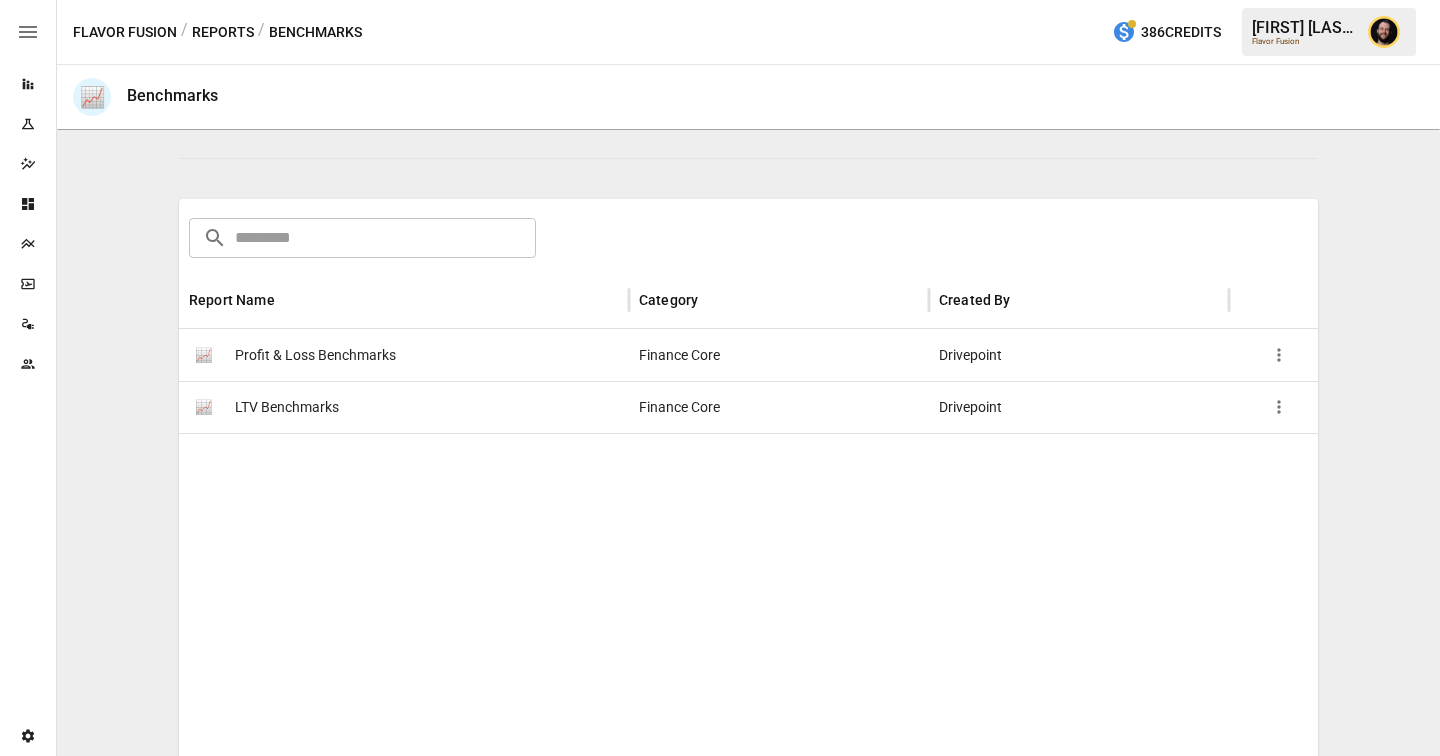 click on "📈 LTV Benchmarks" at bounding box center [404, 407] 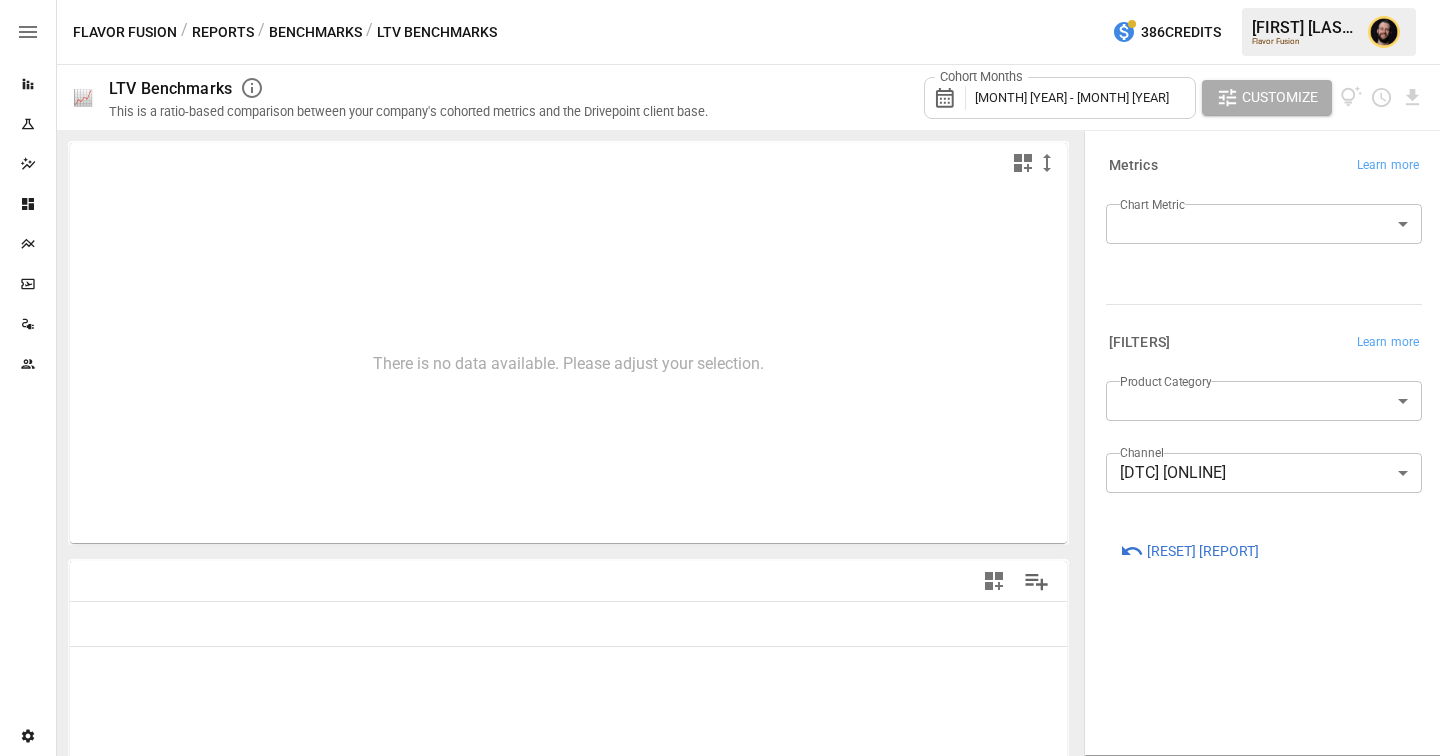 type on "**********" 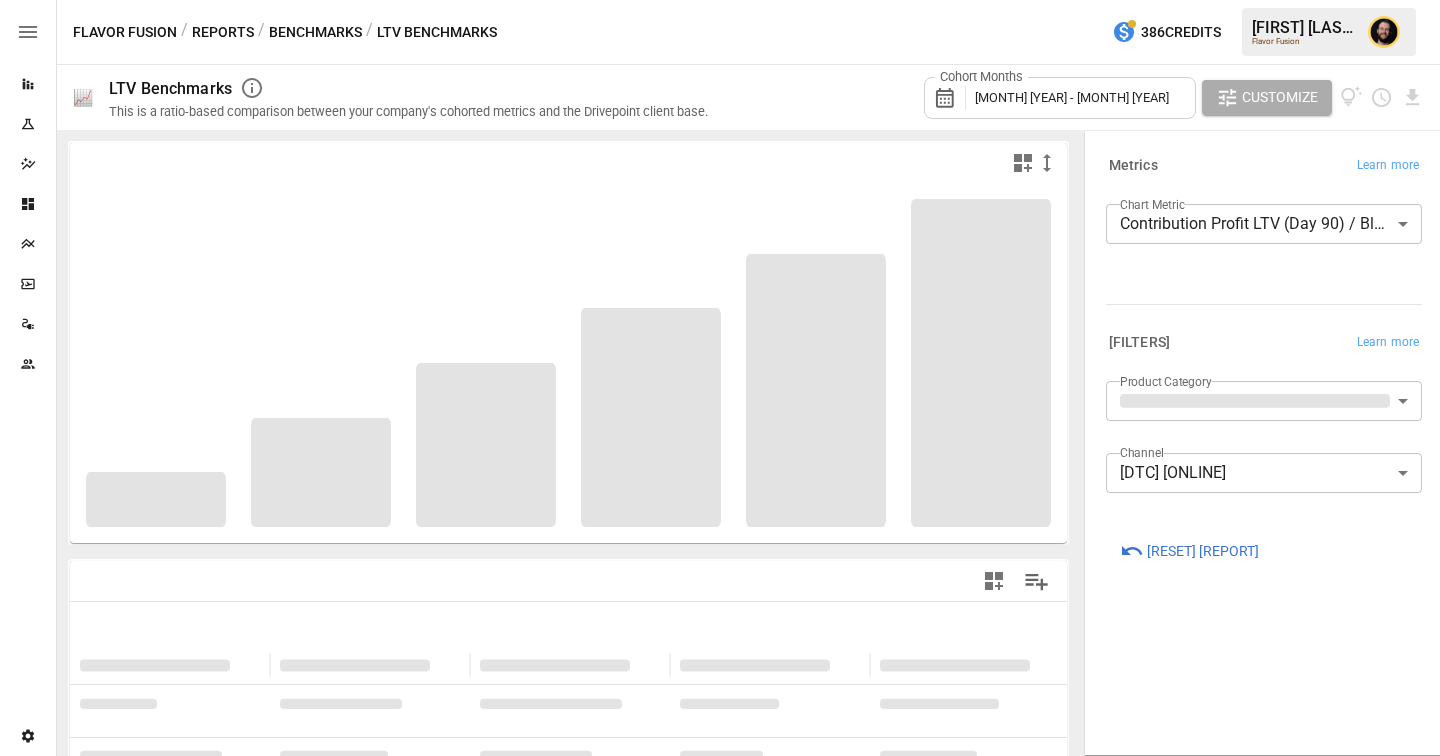 click on "**********" at bounding box center (720, 0) 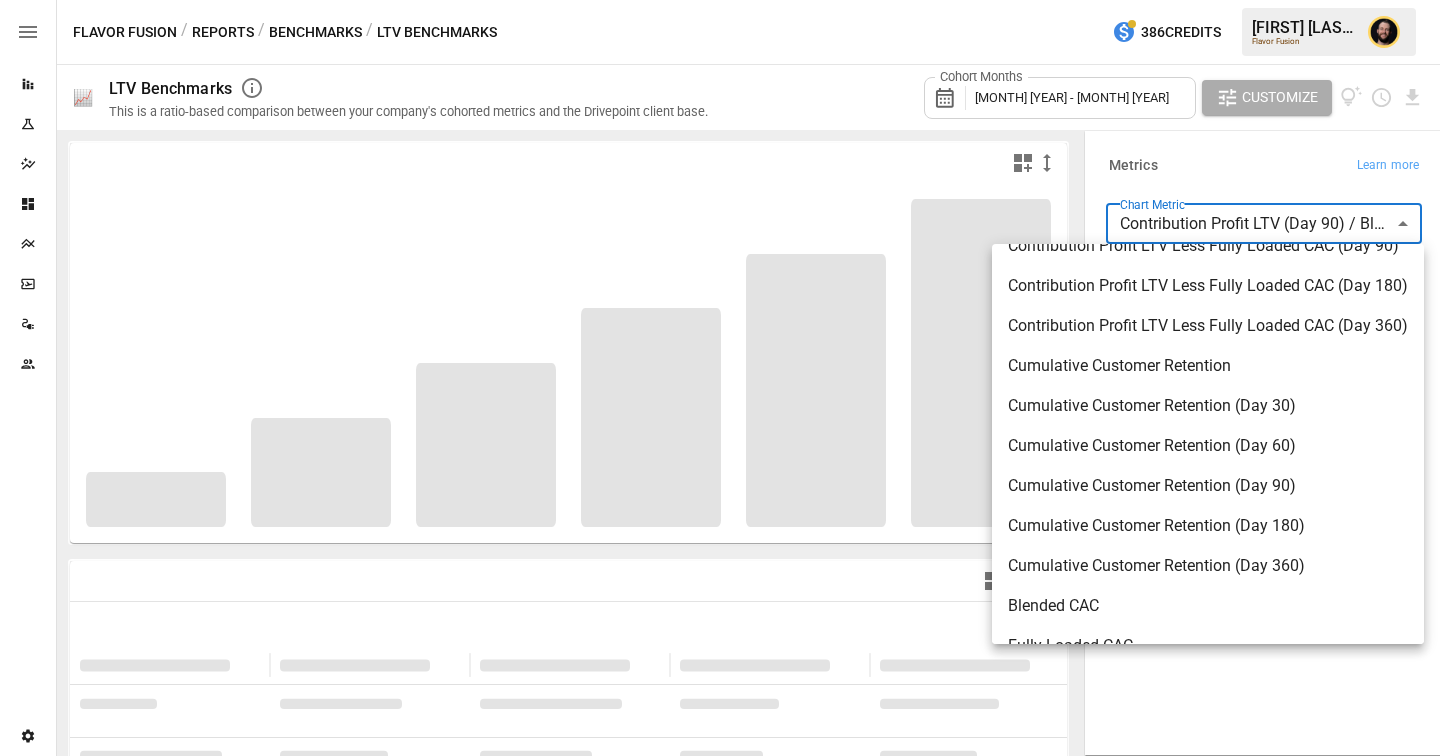 scroll, scrollTop: 1031, scrollLeft: 0, axis: vertical 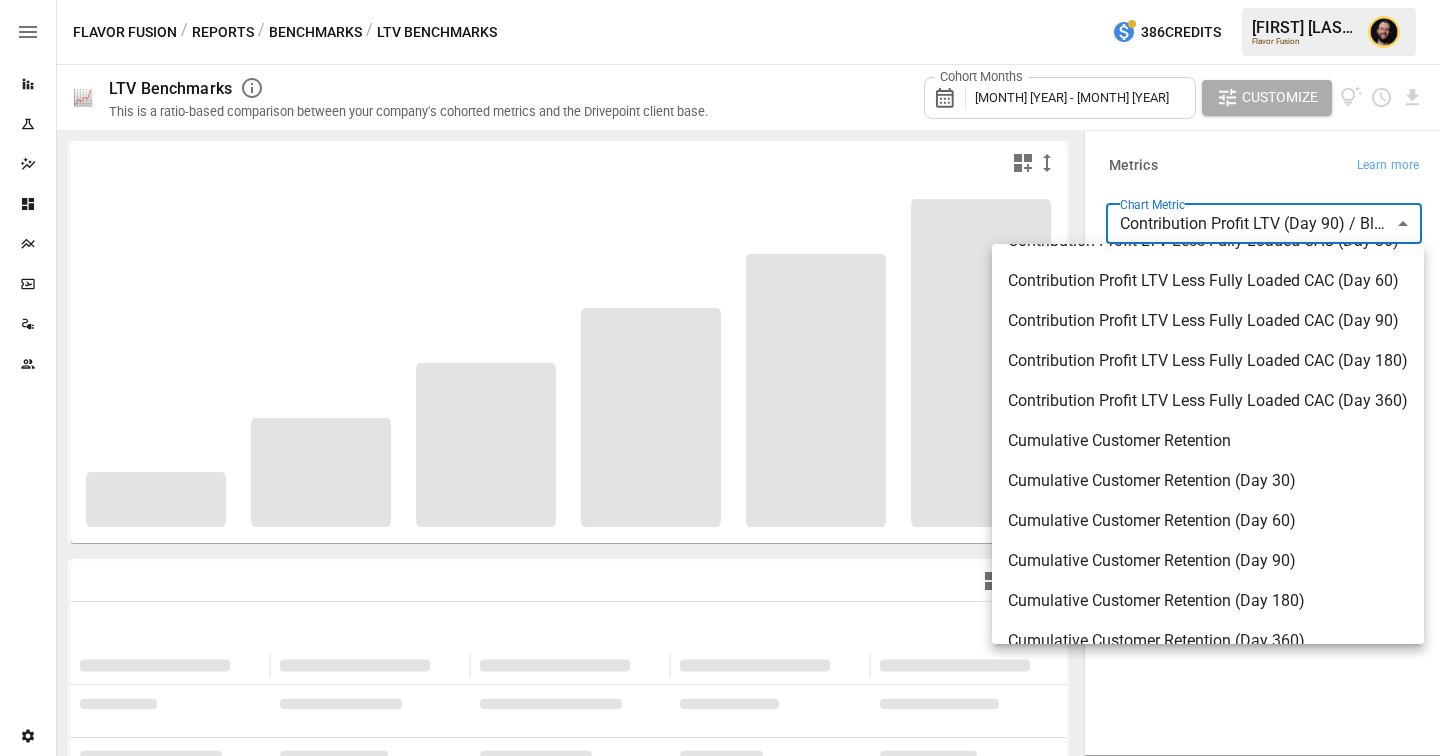 click at bounding box center [720, 378] 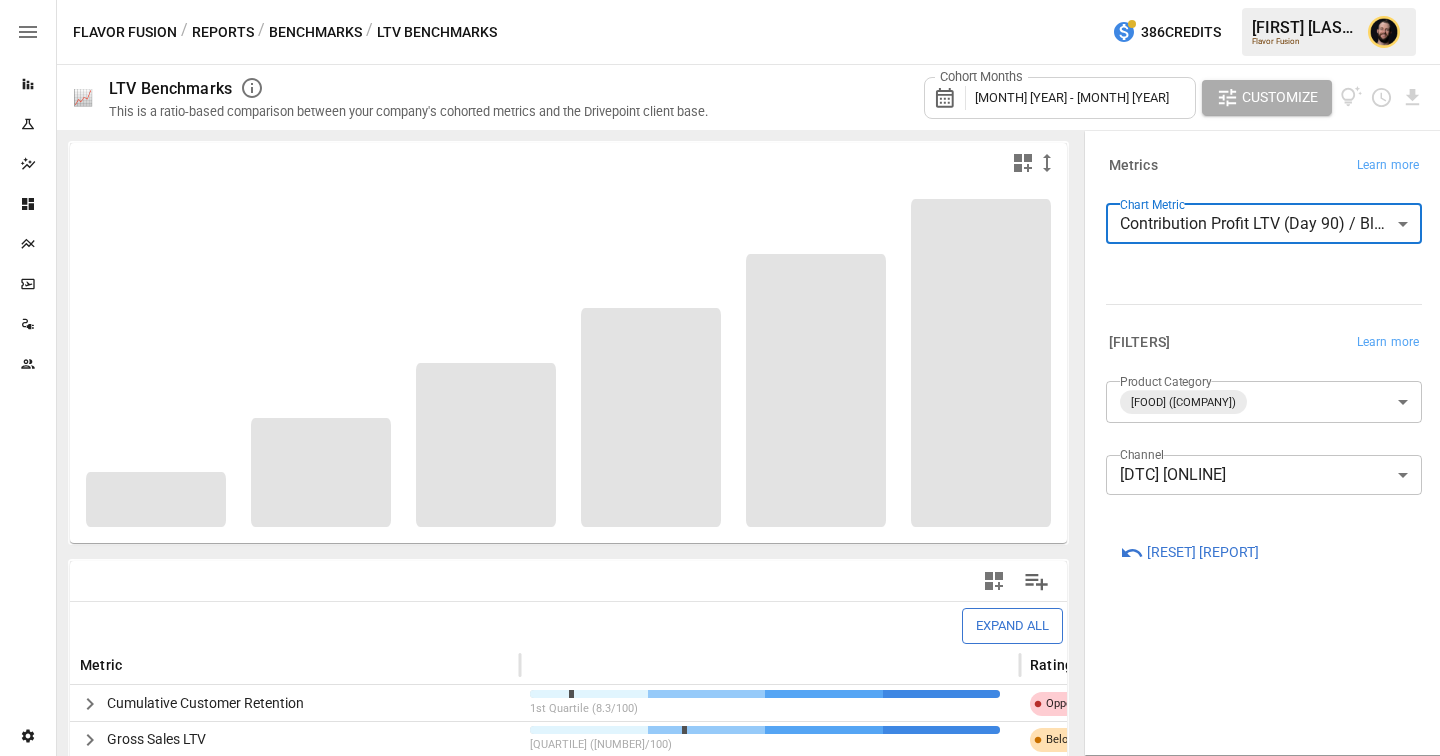 click on "Reports Experiments Dazzler Studio Dashboards Plans SmartModel ™ Data Sources Team Settings Flavor Fusion / Reports / Benchmarks / LTV Benchmarks 386  Credits Ciaran N. Flavor Fusion 📈 LTV Benchmarks This is a ratio-based comparison between your company's cohorted metrics and the Drivepoint client base. Cohort Months May 2024 - May 2025 Customize Cannot draw chart: no data specified. Cannot draw chart: no data specified. Expand All Metric   Rating Cumulative Customer Retention 1st Quartile (8.3/100) Opportunity Gross Sales LTV 2nd Quartile (32.4/100) Below Benchmark Net Sales LTV 2nd Quartile (32.4/100) Below Benchmark Contribution Profit LTV 2nd Quartile (35.1/100) Below Benchmark Contribution Profit LTV Less Blended CAC 3rd Quartile (56.8/100) Above Benchmark Contribution Profit LTV Less Fully Loaded CAC 3rd Quartile (54.1/100) Above Benchmark Blended CAC 2nd Quartile (29.7/100) Above Benchmark Fully Loaded CAC 2nd Quartile (27.0/100) Above Benchmark Contribution Profit LTV / Blended CAC Metrics ​" at bounding box center (720, 0) 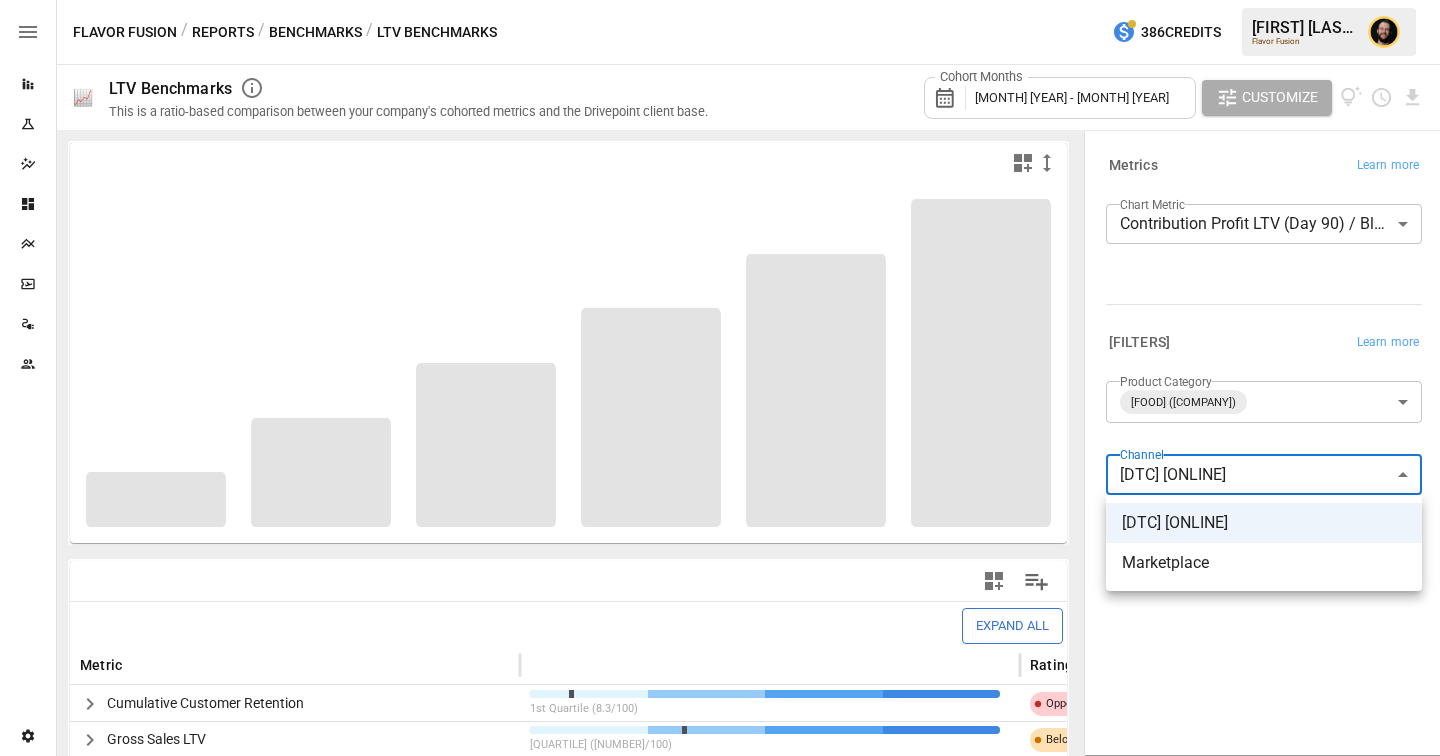 click at bounding box center (720, 378) 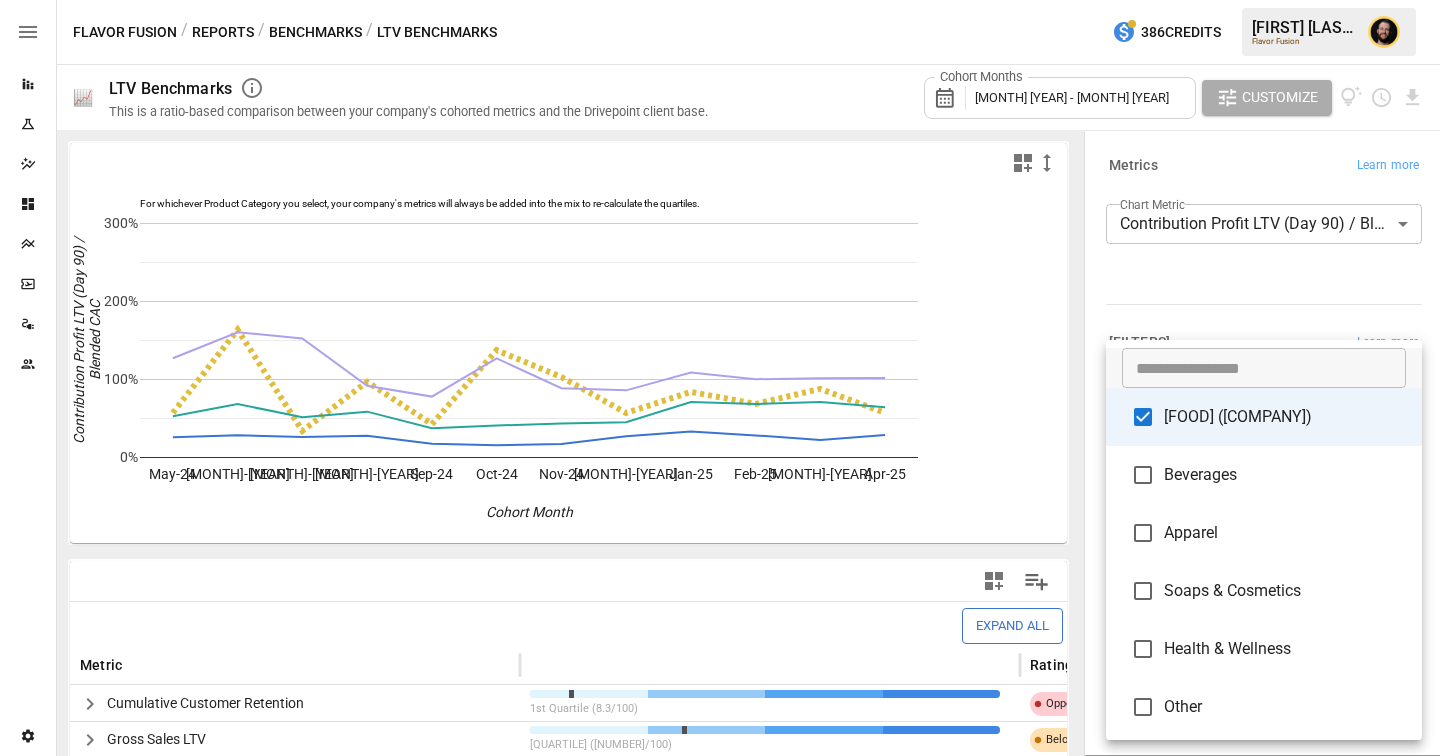 click on "Reports Experiments Dazzler Studio Dashboards Plans SmartModel ™ Data Sources Team Settings Flavor Fusion / Reports / Benchmarks / LTV Benchmarks 386  Credits Ciaran N. Flavor Fusion 📈 LTV Benchmarks This is a ratio-based comparison between your company's cohorted metrics and the Drivepoint client base. Cohort Months May 2024 - May 2025 Customize For whichever Product Category you select, your company's metrics will always be added into the mix to re-calculate the quartiles. May-24 Jun-24 Jul-24 Aug-24 Sep-24 Oct-24 Nov-24 Dec-24 Jan-25 Feb-25 Mar-25 Apr-25 0% 100% 200% 300% Cohort Month Contribution Profit LTV (Day 90) / Blended CAC 75th Expand All Metric   Rating Cumulative Customer Retention 1st Quartile (8.3/100) Opportunity Gross Sales LTV 2nd Quartile (32.4/100) Below Benchmark Net Sales LTV 2nd Quartile (32.4/100) Below Benchmark Contribution Profit LTV 2nd Quartile (35.1/100) Below Benchmark Contribution Profit LTV Less Blended CAC 3rd Quartile (56.8/100) Above Benchmark 3rd Quartile (54.1/100)" at bounding box center (720, 0) 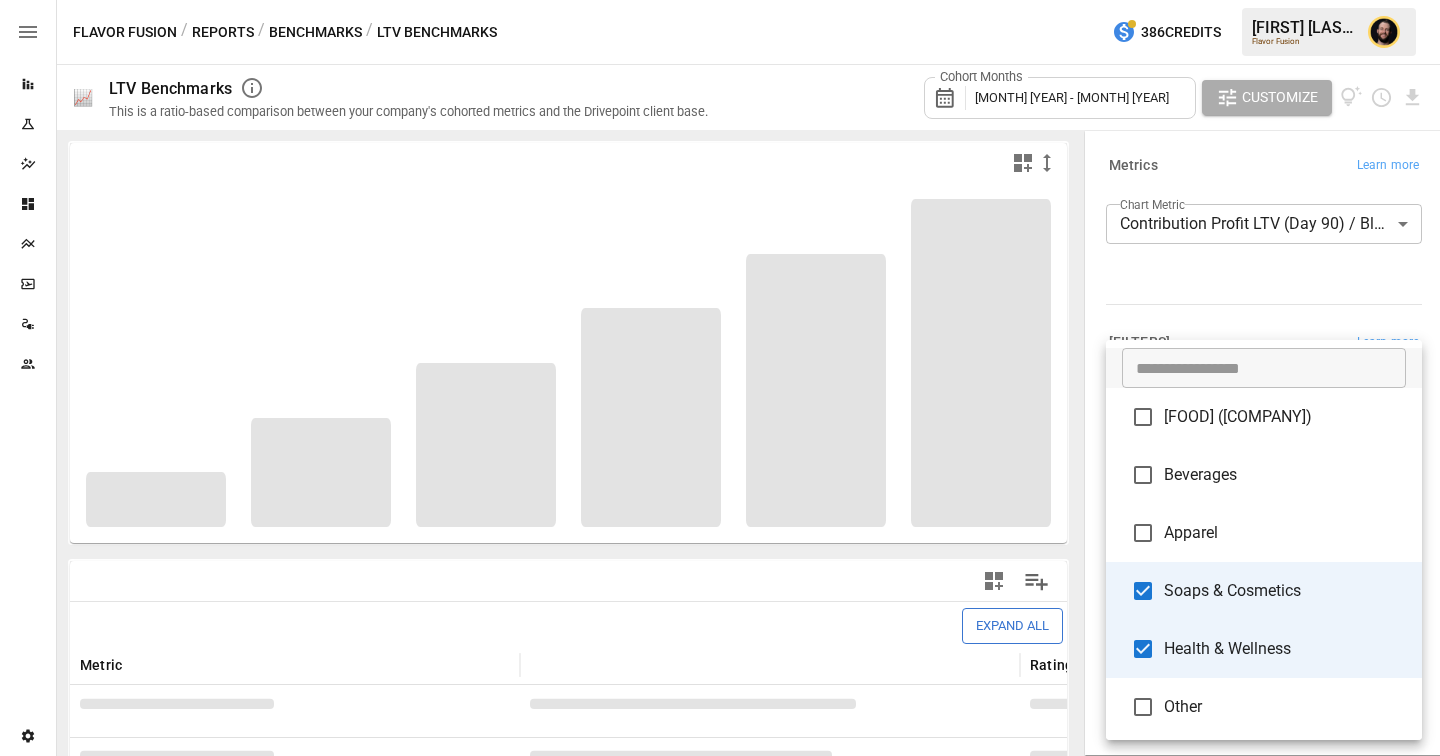 click at bounding box center (720, 378) 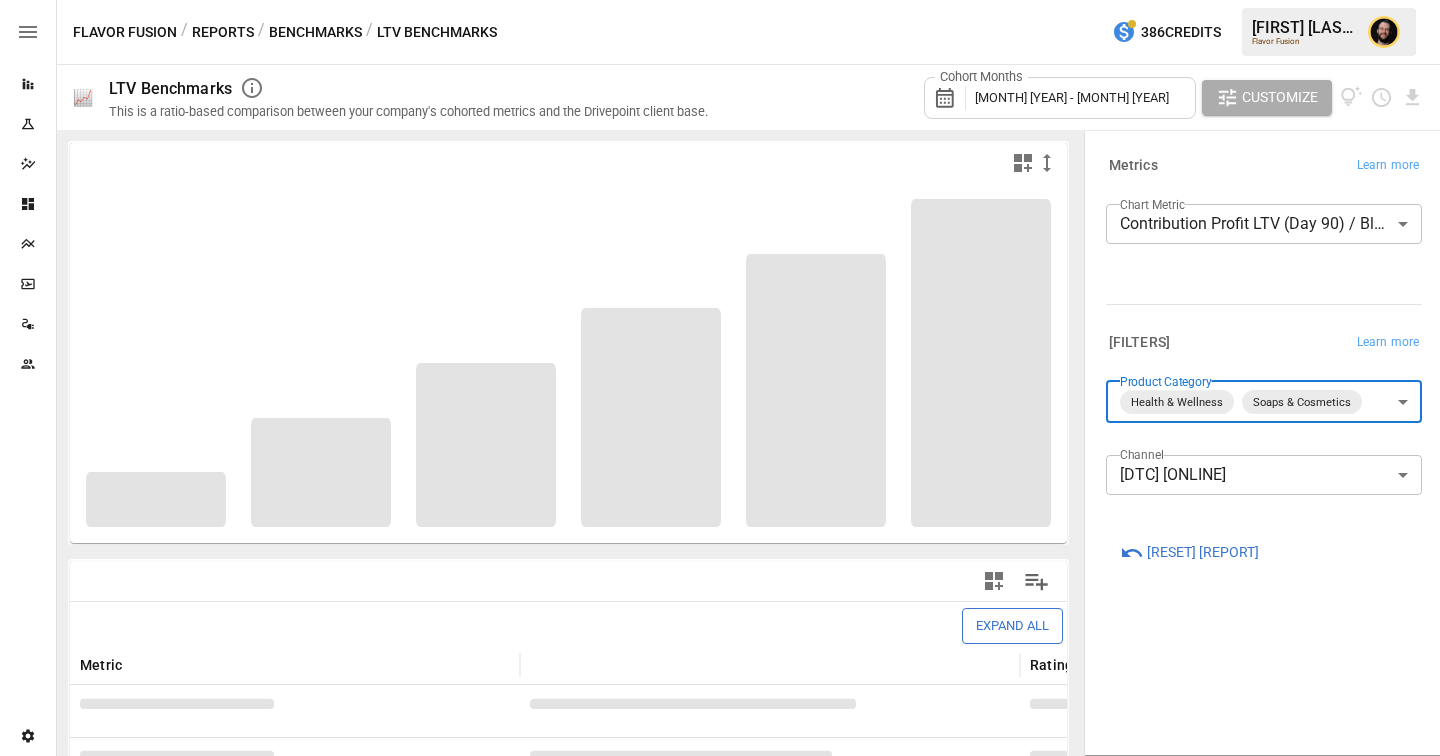 click on "Reports Experiments Dazzler Studio Dashboards Plans SmartModel ™ Data Sources Team Settings Flavor Fusion / Reports / Benchmarks / LTV Benchmarks 386  Credits Ciaran N. Flavor Fusion 📈 LTV Benchmarks This is a ratio-based comparison between your company's cohorted metrics and the Drivepoint client base. Cohort Months May 2024 - May 2025 Customize For whichever Product Category you select, your company's metrics will always be added into the mix to re-calculate the quartiles. flavorfusion 25th Percentile Median 75th Percentile May-24 Jun-24 Jul-24 Aug-24 Sep-24 Oct-24 Nov-24 Dec-24 Jan-25 Feb-25 Mar-25 Apr-25 0% 100% 200% 300% Cohort Month Contribution Profit LTV (Day 90) / Blended CAC 75th Expand All Metric   Rating Cumulative Customer Retention 1st Quartile (8.3/100) Opportunity Gross Sales LTV 2nd Quartile (32.4/100) Below Benchmark Net Sales LTV 2nd Quartile (32.4/100) Below Benchmark Contribution Profit LTV 2nd Quartile (35.1/100) Below Benchmark Contribution Profit LTV Less Blended CAC Blended CAC" at bounding box center [720, 0] 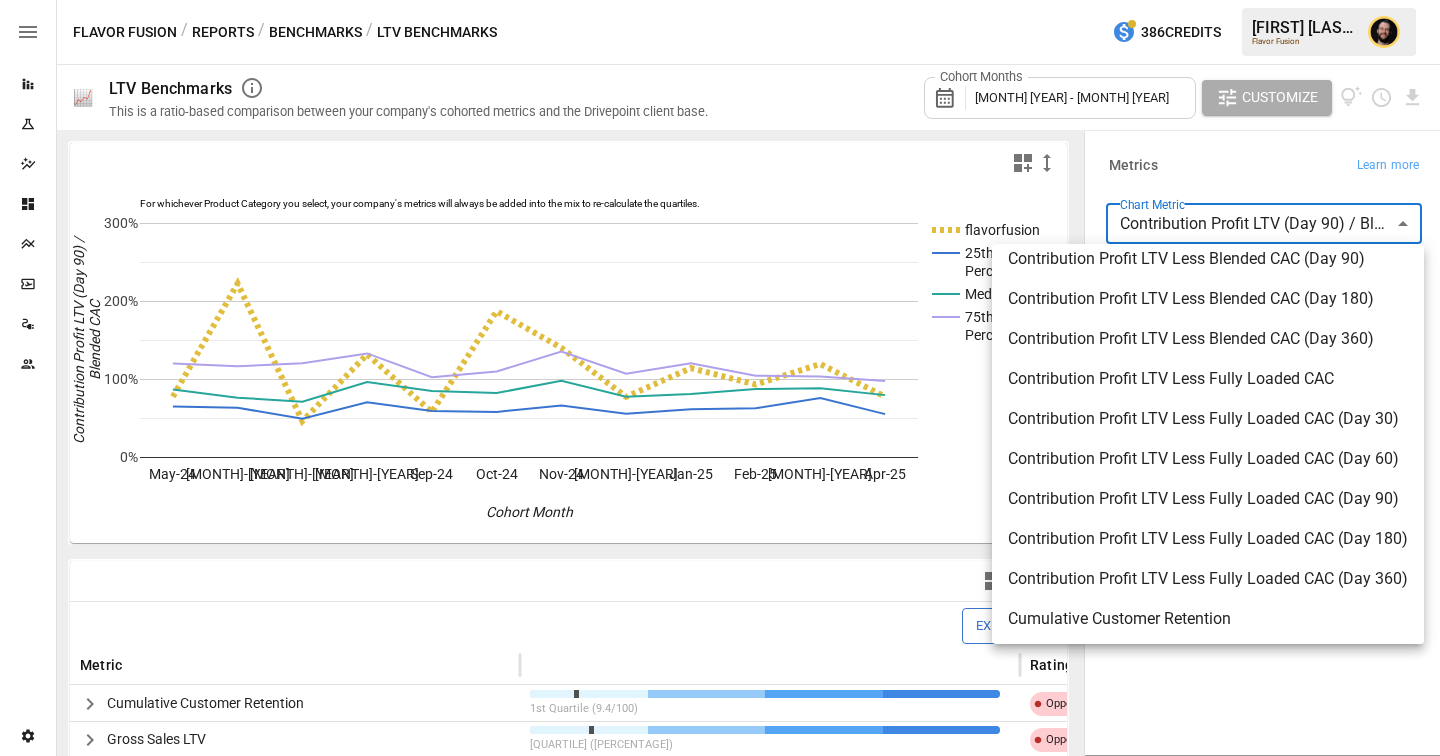 scroll, scrollTop: 890, scrollLeft: 0, axis: vertical 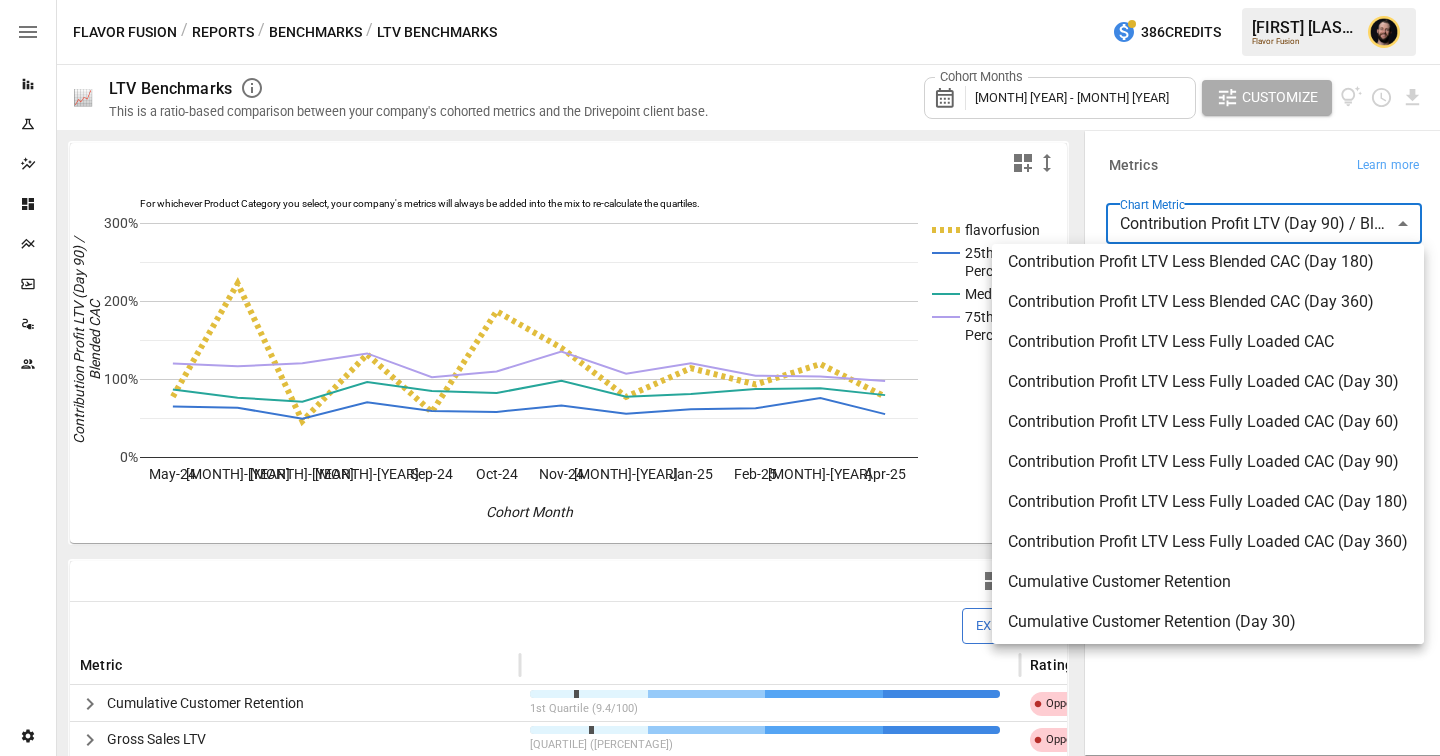click at bounding box center (720, 378) 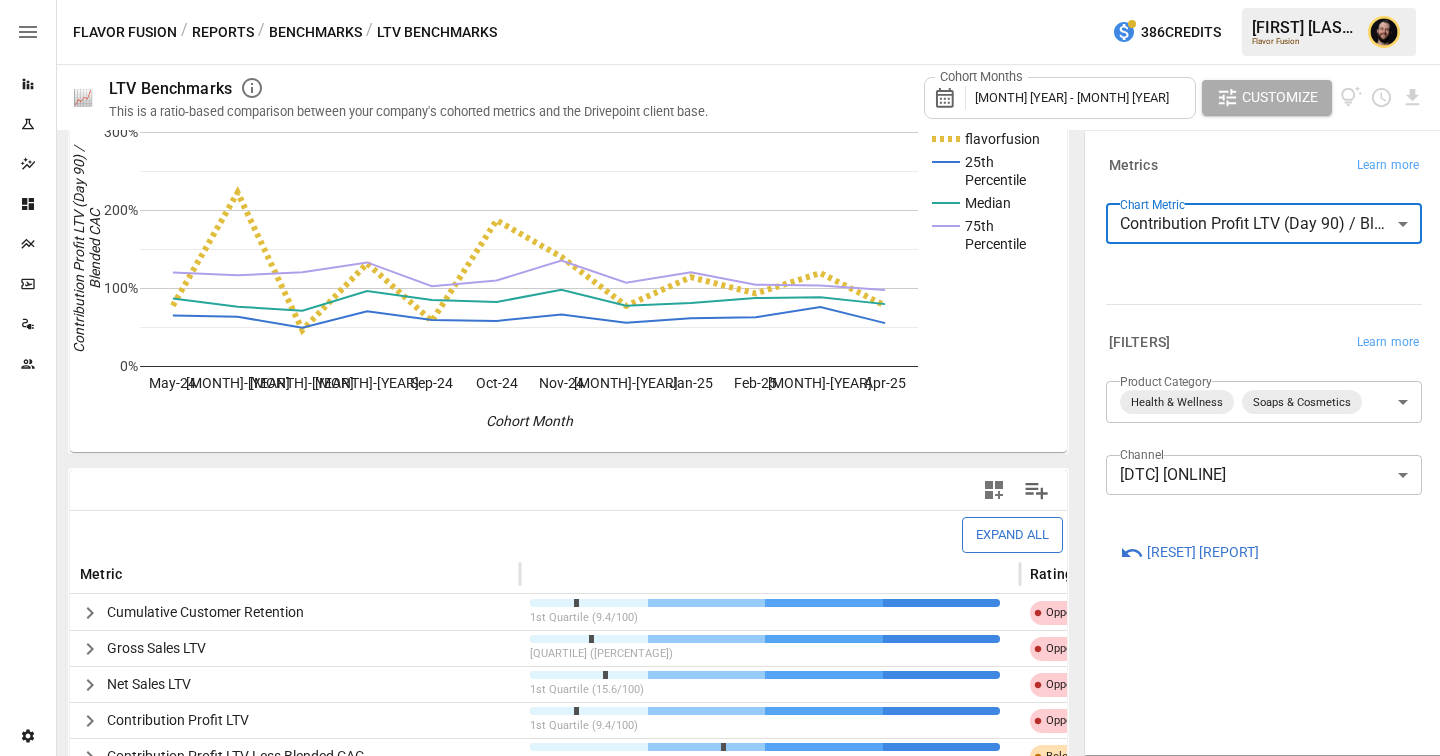 scroll, scrollTop: 266, scrollLeft: 0, axis: vertical 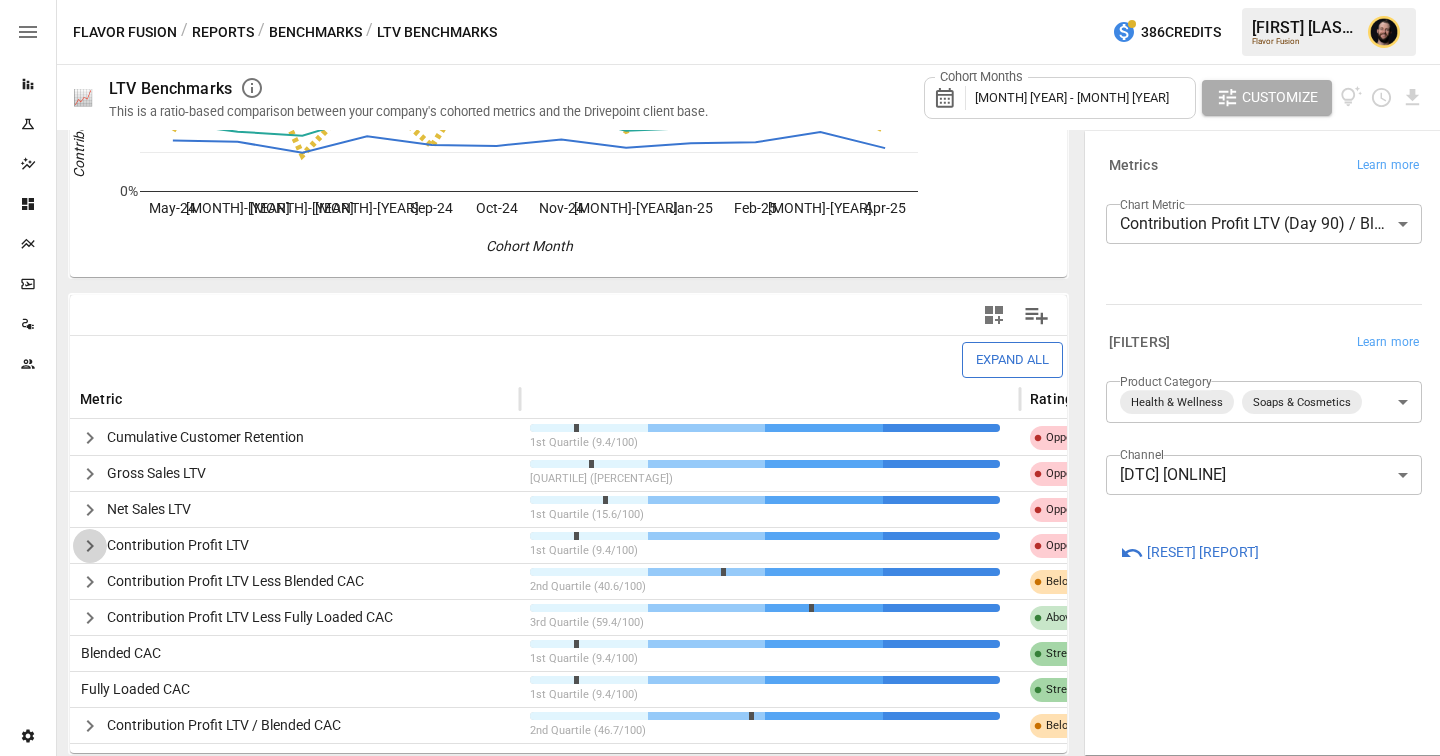 click 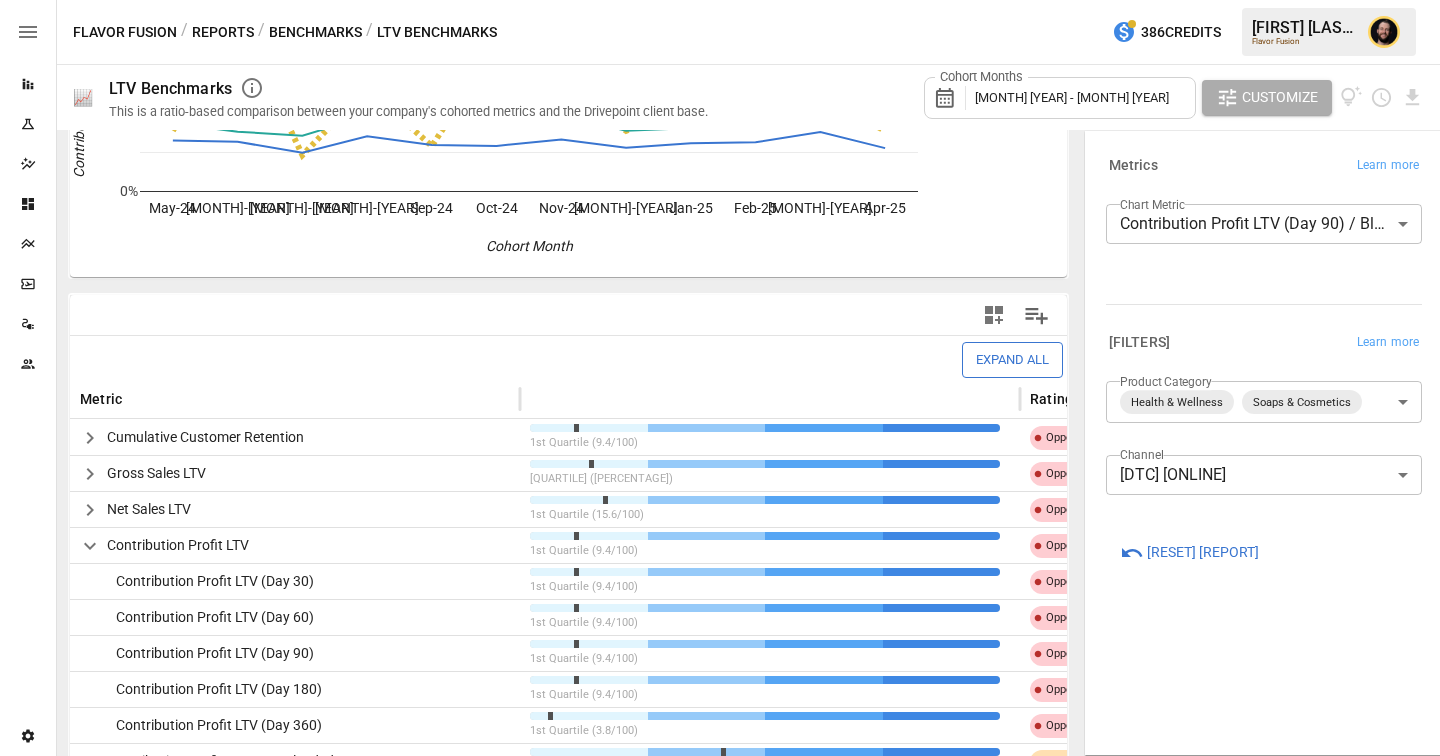 scroll, scrollTop: 393, scrollLeft: 0, axis: vertical 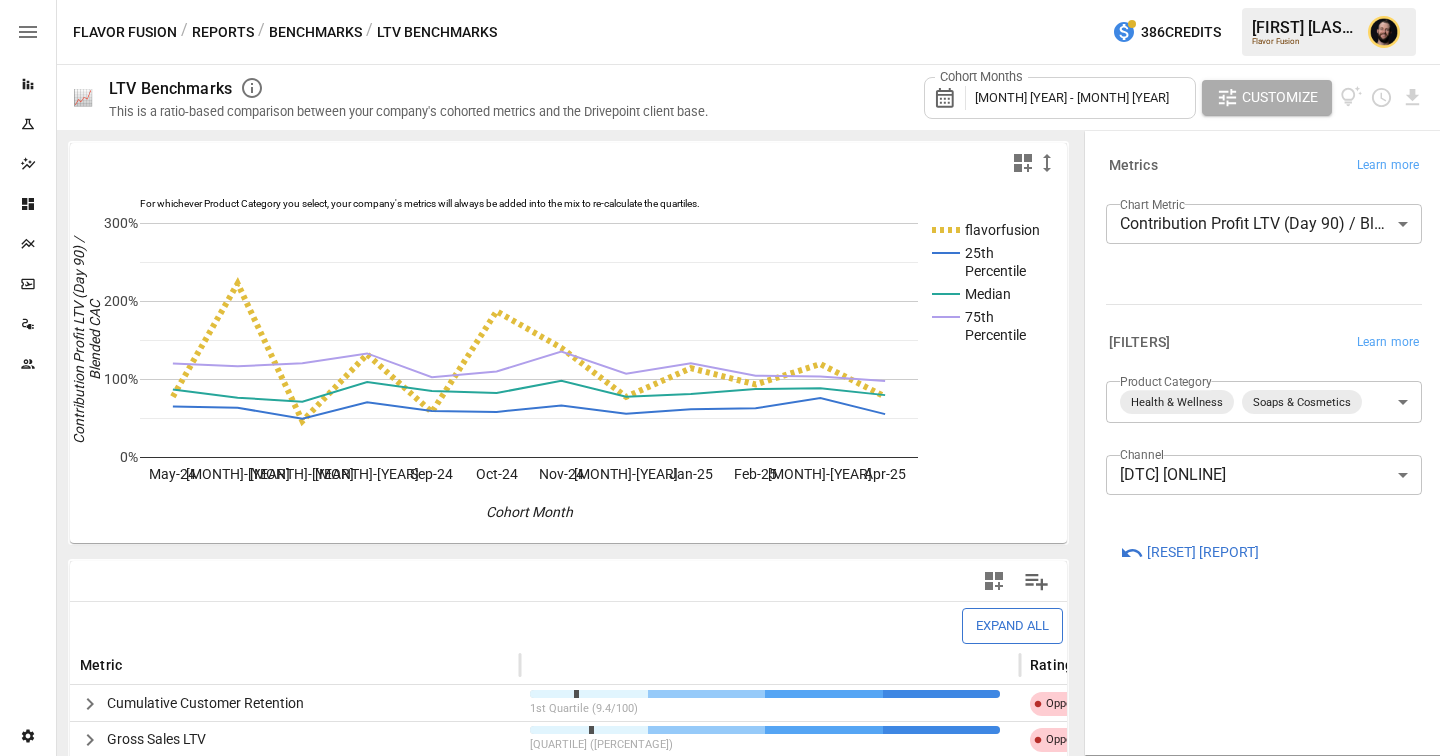 click on "Reports Experiments Dazzler Studio Dashboards Plans SmartModel ™ Data Sources Team Settings Flavor Fusion / Reports / Benchmarks / LTV Benchmarks 386  Credits Ciaran N. Flavor Fusion 📈 LTV Benchmarks This is a ratio-based comparison between your company's cohorted metrics and the Drivepoint client base. Cohort Months May 2024 - May 2025 Customize For whichever Product Category you select, your company's metrics will always be added into the mix to re-calculate the quartiles. flavorfusion 25th Percentile Median 75th Percentile May-24 Jun-24 Jul-24 Aug-24 Sep-24 Oct-24 Nov-24 Dec-24 Jan-25 Feb-25 Mar-25 Apr-25 0% 100% 200% 300% Cohort Month Contribution Profit LTV (Day 90) / Blended CAC 75th Expand All Metric   Rating Cumulative Customer Retention 1st Quartile (9.4/100) Opportunity Gross Sales LTV 1st Quartile (12.5/100) Opportunity Net Sales LTV 1st Quartile (15.6/100) Opportunity Contribution Profit LTV 1st Quartile (9.4/100) Opportunity Contribution Profit LTV (Day 30) 1st Quartile (9.4/100) Opportunity" at bounding box center (720, 0) 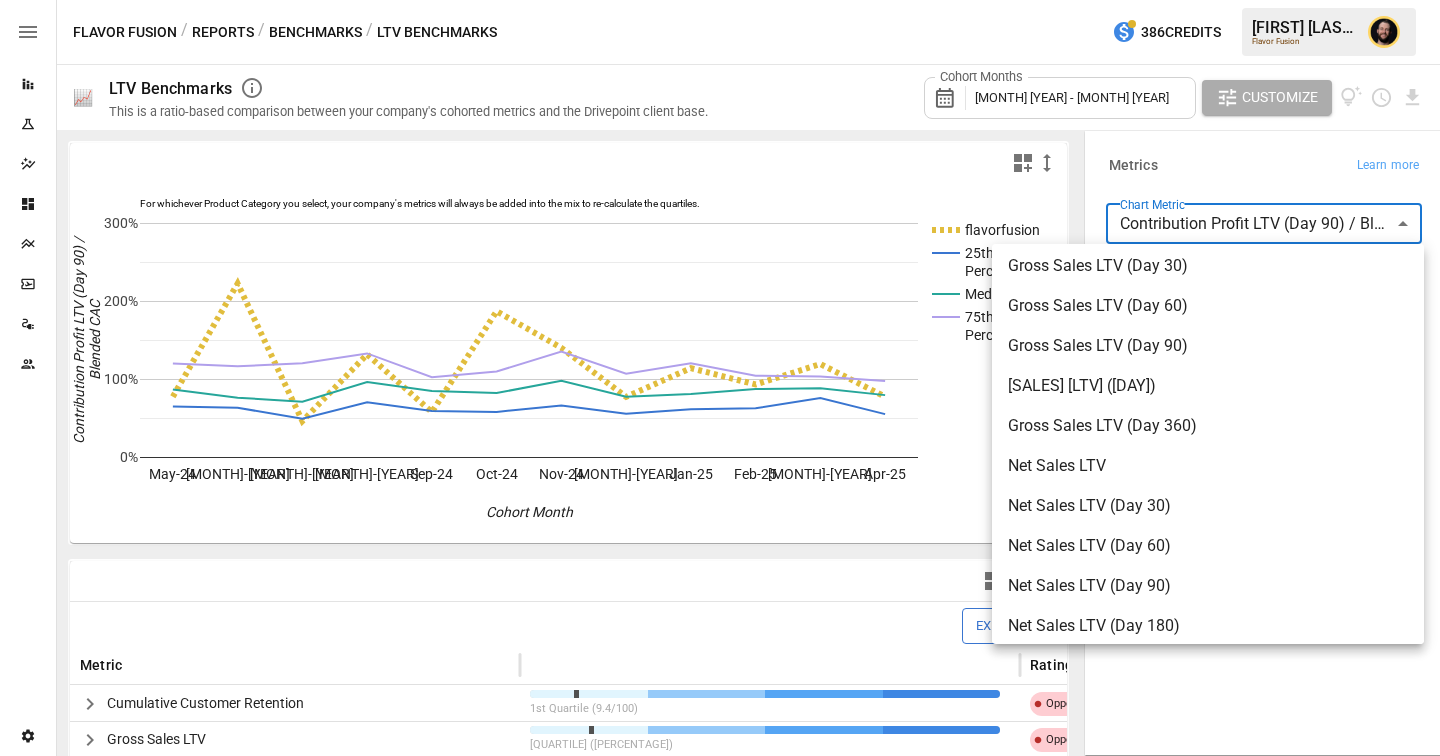 scroll, scrollTop: 0, scrollLeft: 0, axis: both 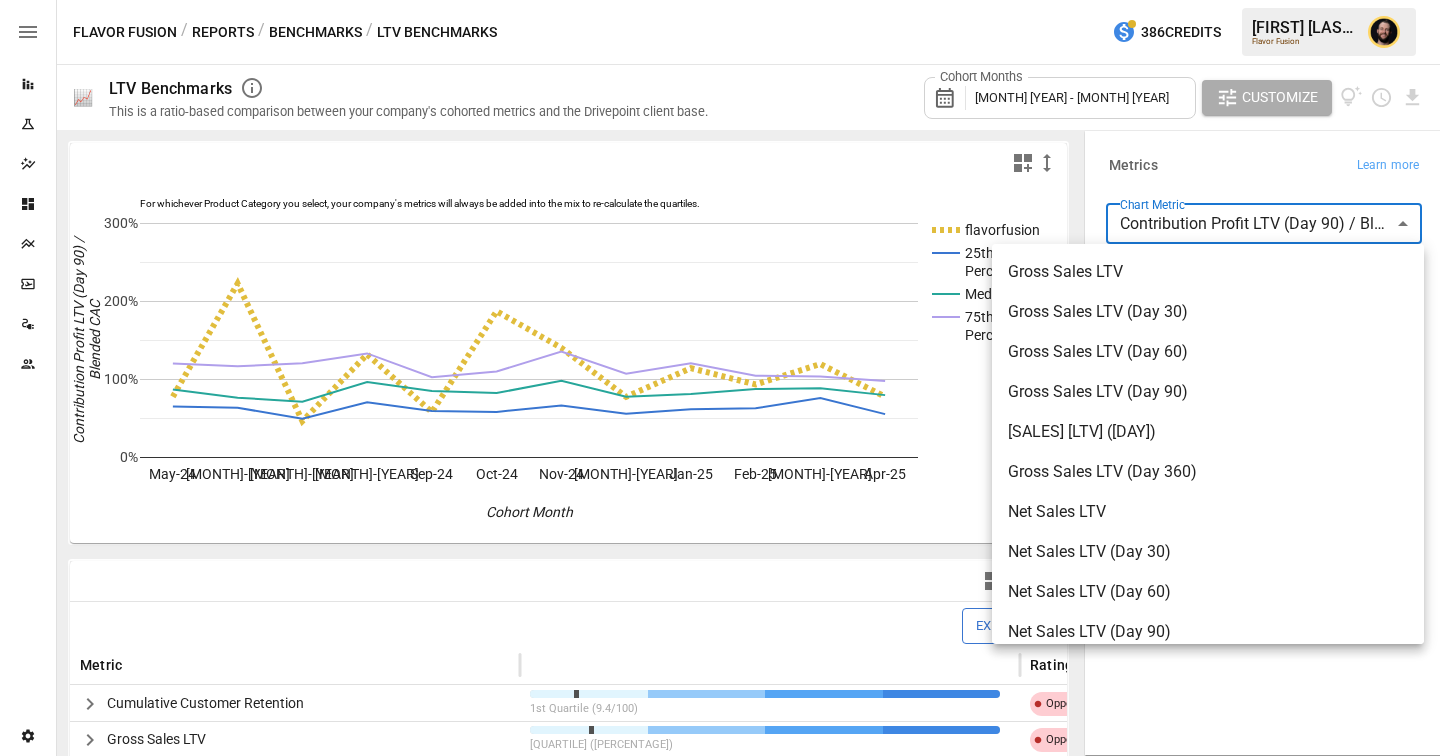 click at bounding box center [720, 378] 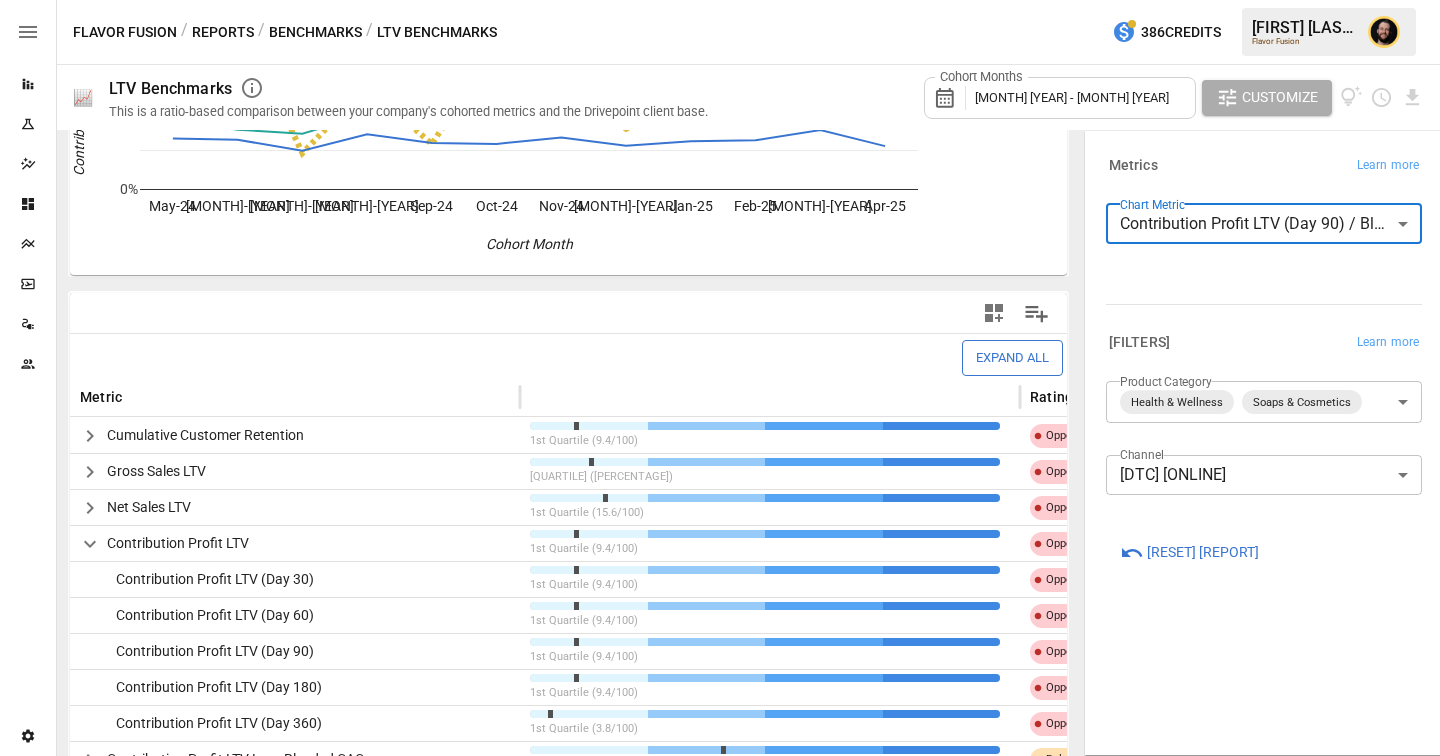 scroll, scrollTop: 438, scrollLeft: 0, axis: vertical 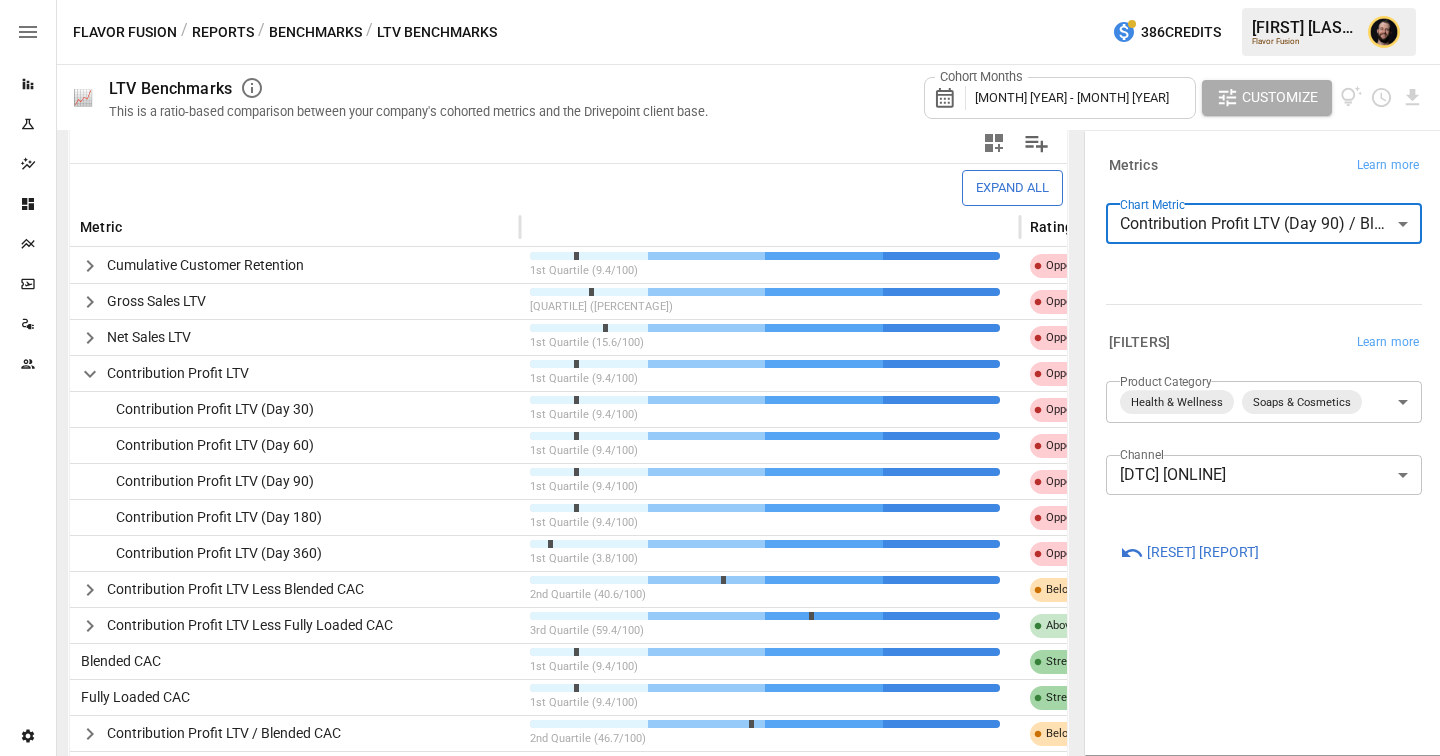 click on "Reports Experiments Dazzler Studio Dashboards Plans SmartModel ™ Data Sources Team Settings Flavor Fusion / Reports / Benchmarks / LTV Benchmarks 386  Credits Ciaran N. Flavor Fusion 📈 LTV Benchmarks This is a ratio-based comparison between your company's cohorted metrics and the Drivepoint client base. Cohort Months May 2024 - May 2025 Customize For whichever Product Category you select, your company's metrics will always be added into the mix to re-calculate the quartiles. flavorfusion 25th Percentile Median 75th Percentile May-24 Jun-24 Jul-24 Aug-24 Sep-24 Oct-24 Nov-24 Dec-24 Jan-25 Feb-25 Mar-25 Apr-25 0% 100% 200% 300% Cohort Month Contribution Profit LTV (Day 90) / Blended CAC 75th Expand All Metric   Rating Cumulative Customer Retention 1st Quartile (9.4/100) Opportunity Gross Sales LTV 1st Quartile (12.5/100) Opportunity Net Sales LTV 1st Quartile (15.6/100) Opportunity Contribution Profit LTV 1st Quartile (9.4/100) Opportunity Contribution Profit LTV (Day 30) 1st Quartile (9.4/100) Opportunity" at bounding box center (720, 0) 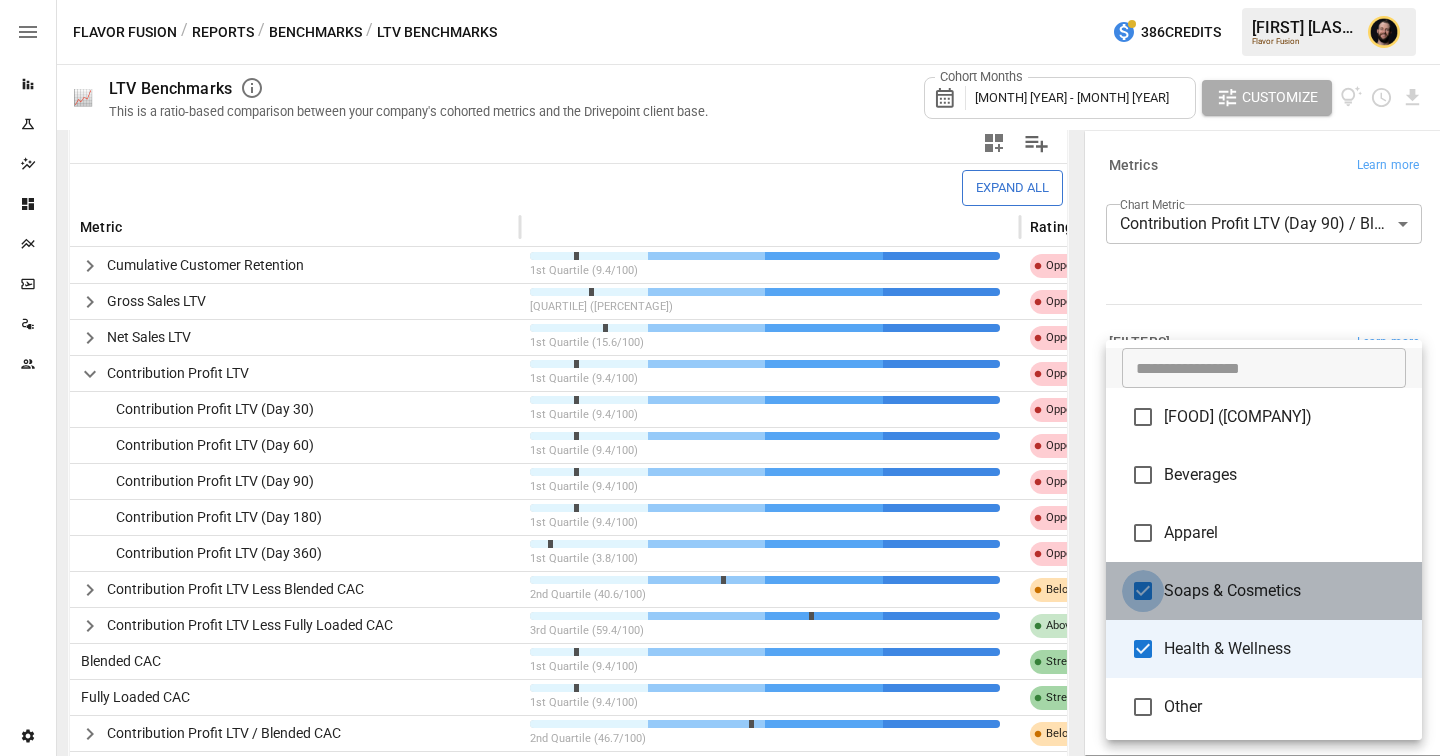 type on "**********" 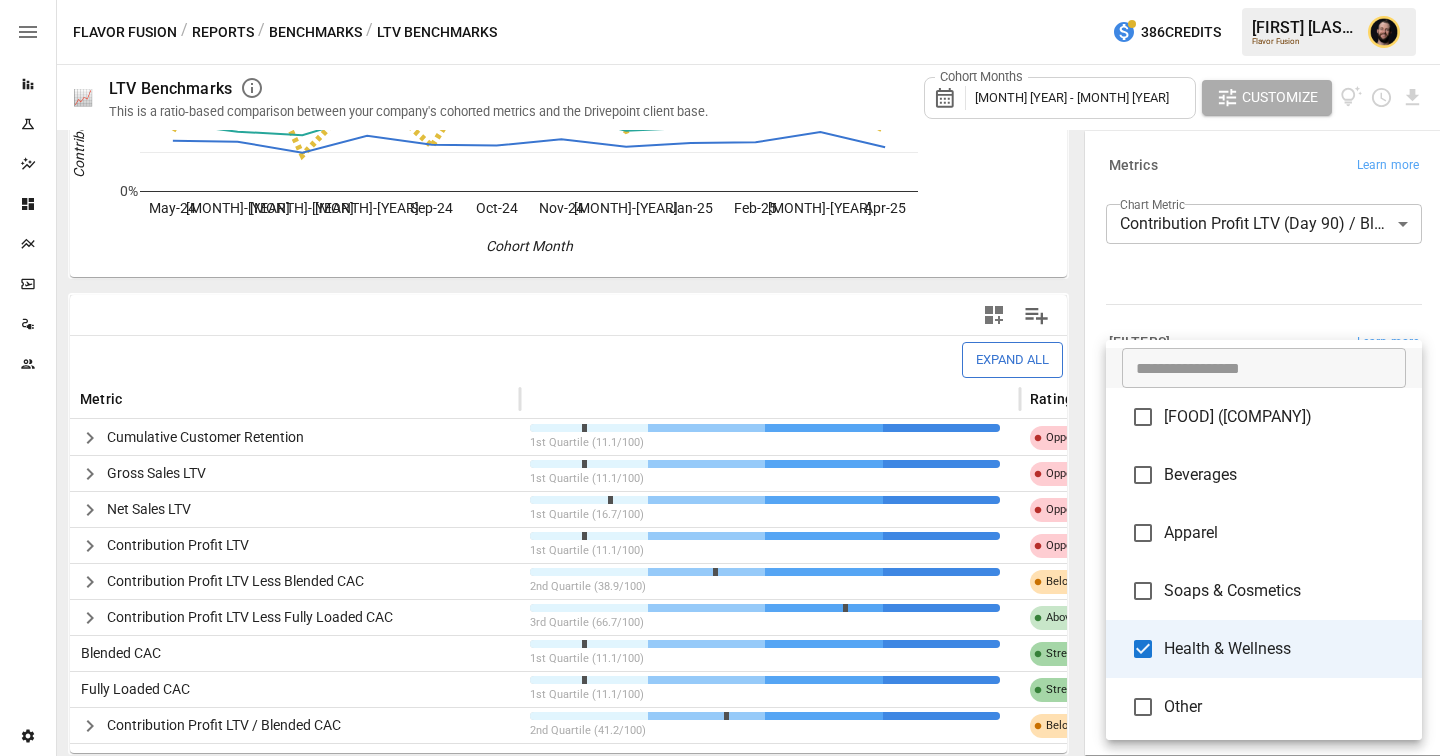 type 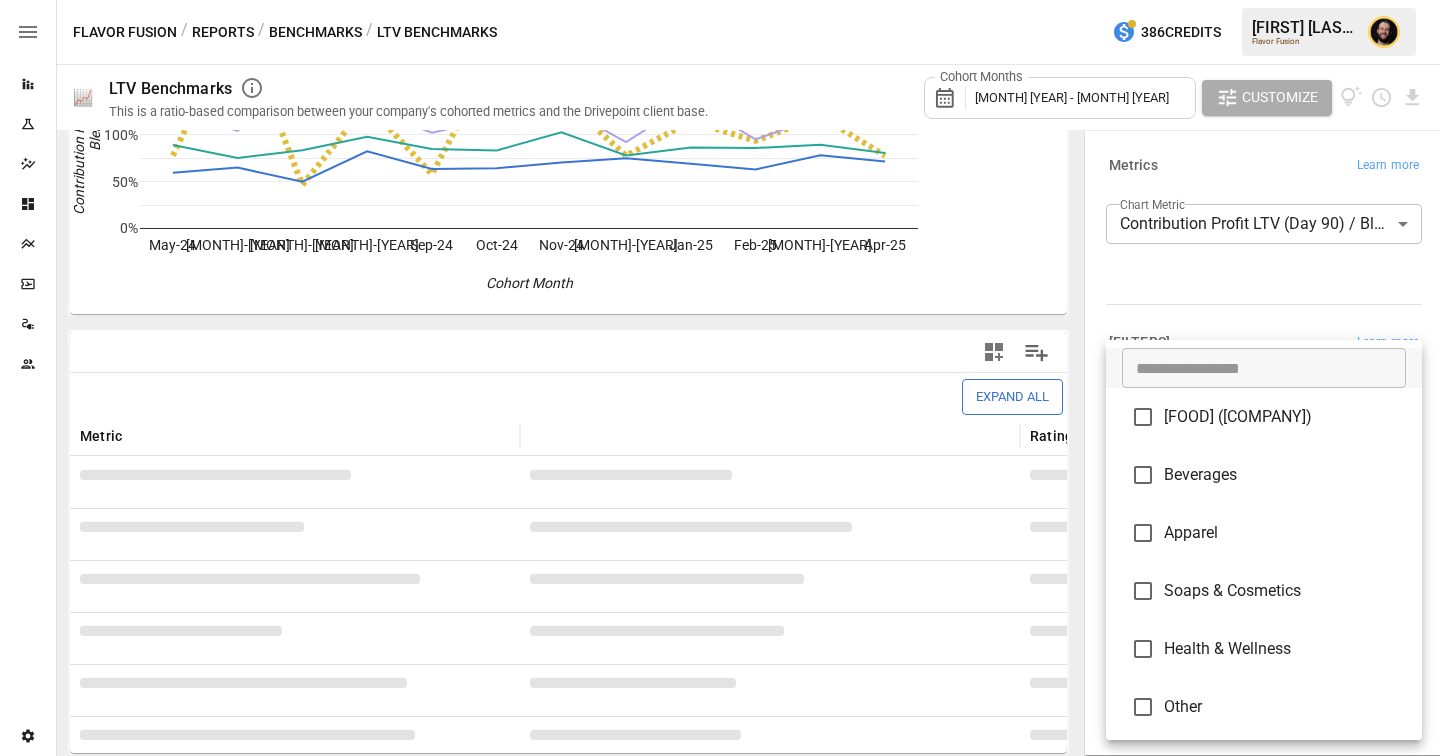 scroll, scrollTop: 266, scrollLeft: 0, axis: vertical 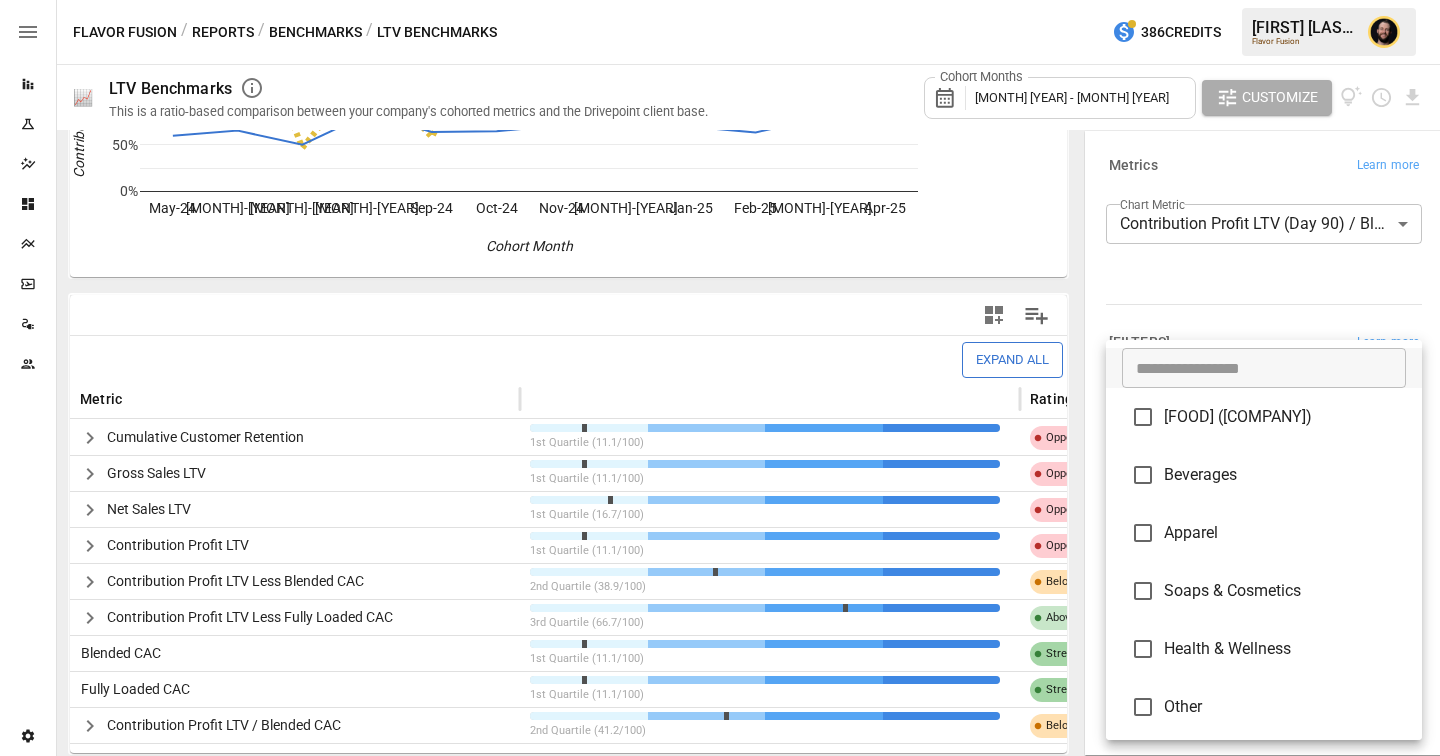 click at bounding box center [720, 378] 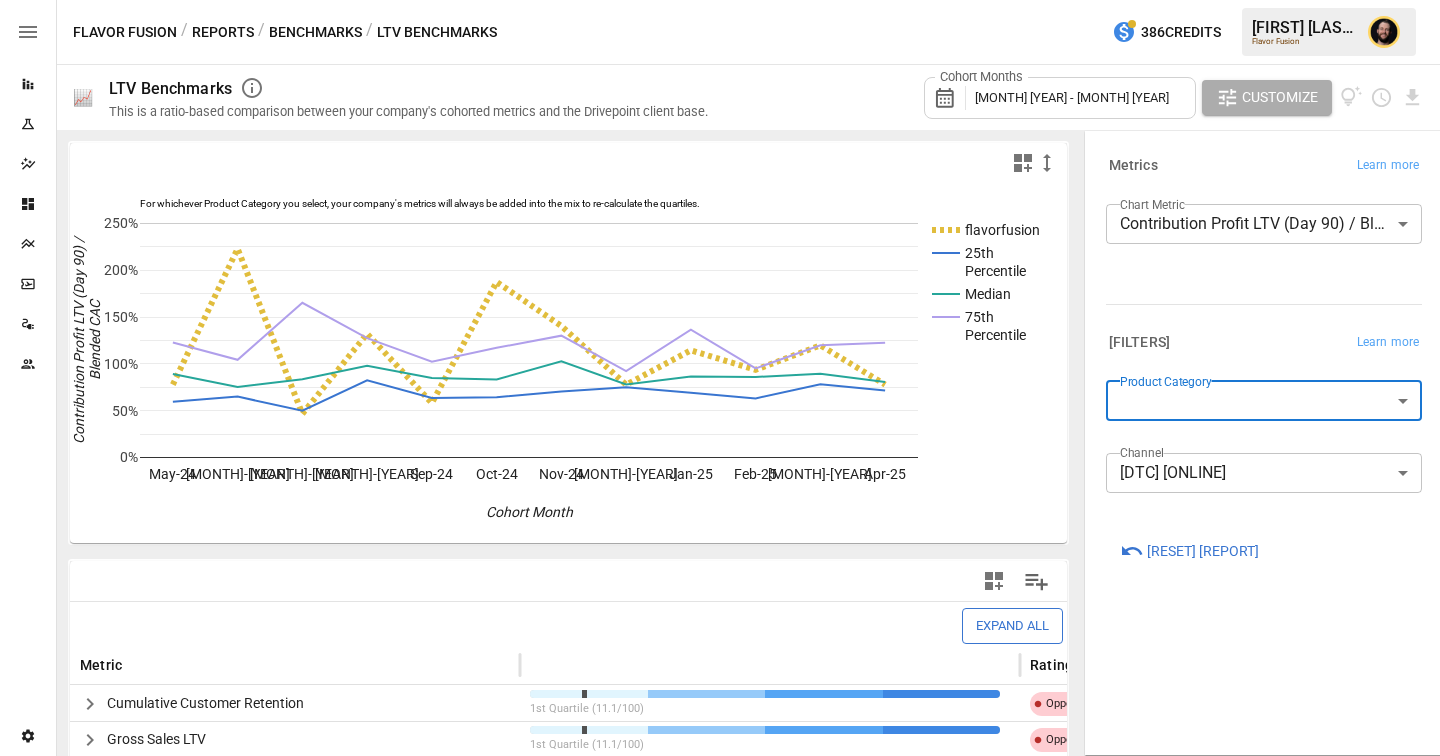 scroll, scrollTop: 198, scrollLeft: 0, axis: vertical 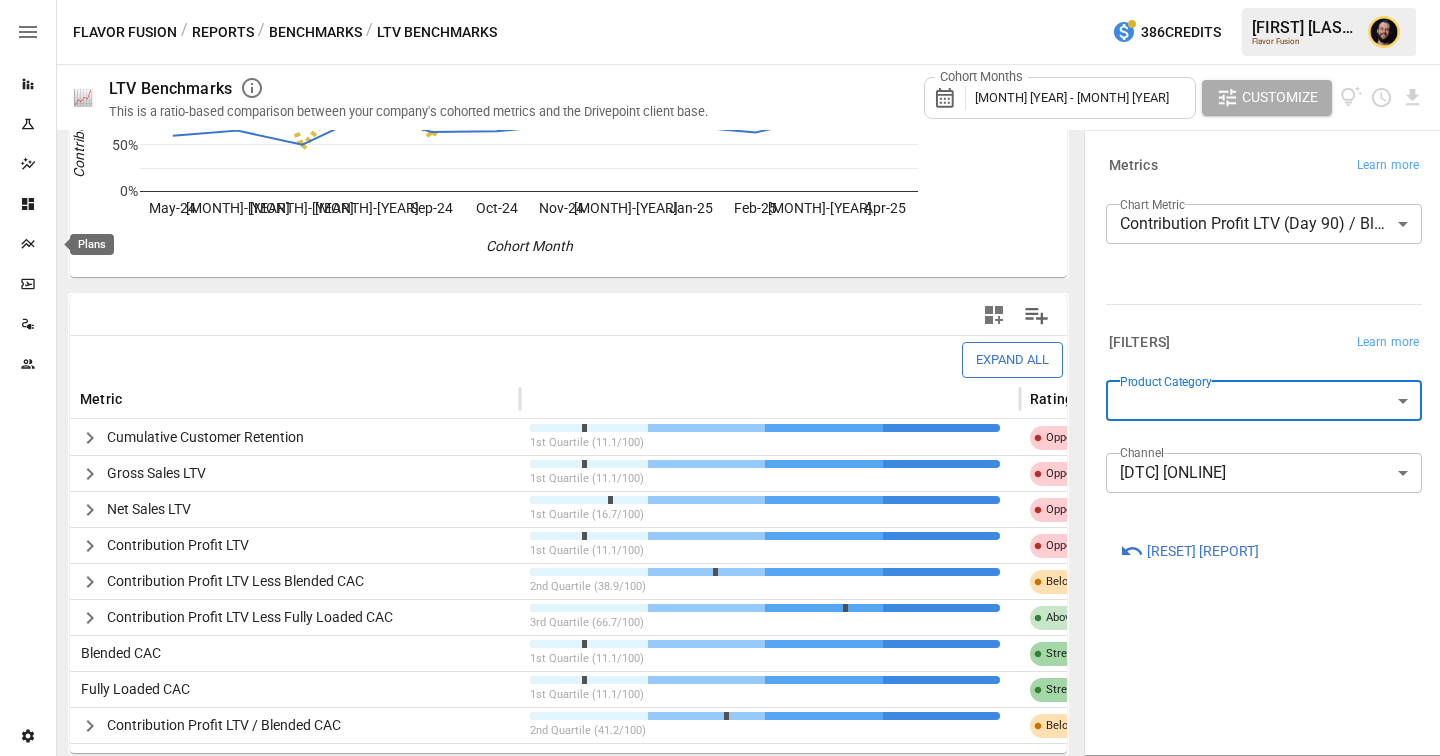 click 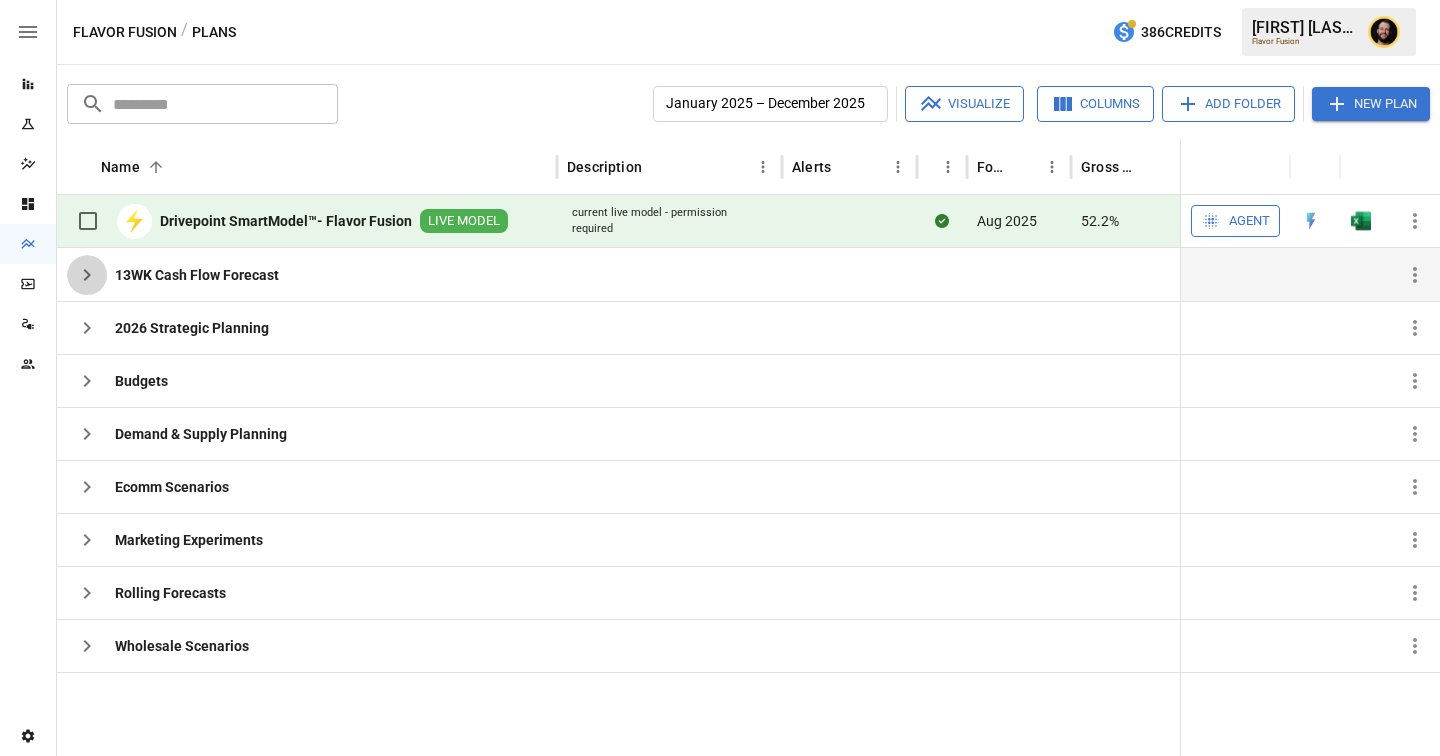 click 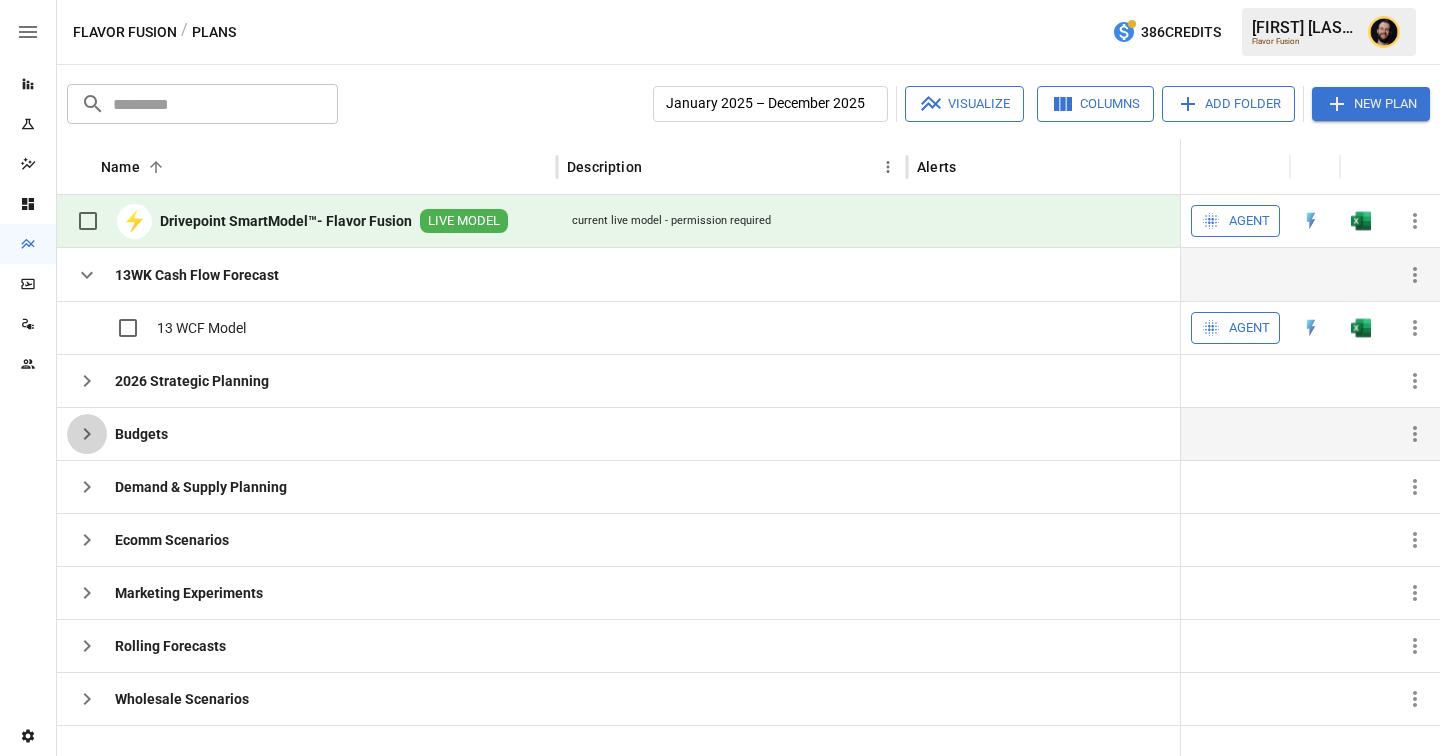 click 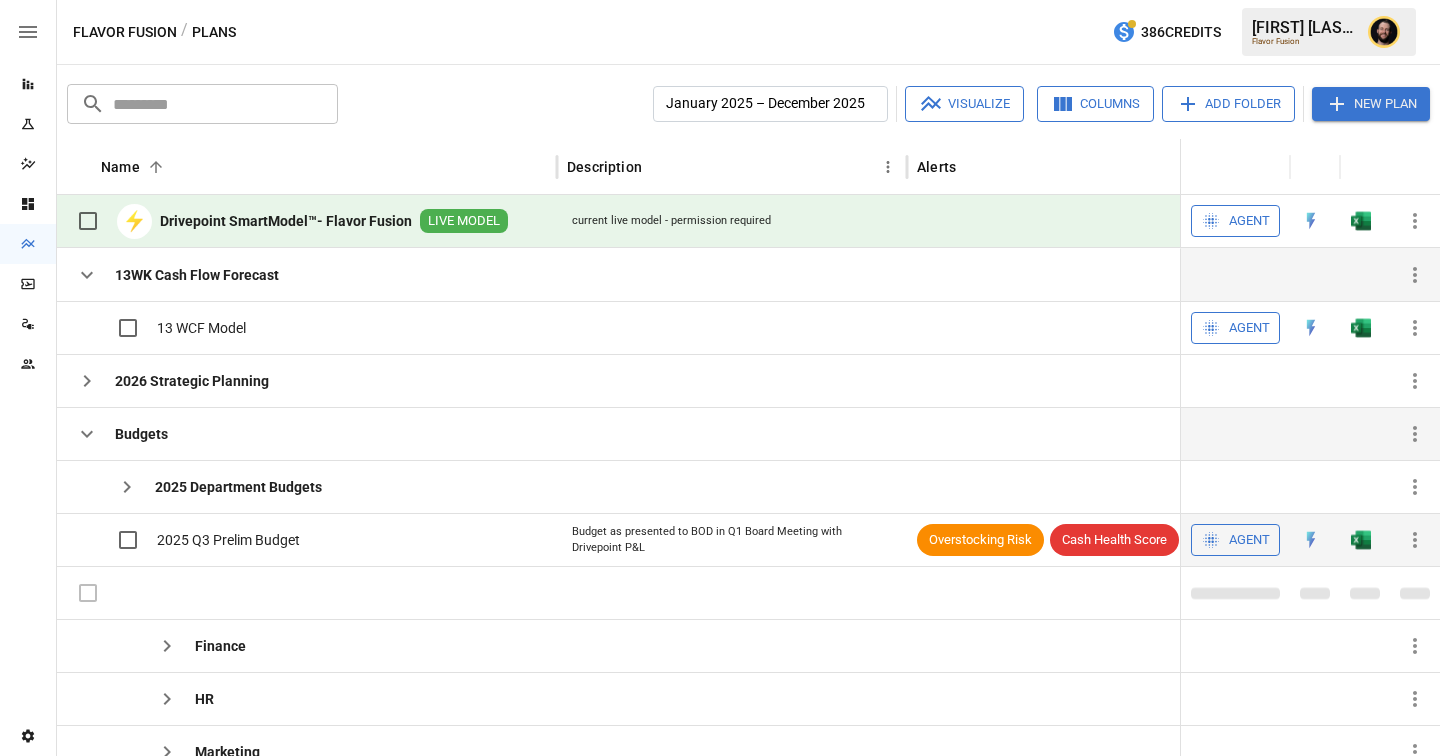 scroll, scrollTop: 79, scrollLeft: 0, axis: vertical 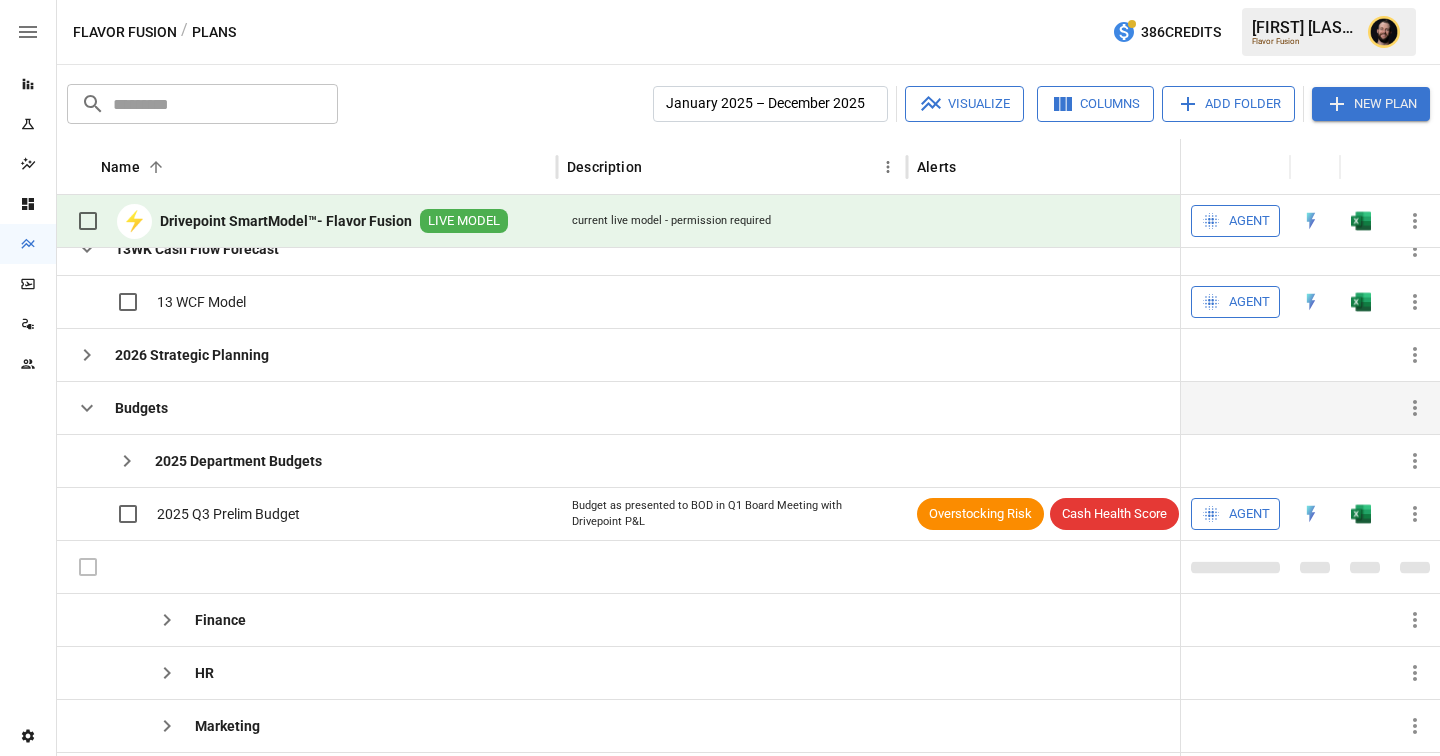 click 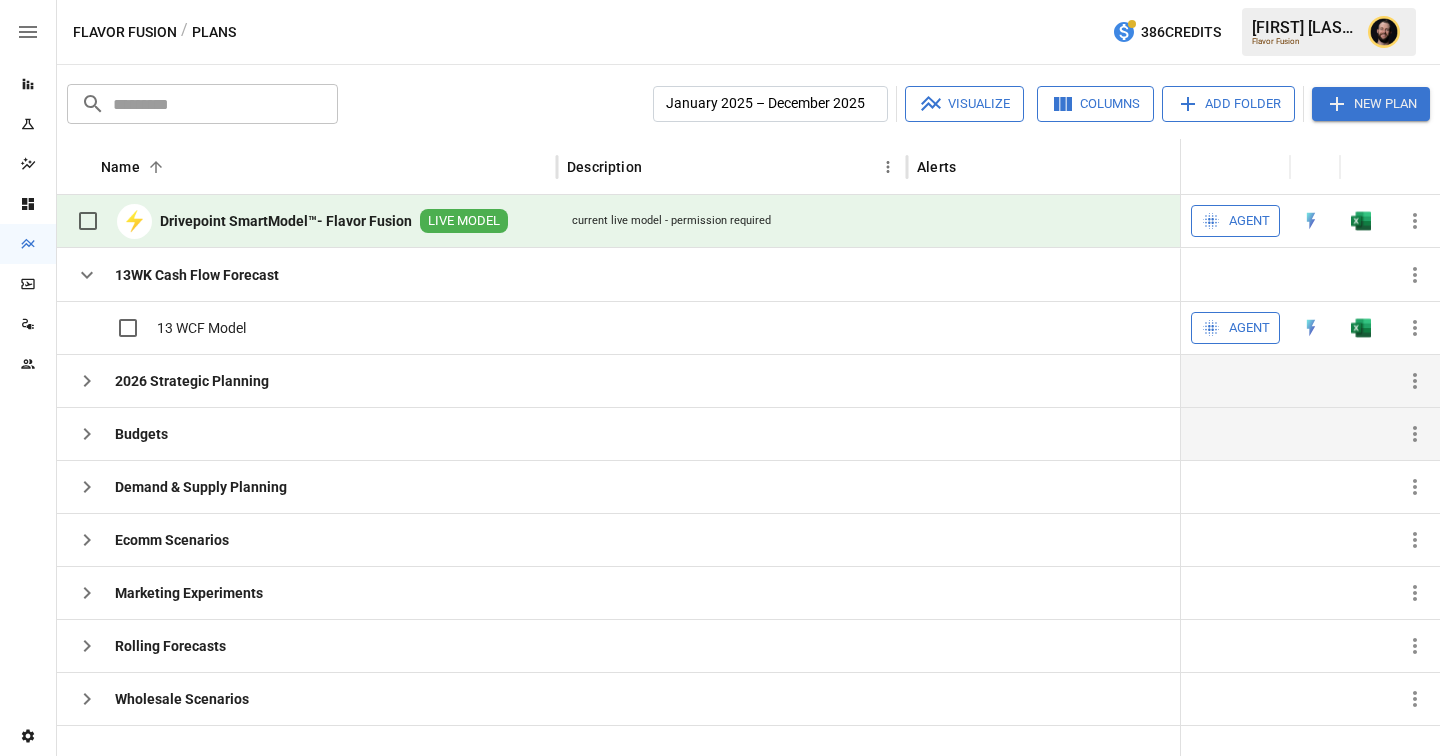 click 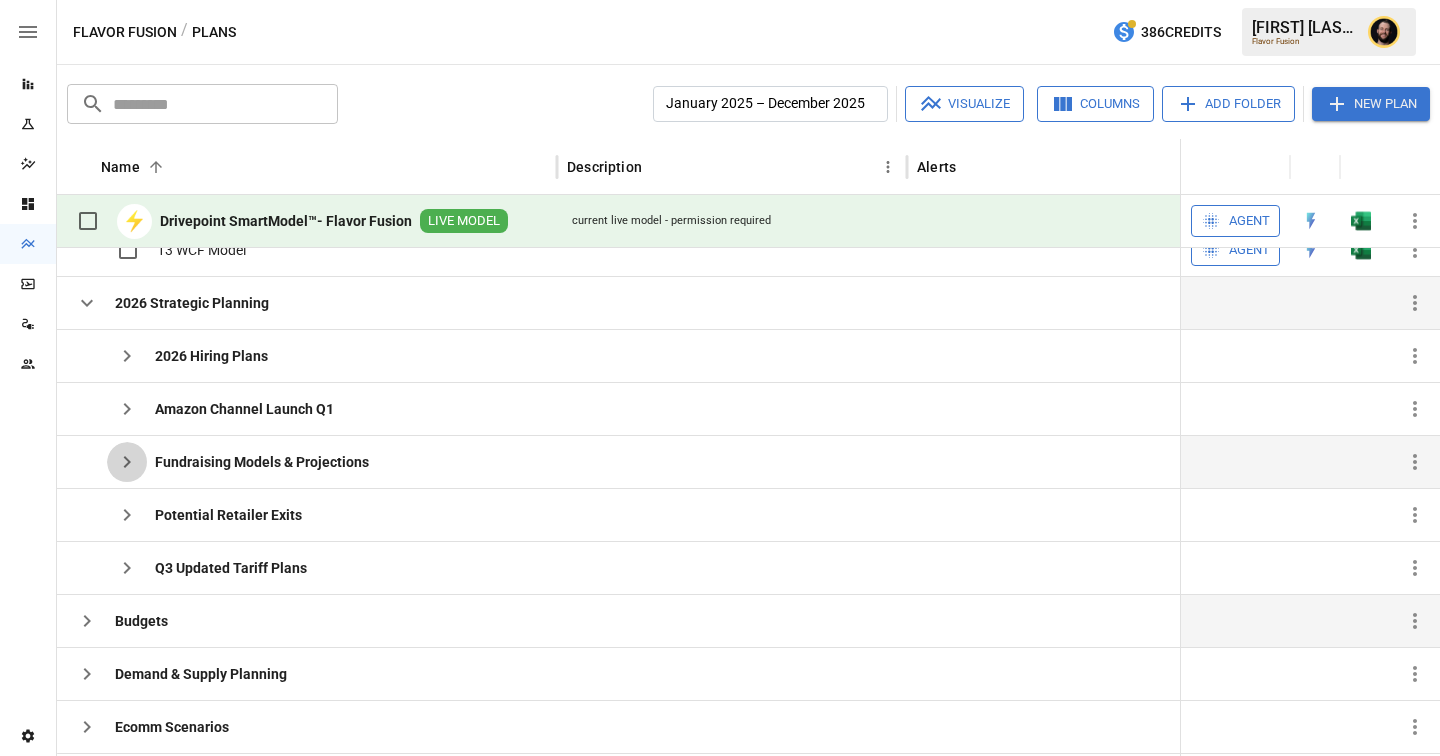 click 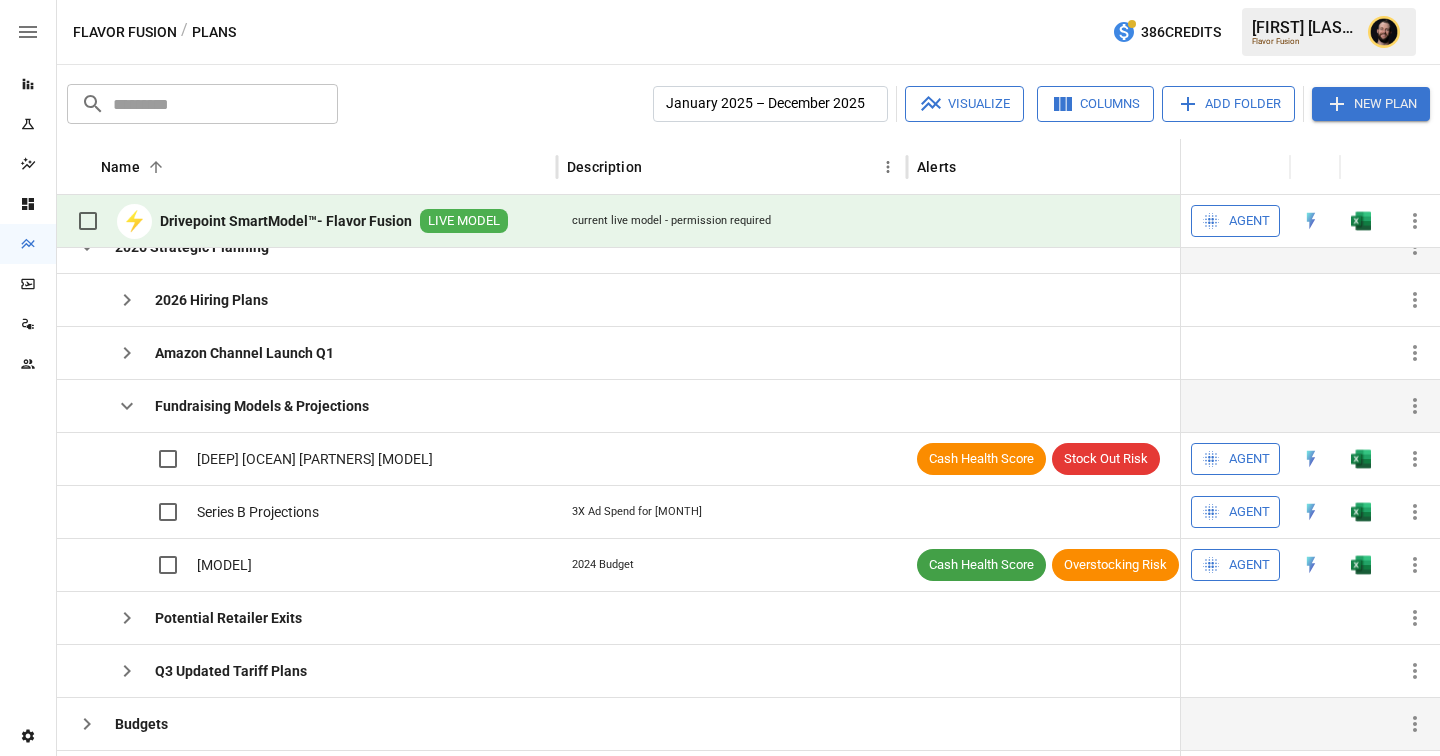 click 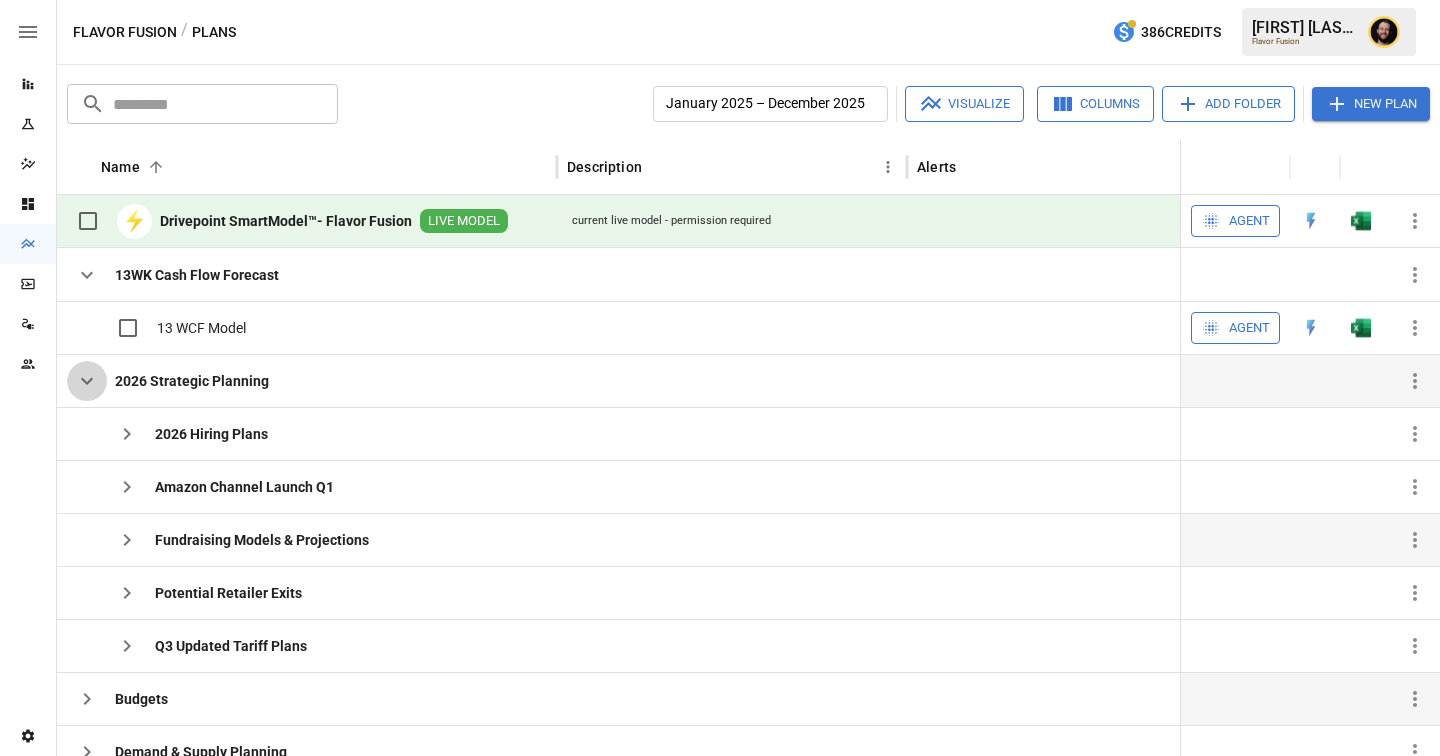click 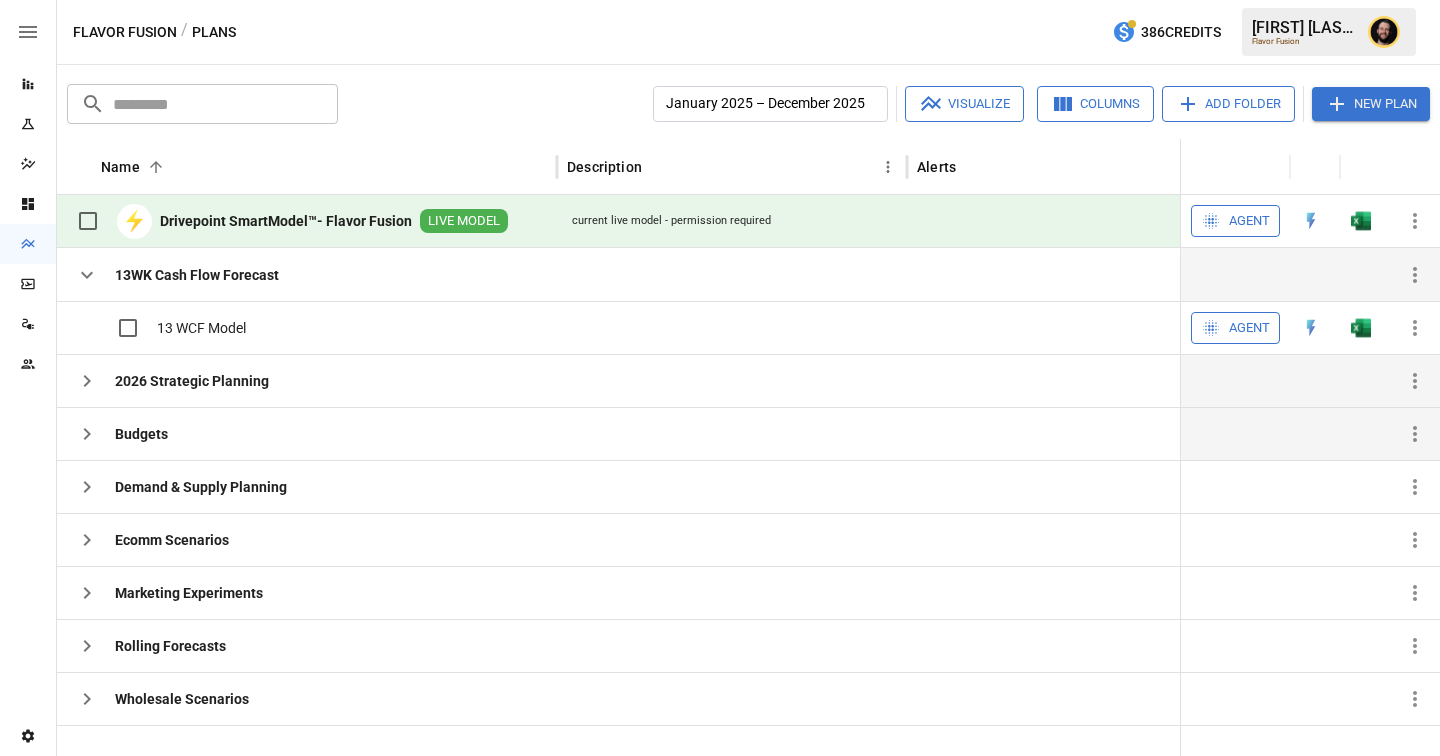 click 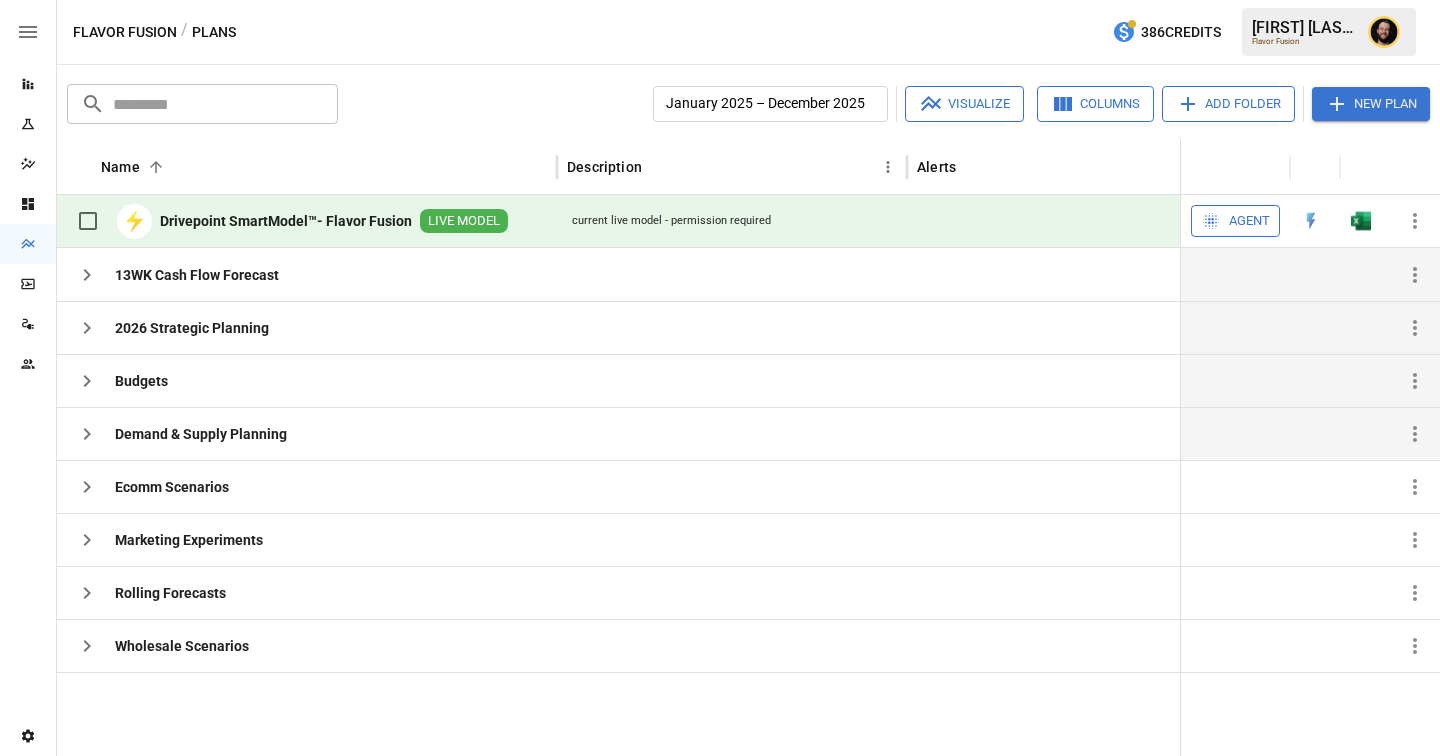 click 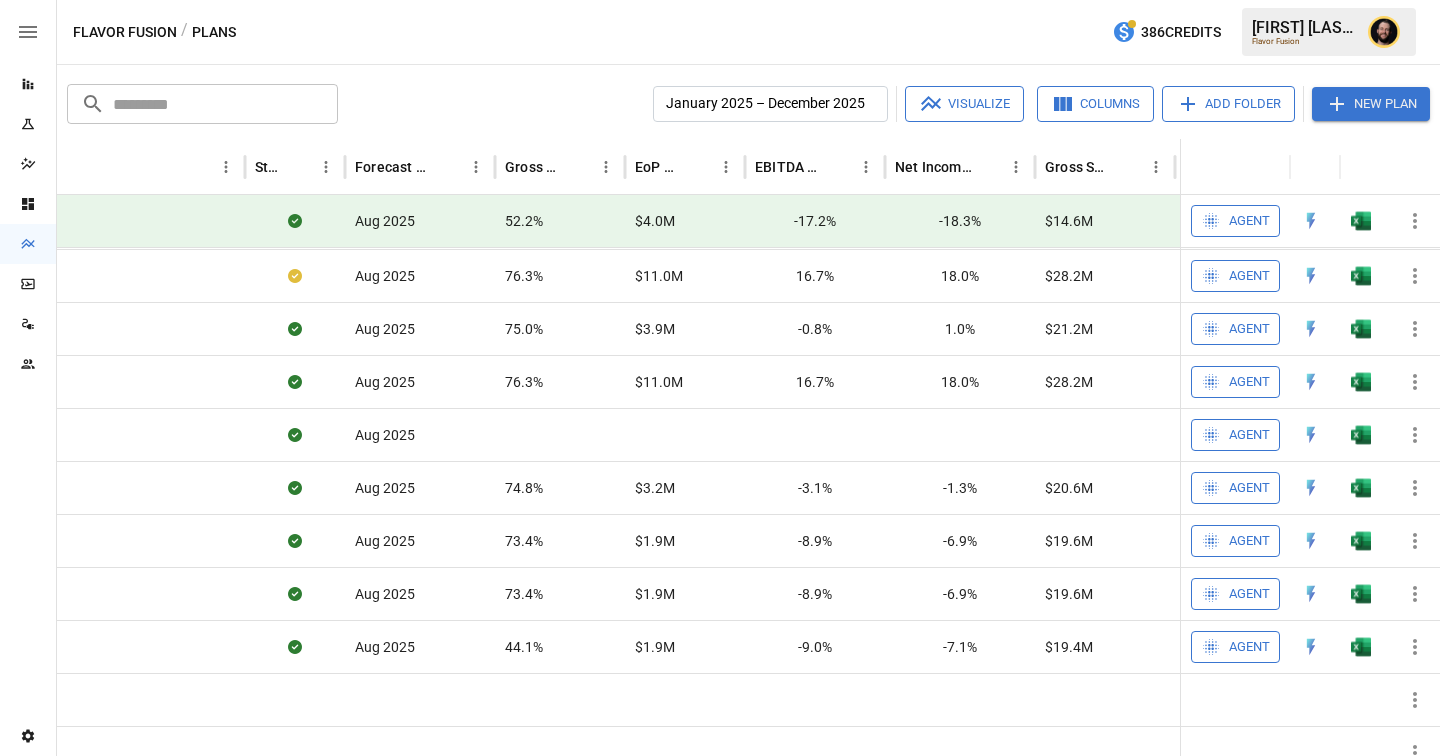 click on "Visualize" at bounding box center [964, 104] 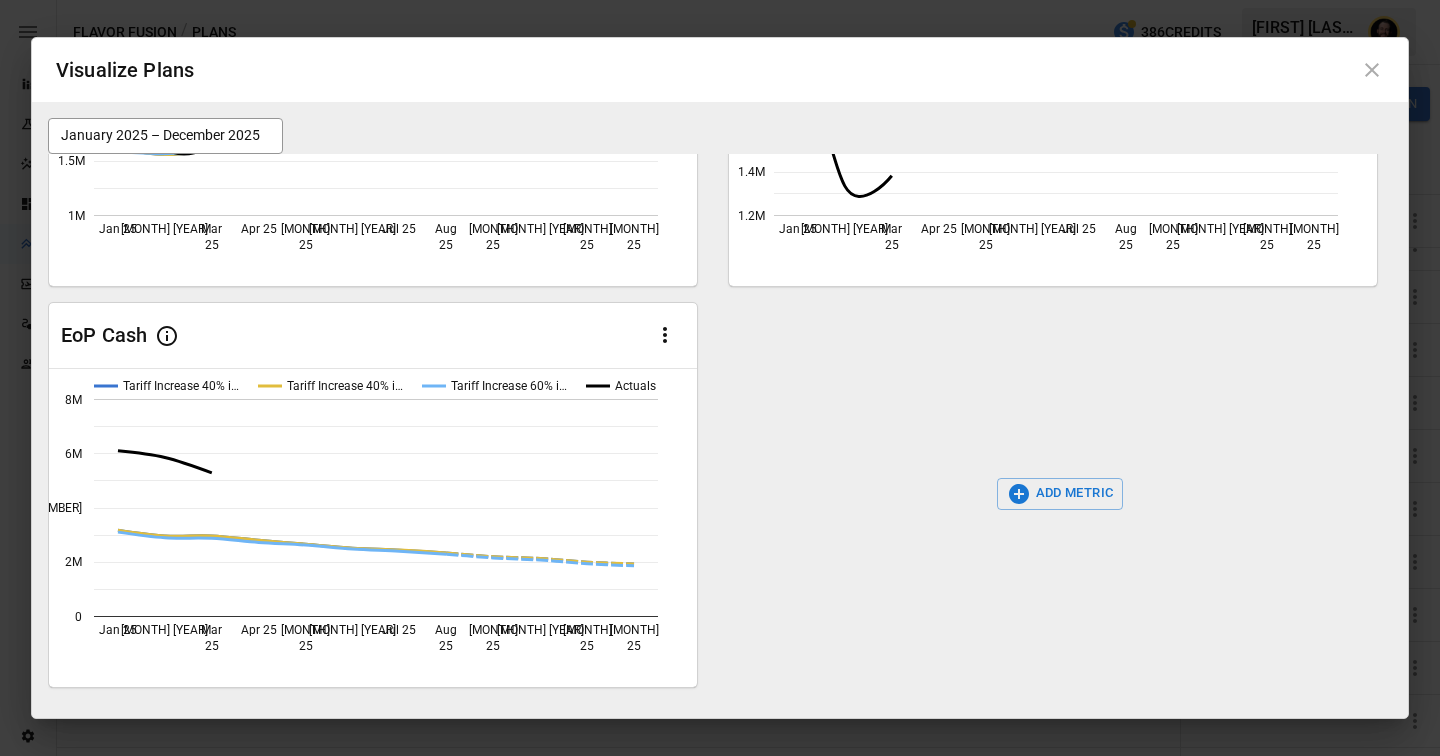click on "ADD METRIC" at bounding box center (1060, 494) 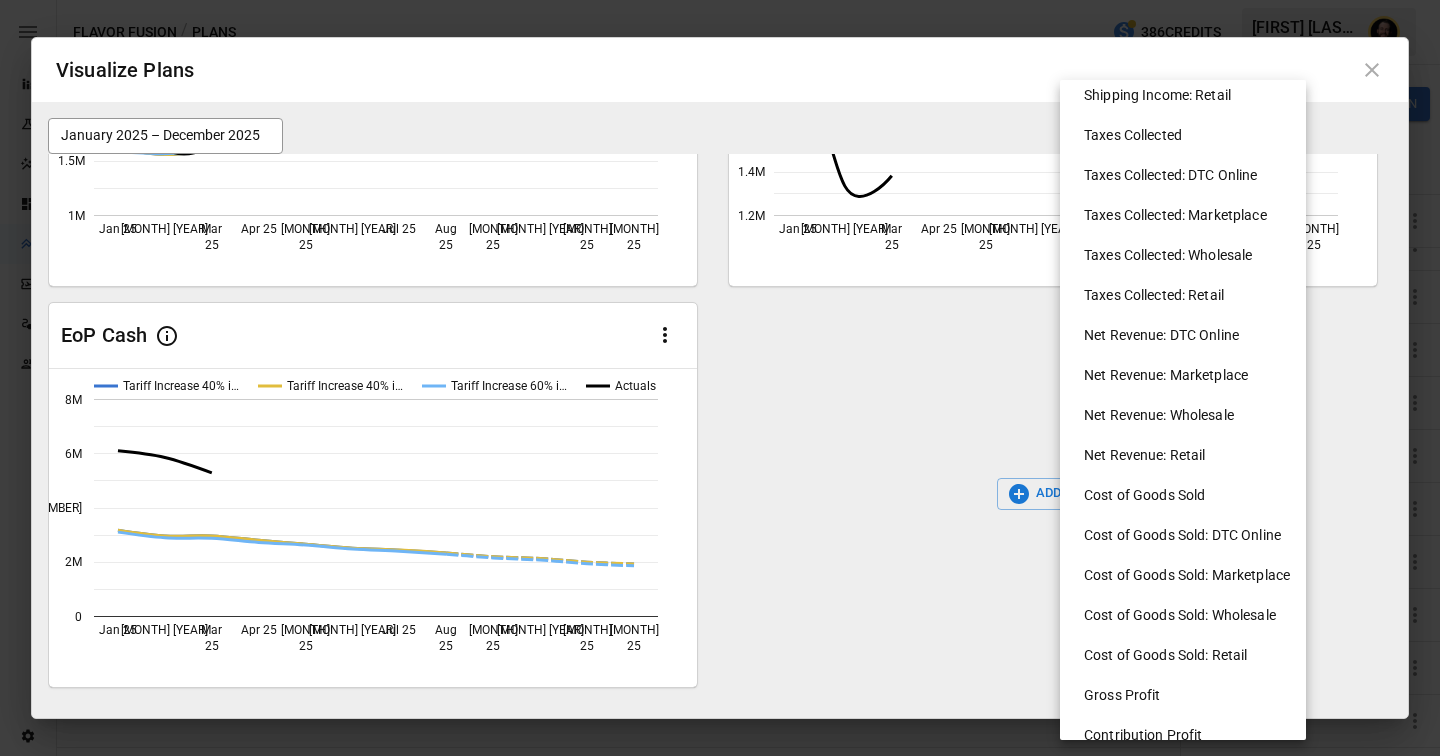 click at bounding box center [720, 378] 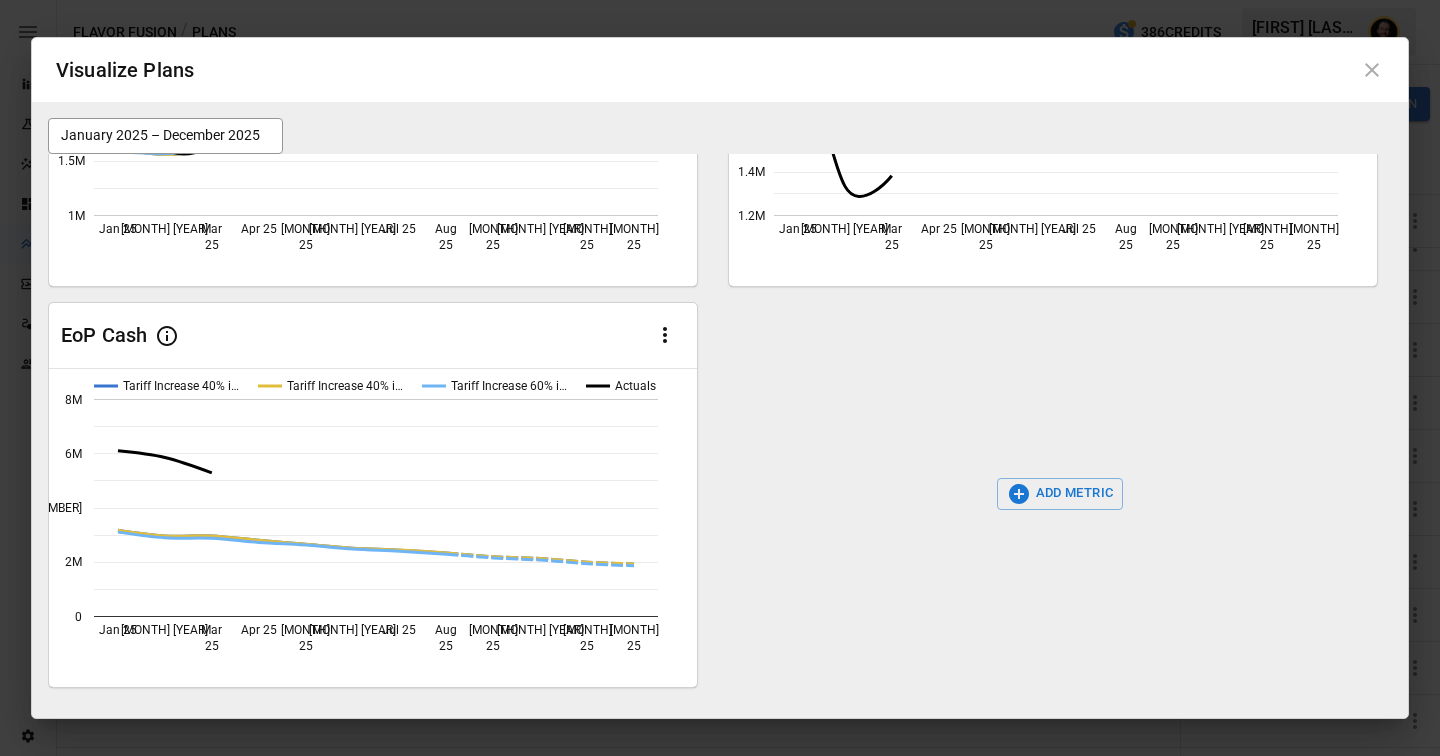 click 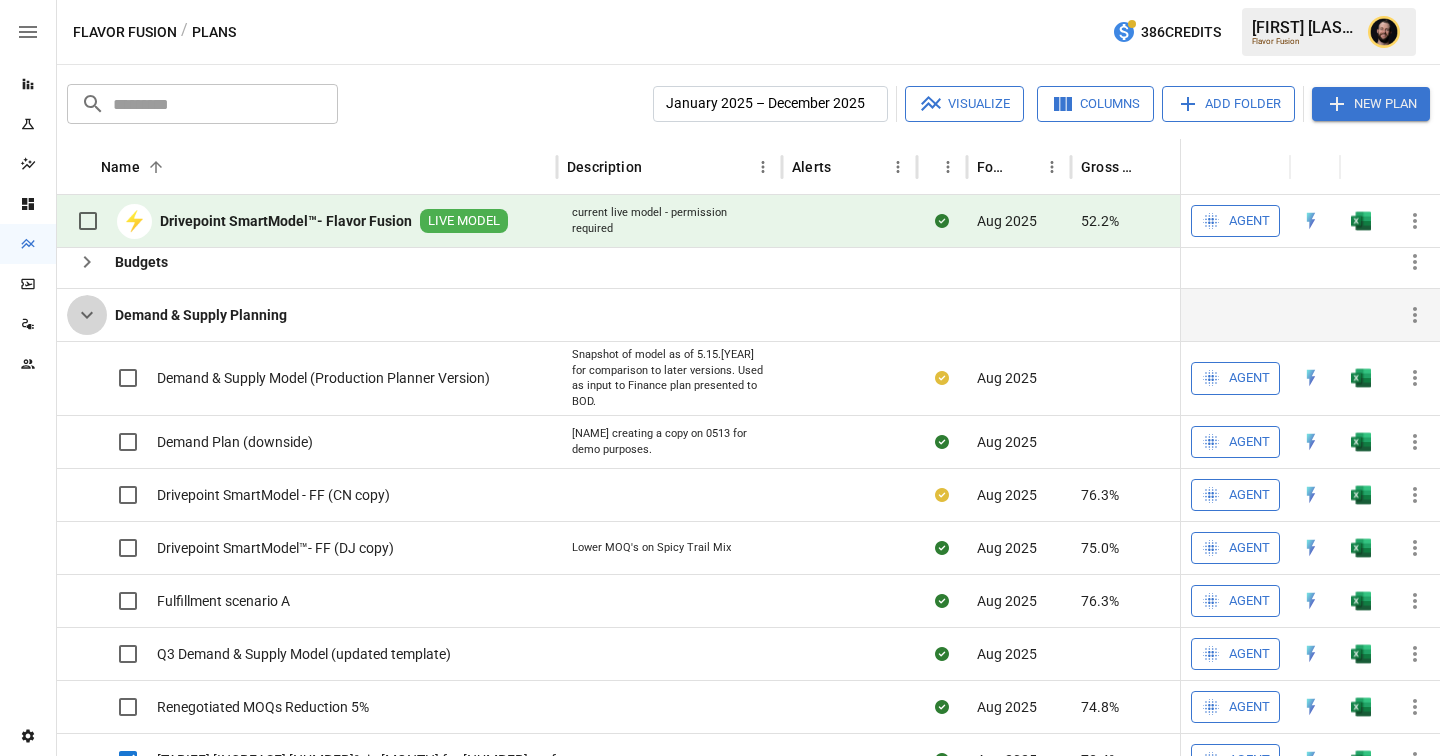 click 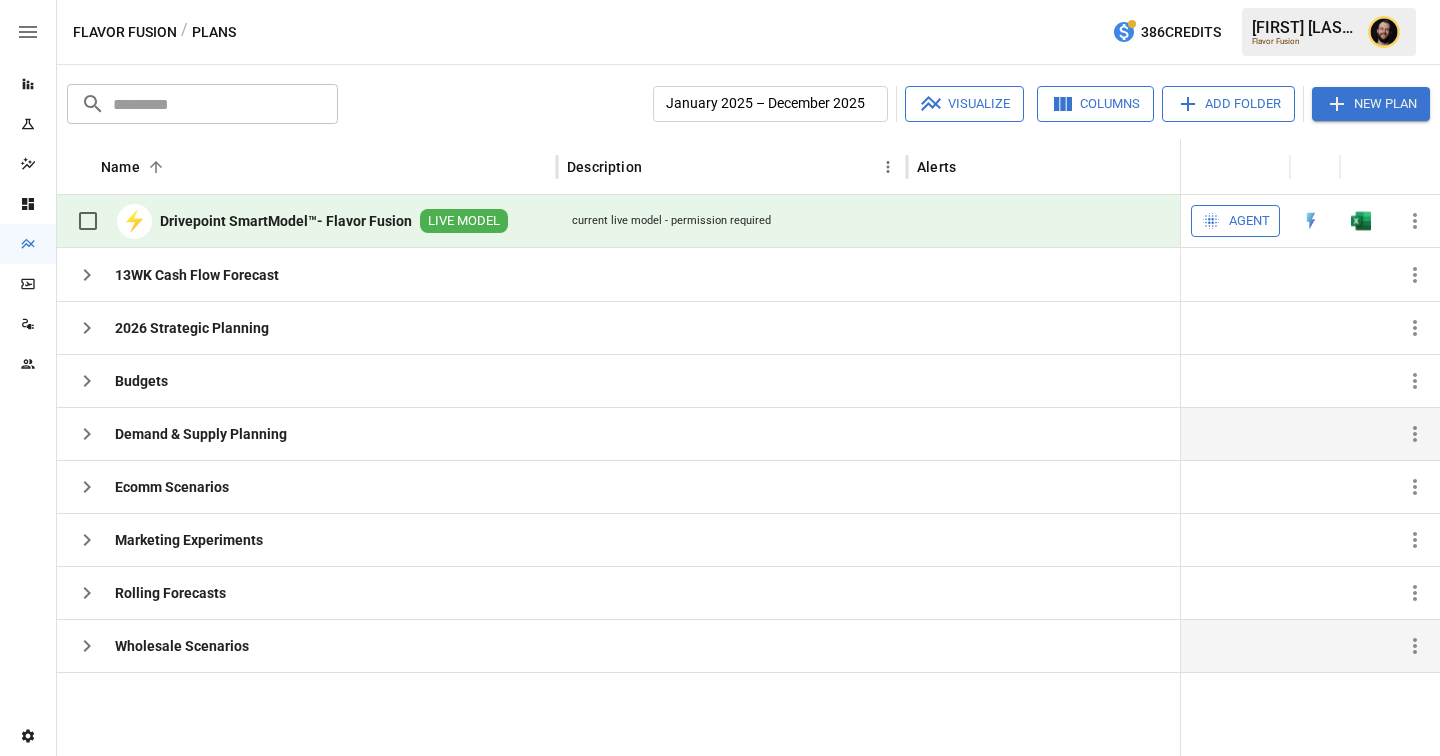 click 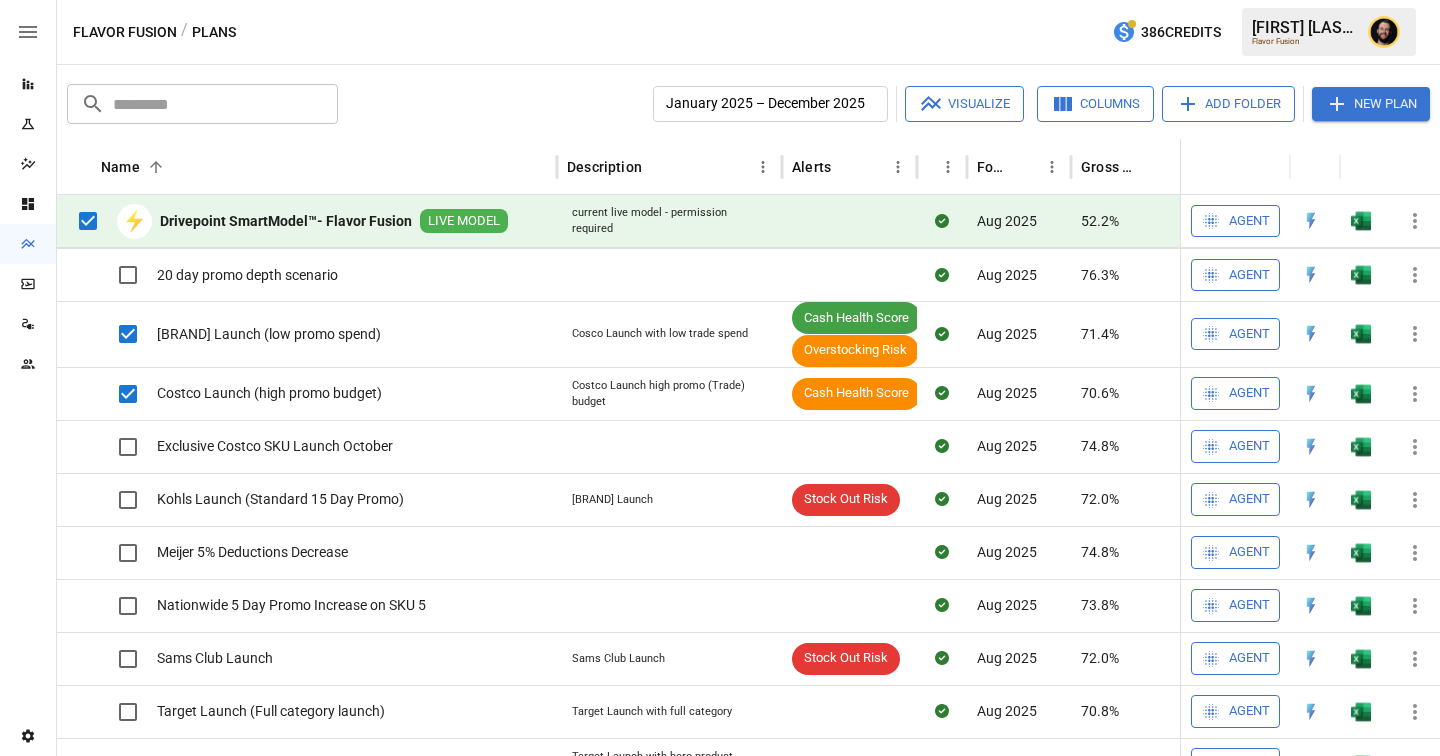 click on "Visualize" at bounding box center (964, 104) 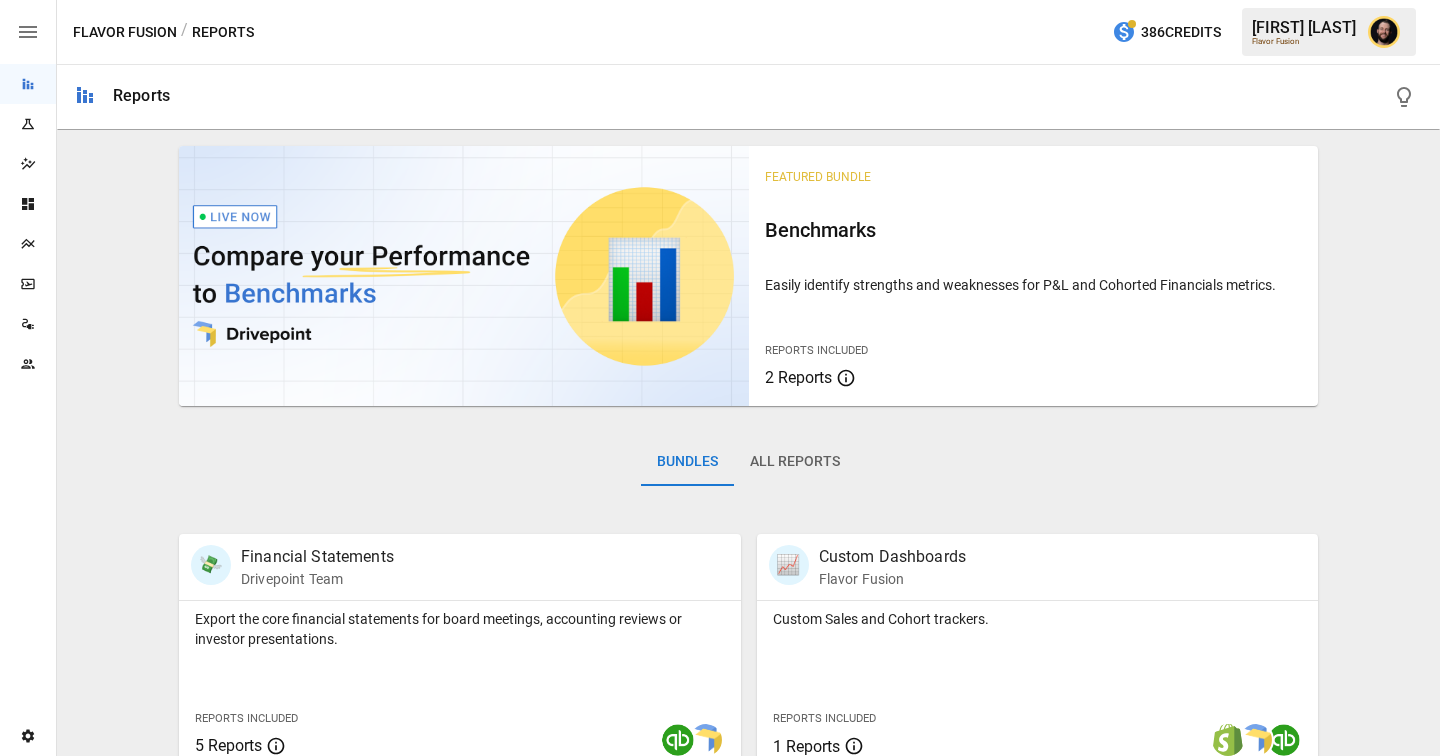 scroll, scrollTop: 0, scrollLeft: 0, axis: both 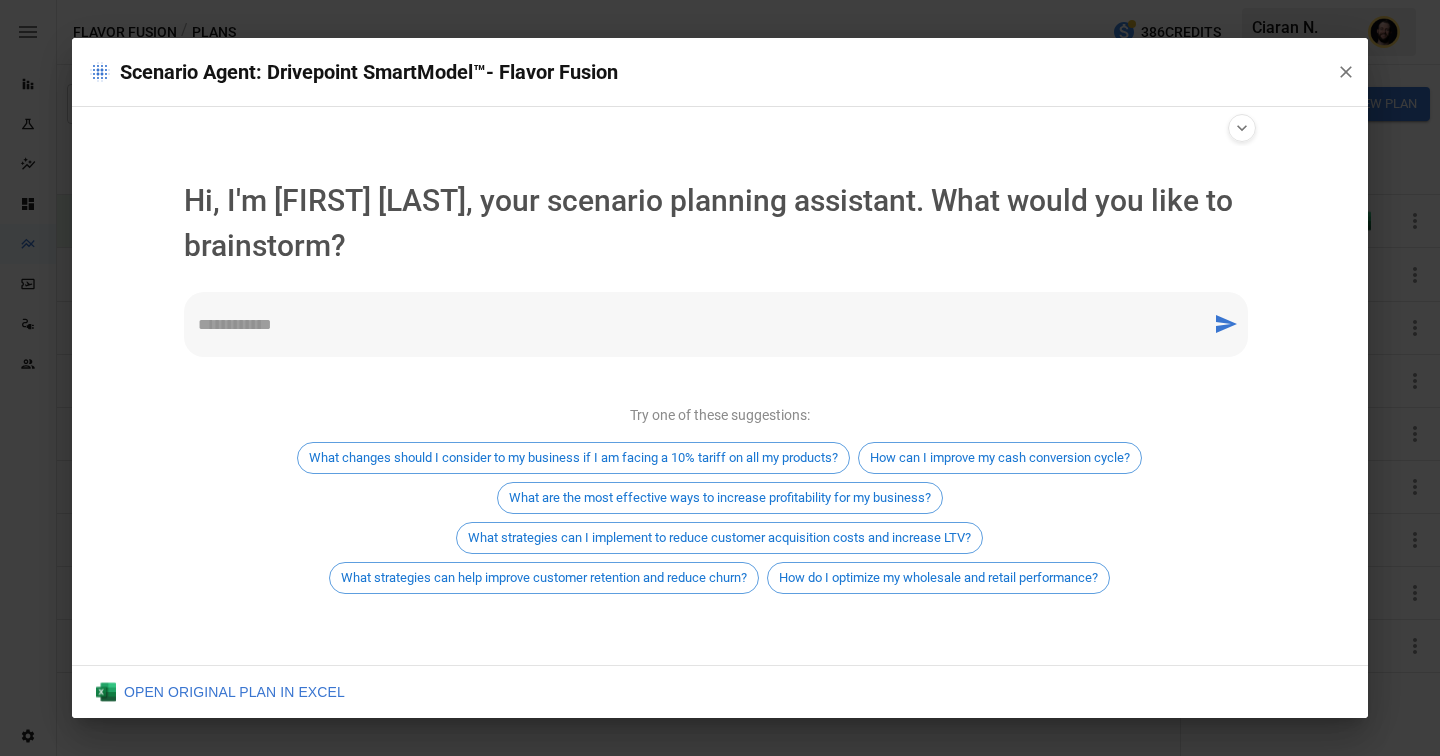 click on "* ​" at bounding box center (716, 324) 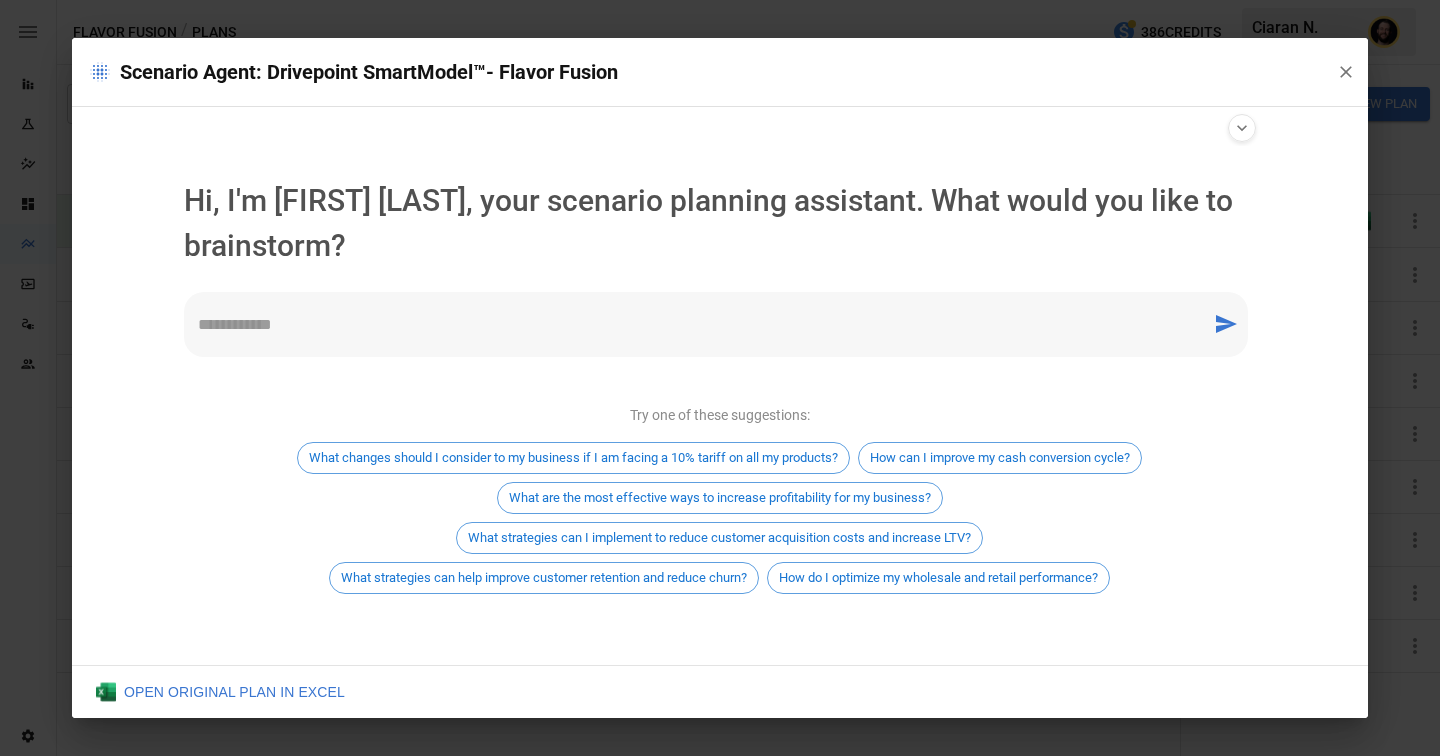 type on "*" 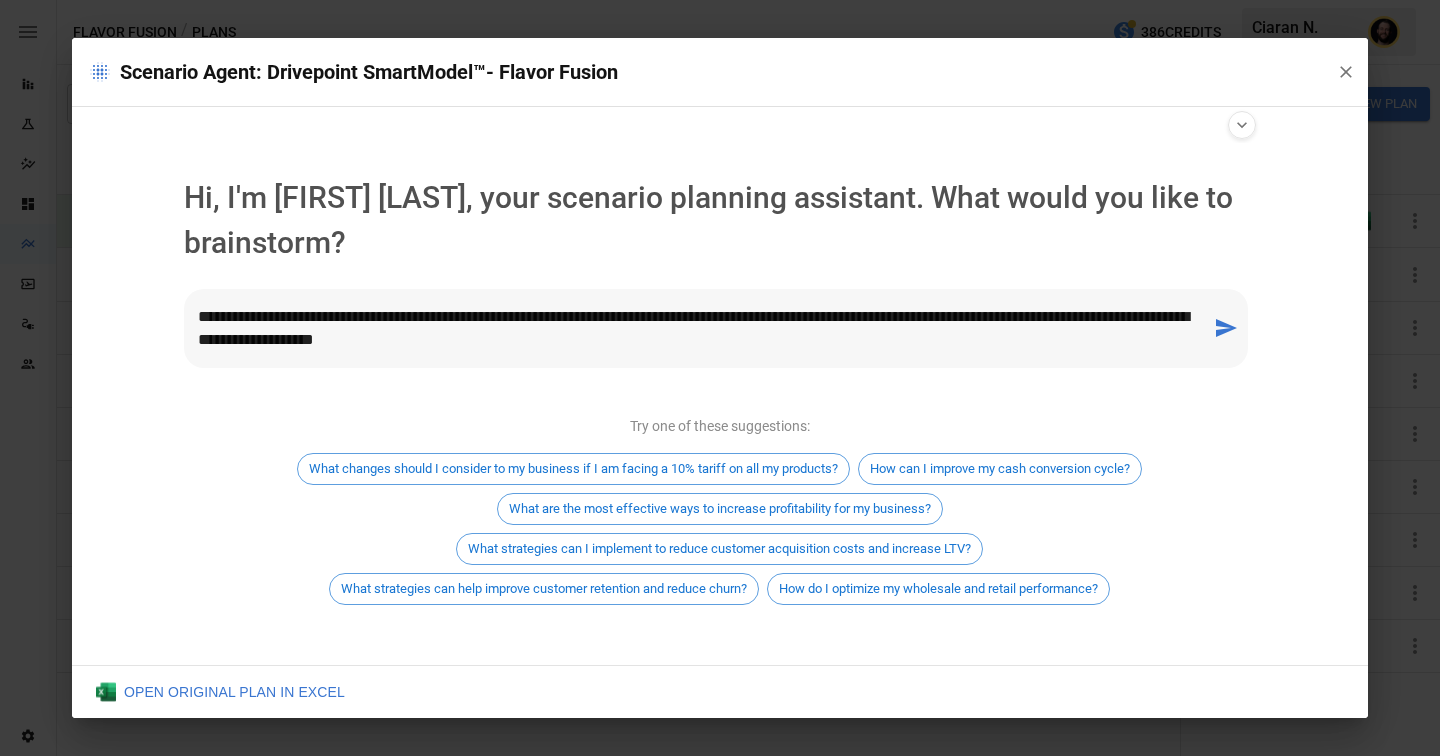 type on "**********" 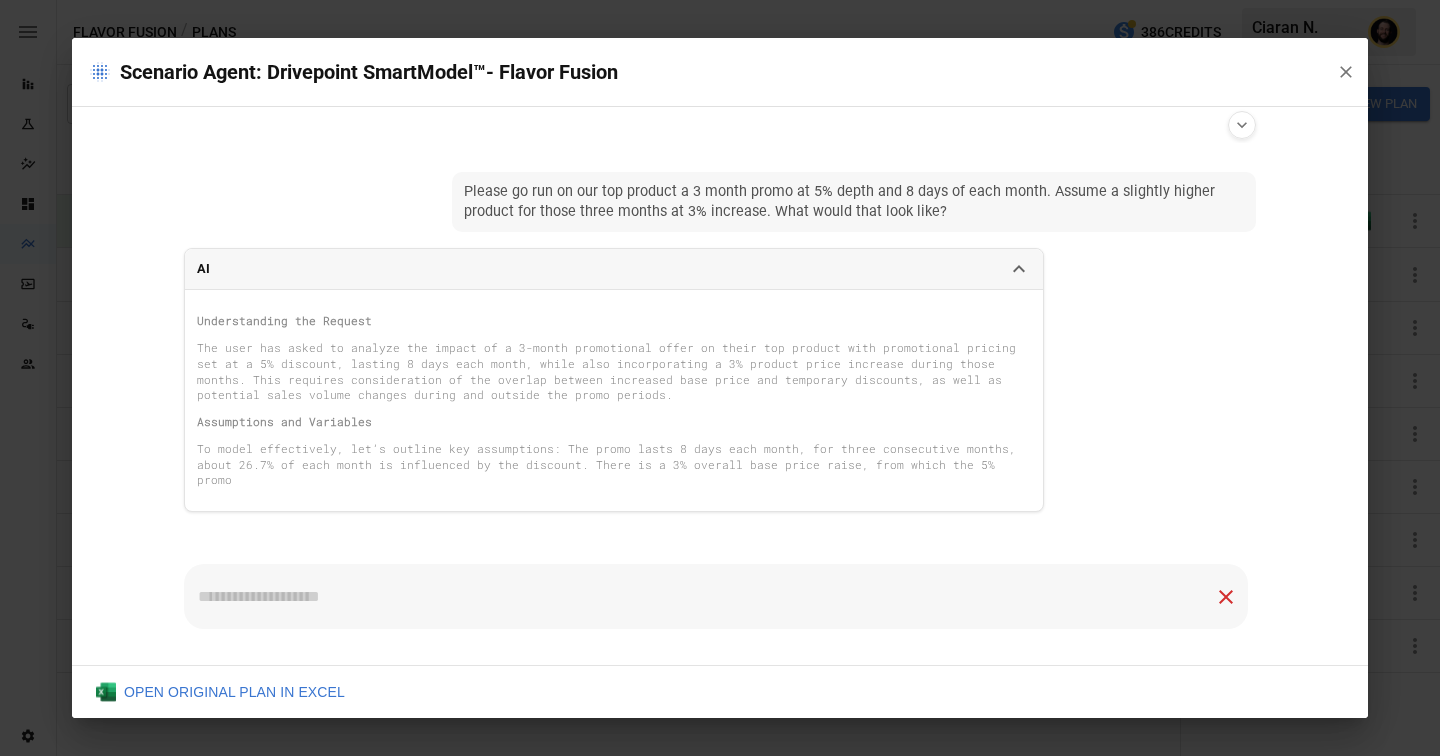scroll, scrollTop: 27, scrollLeft: 0, axis: vertical 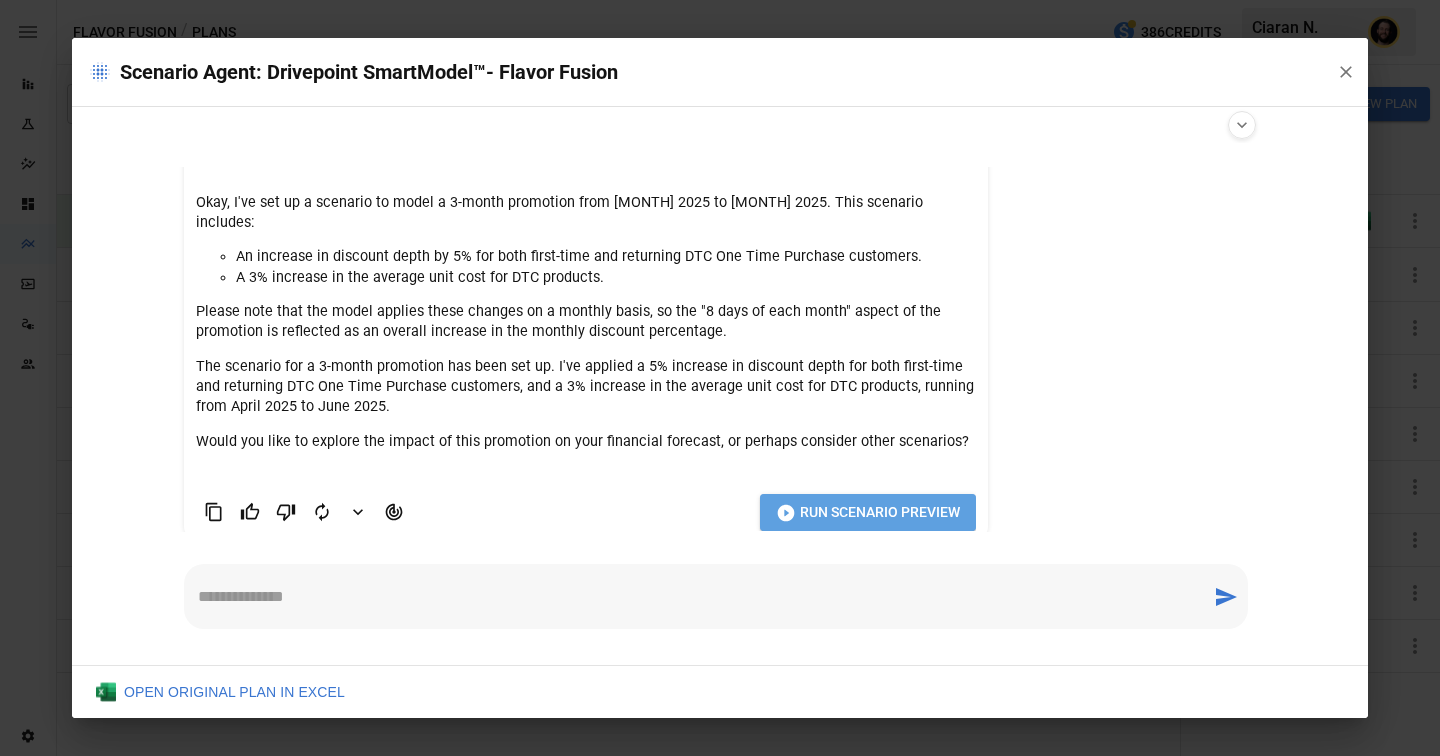 click on "Run Scenario Preview" at bounding box center (880, 512) 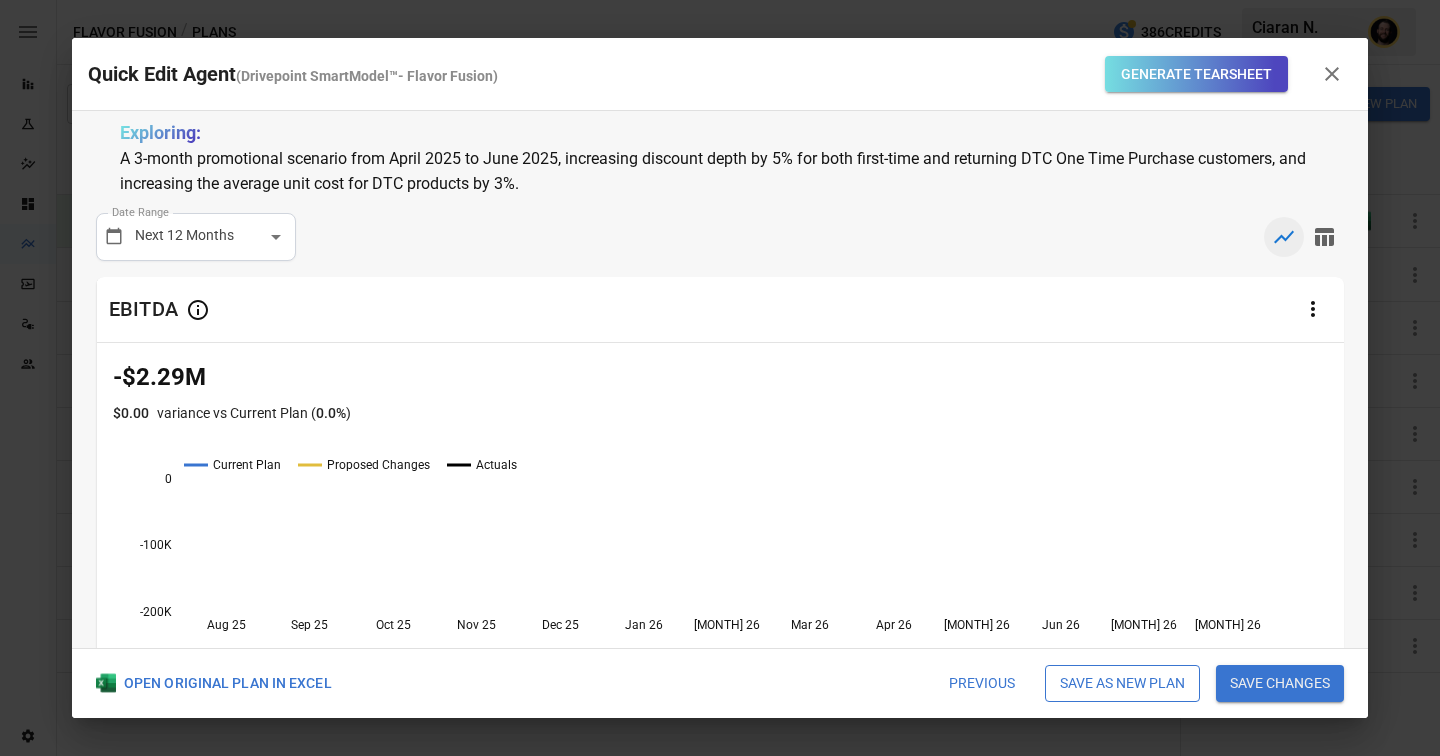 scroll, scrollTop: 20, scrollLeft: 0, axis: vertical 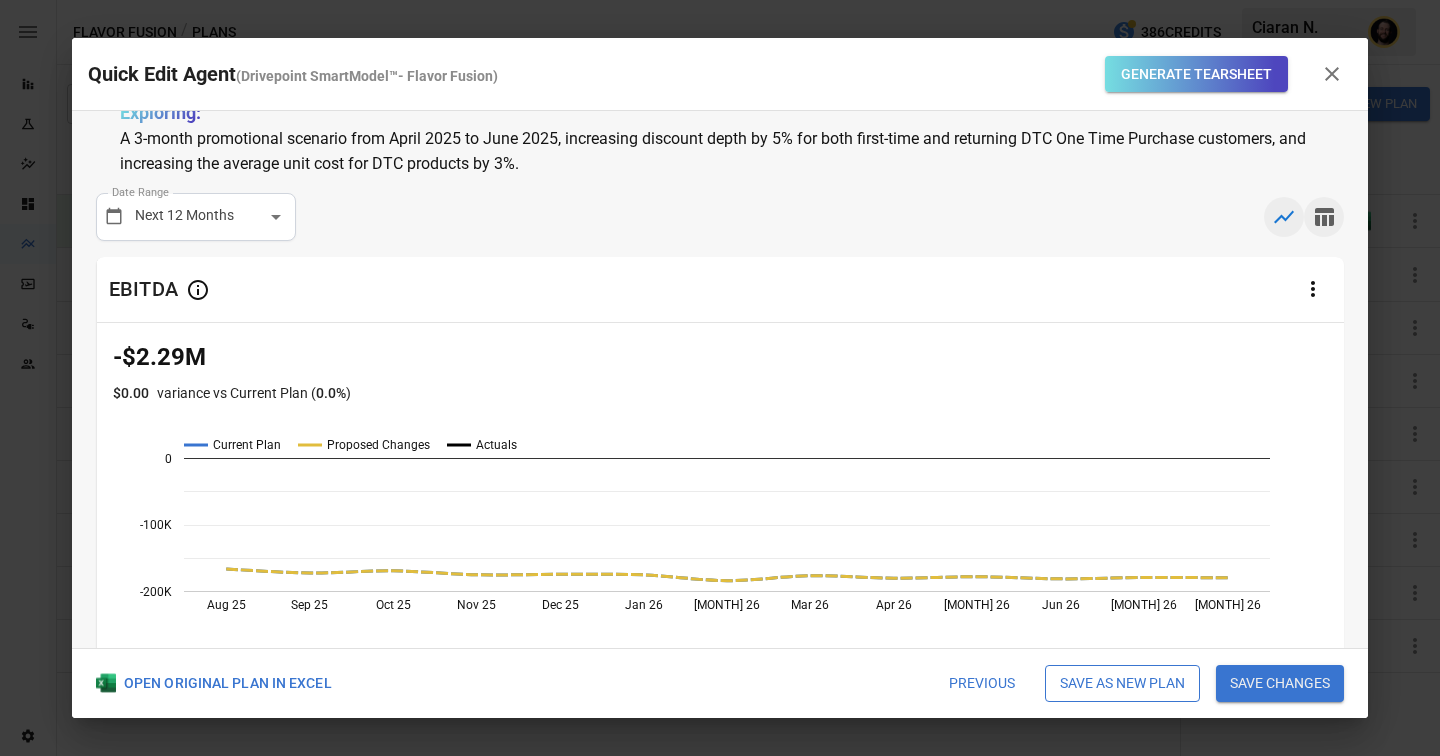 click 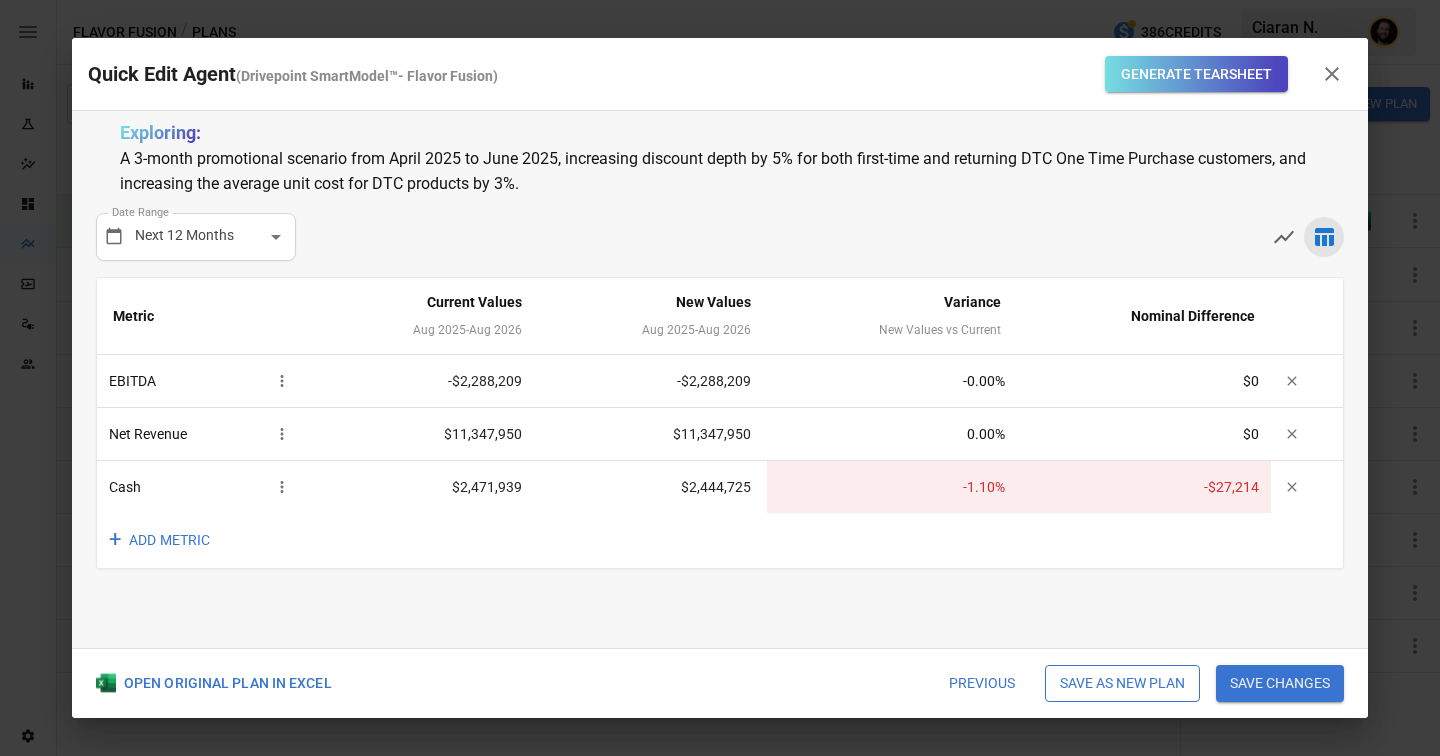 scroll, scrollTop: 0, scrollLeft: 0, axis: both 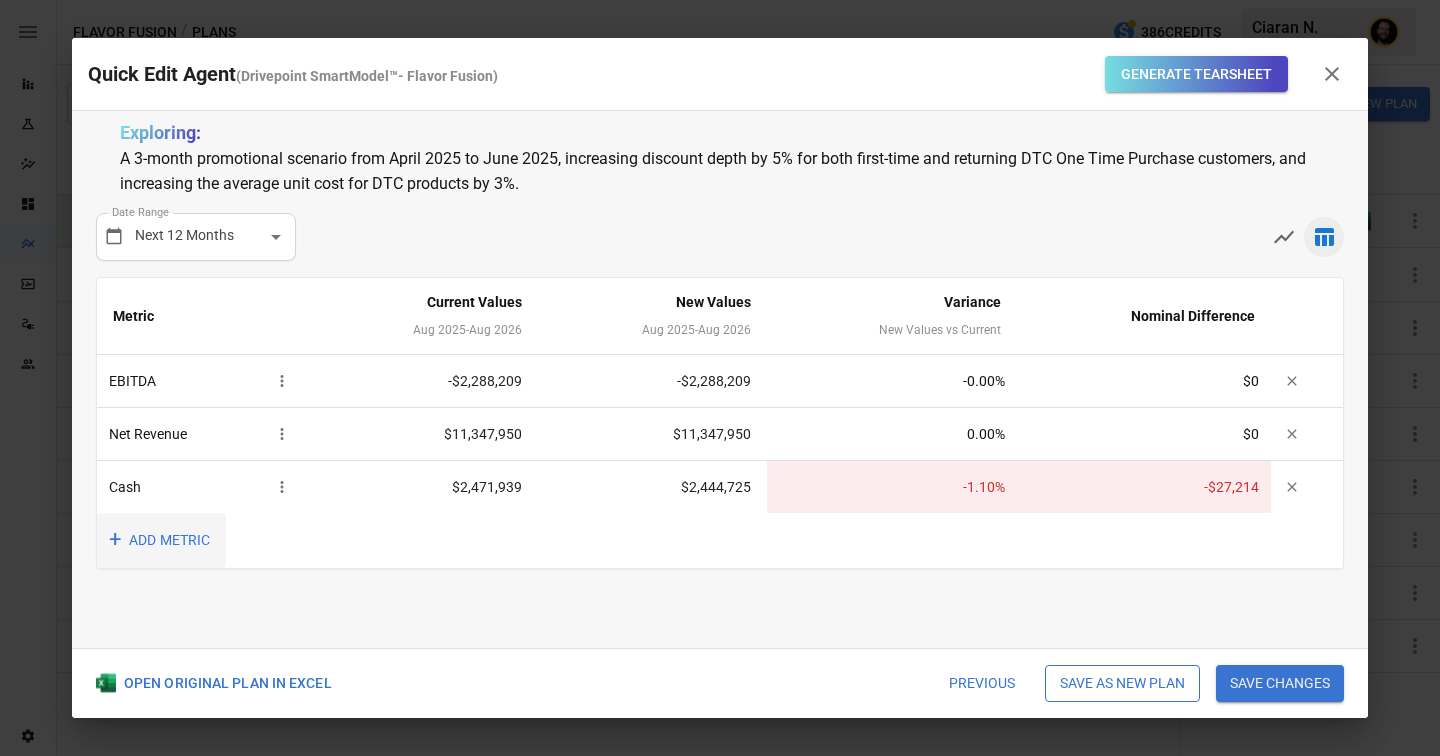 click on "+ ADD METRIC" at bounding box center (161, 540) 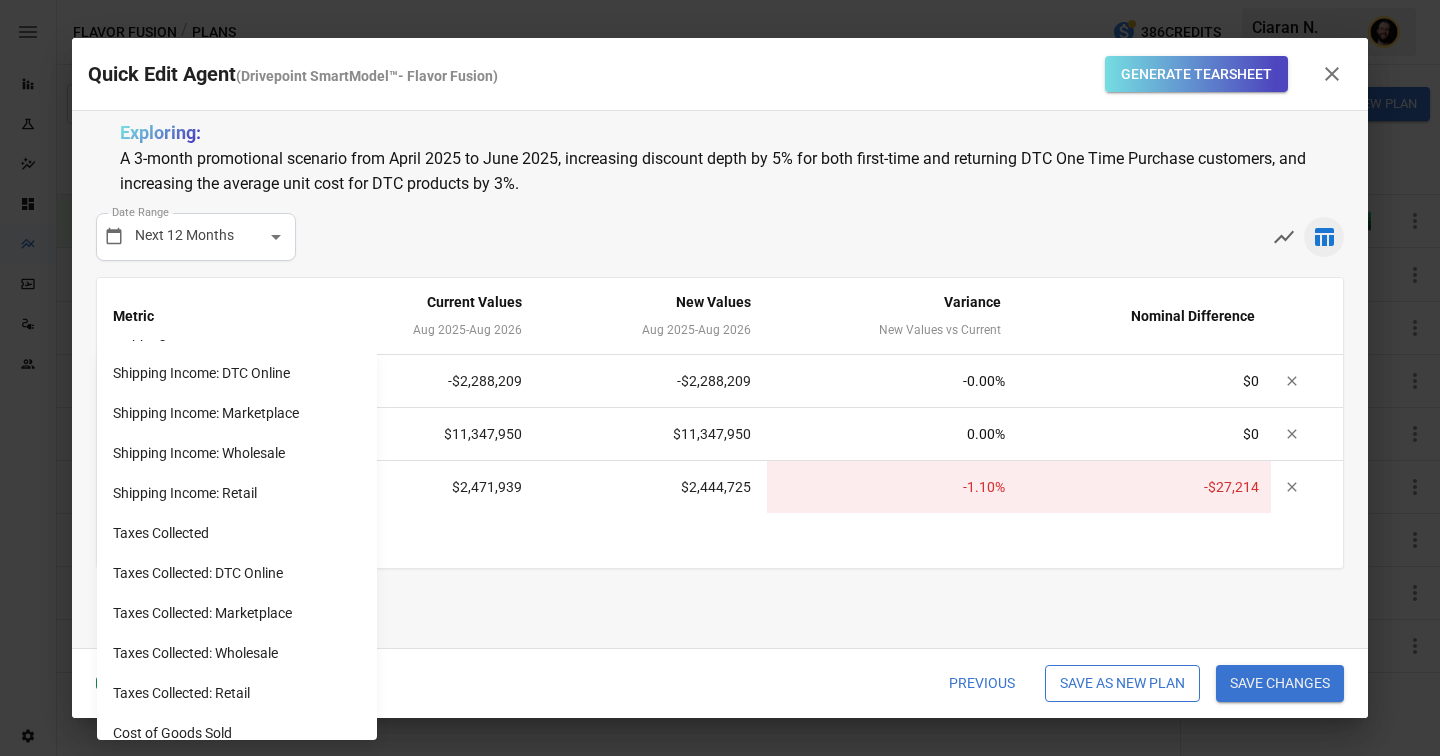 scroll, scrollTop: 1678, scrollLeft: 0, axis: vertical 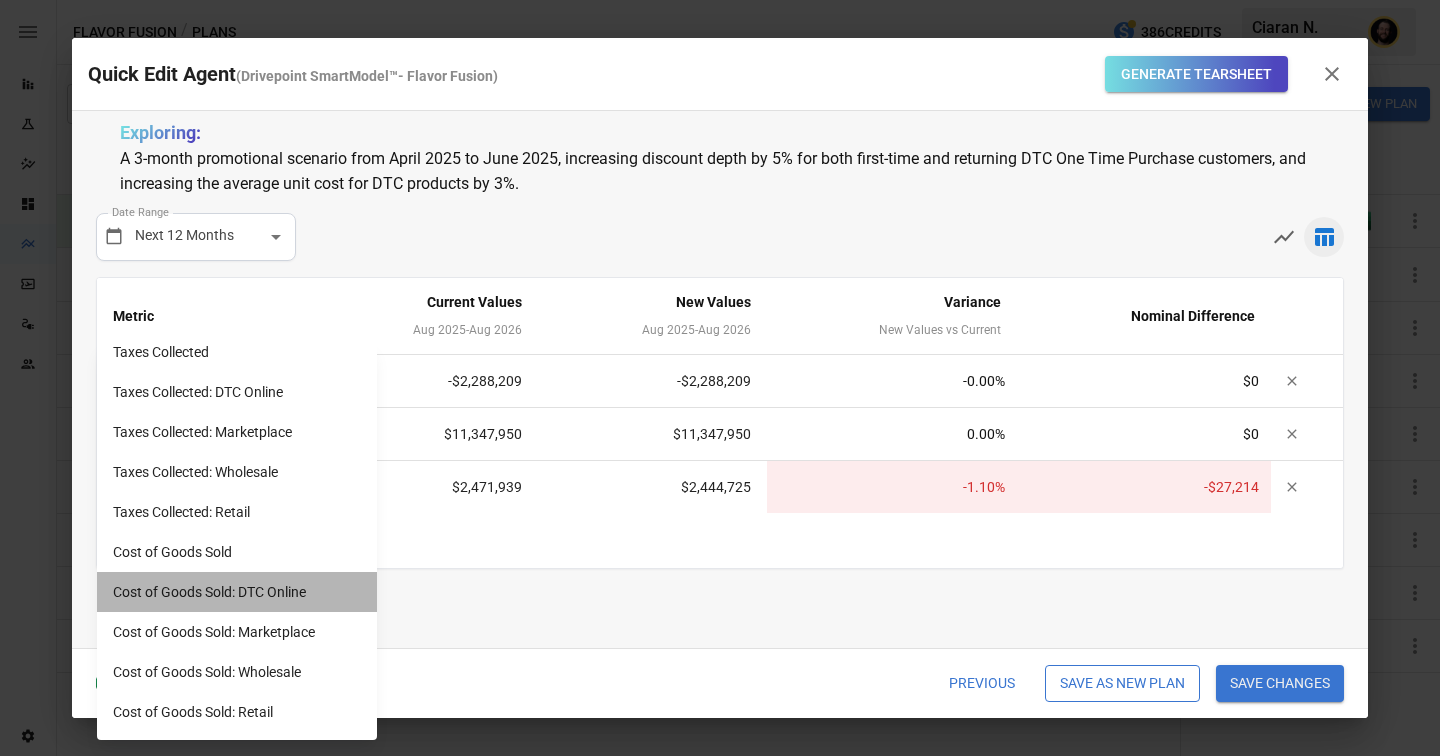 click on "Cost of Goods Sold: DTC Online" at bounding box center (237, 592) 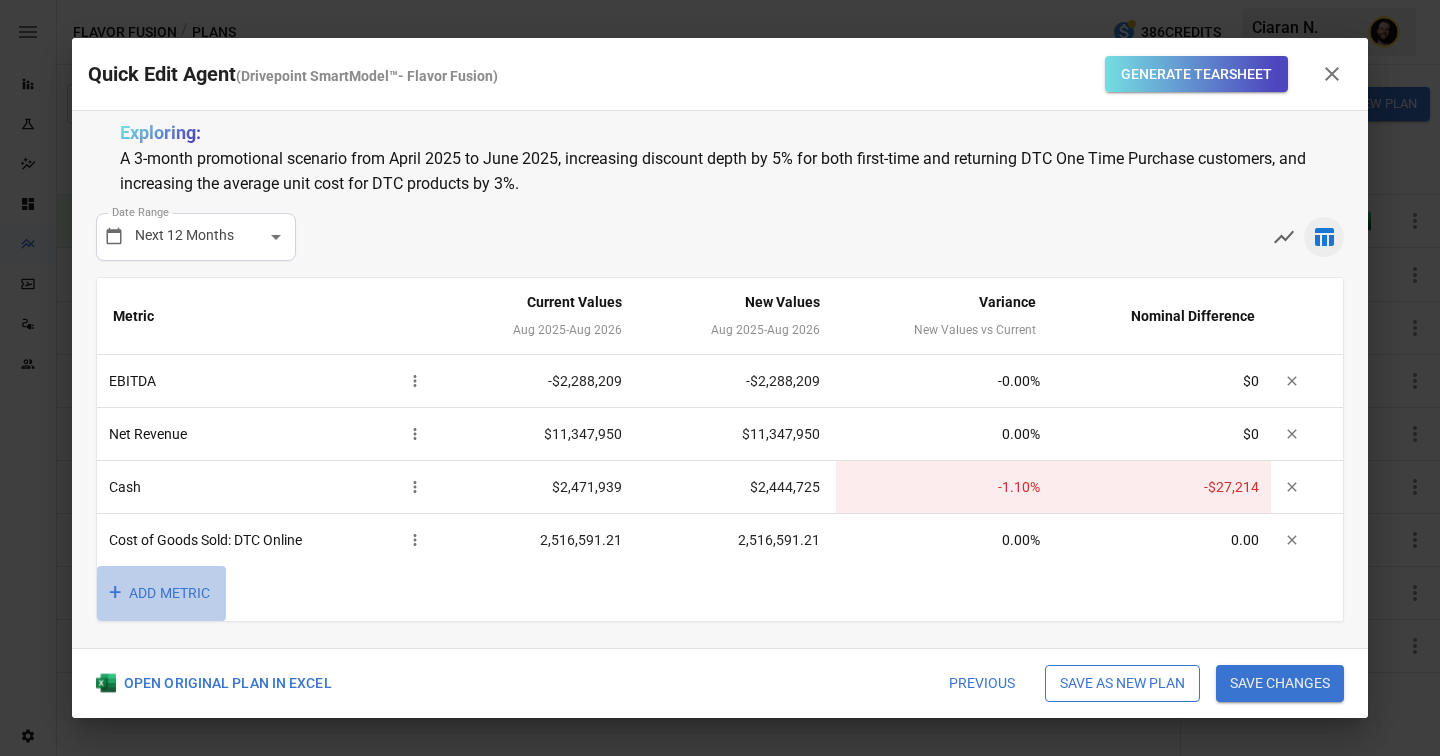 click on "+ ADD METRIC" at bounding box center (161, 593) 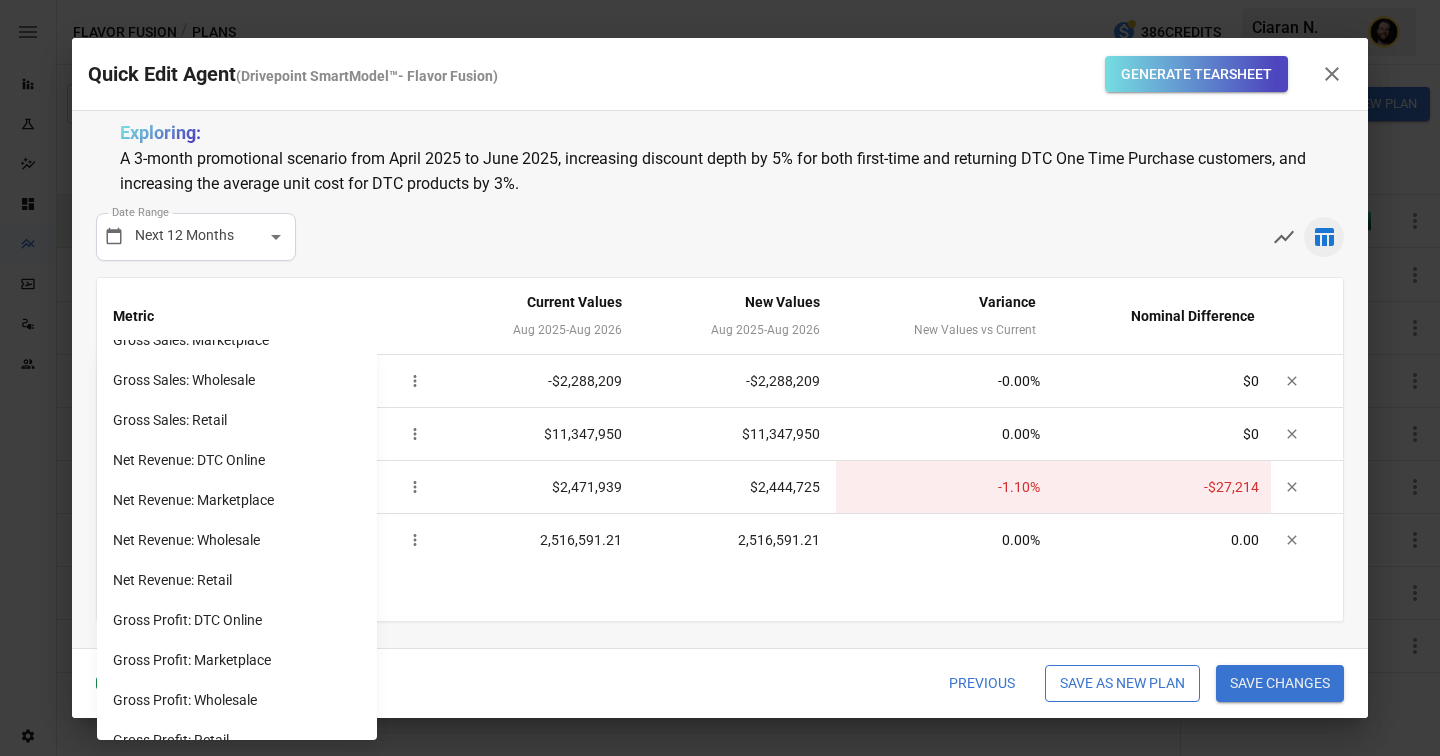 scroll, scrollTop: 0, scrollLeft: 0, axis: both 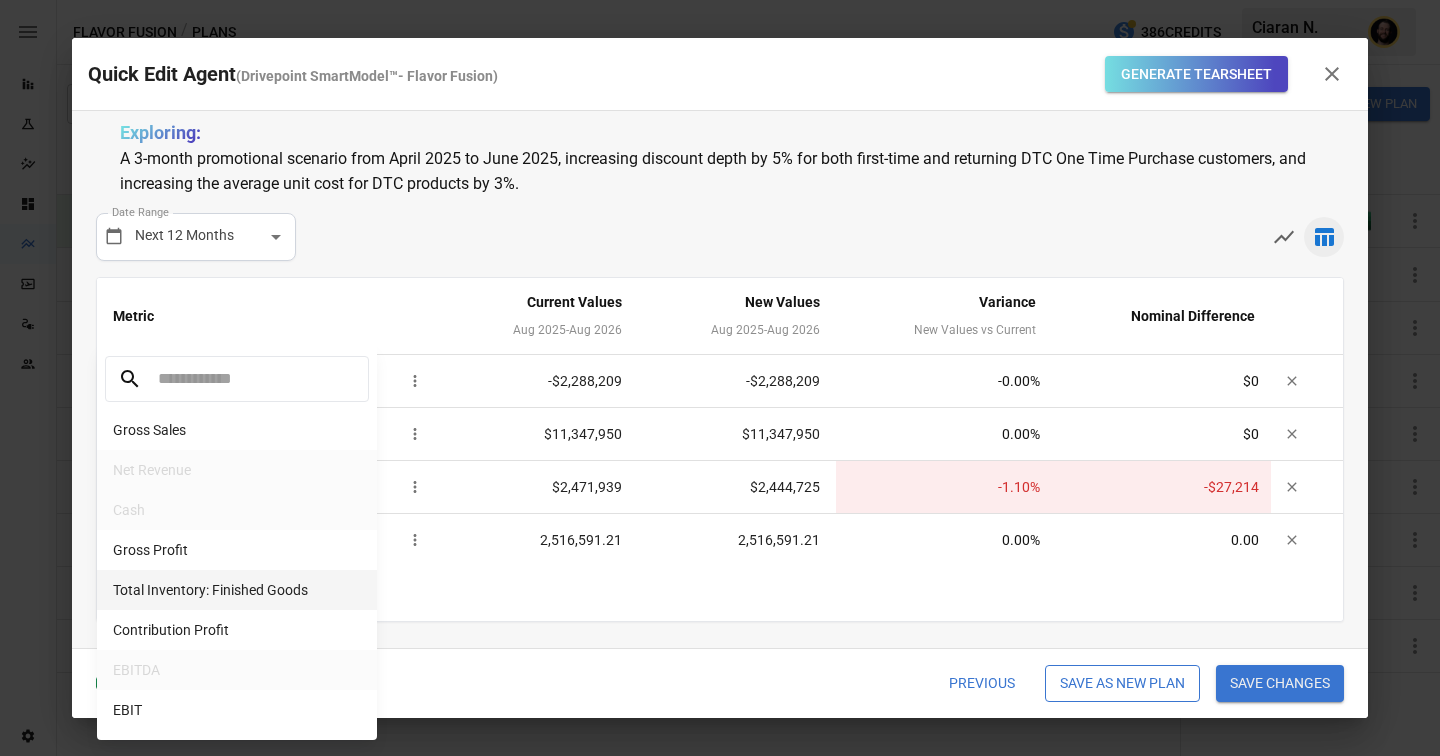 click on "Total Inventory: Finished Goods" at bounding box center (237, 590) 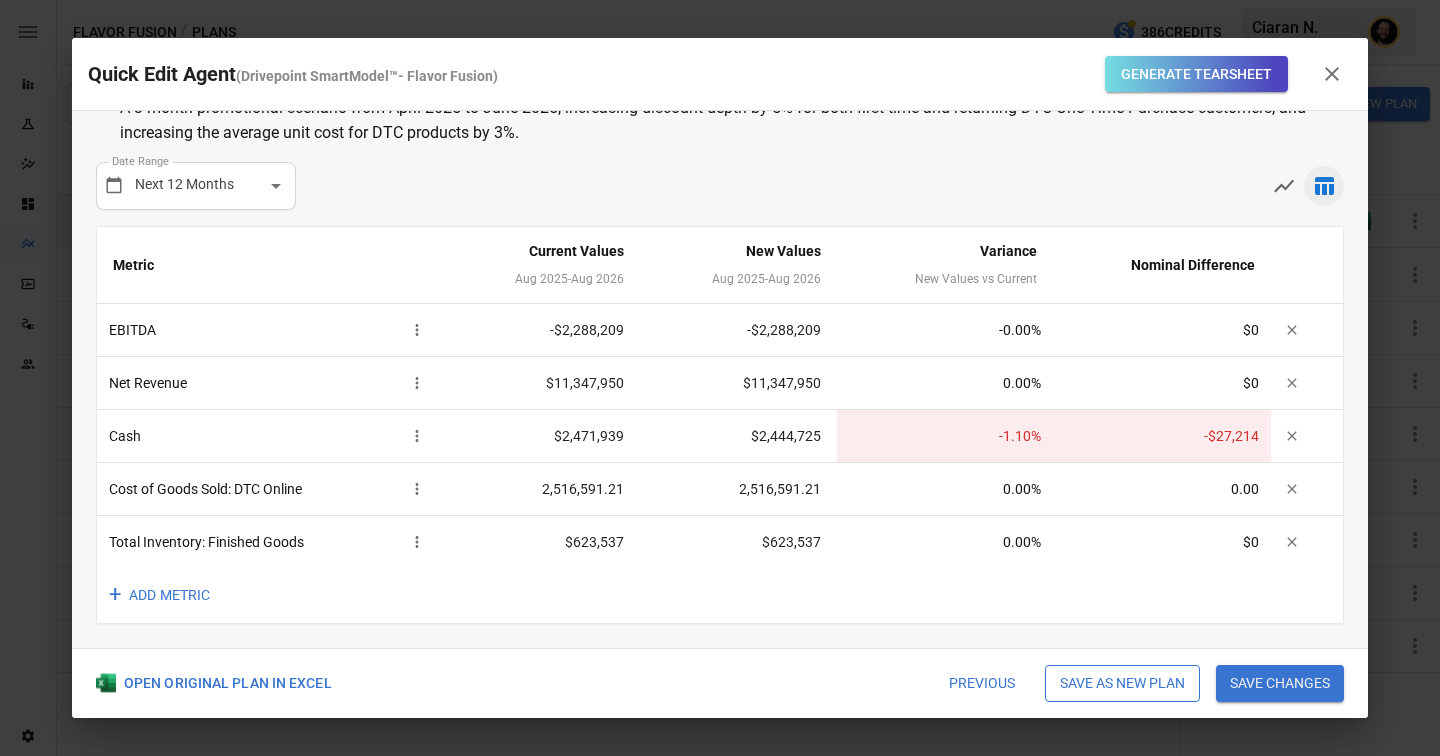 scroll, scrollTop: 0, scrollLeft: 0, axis: both 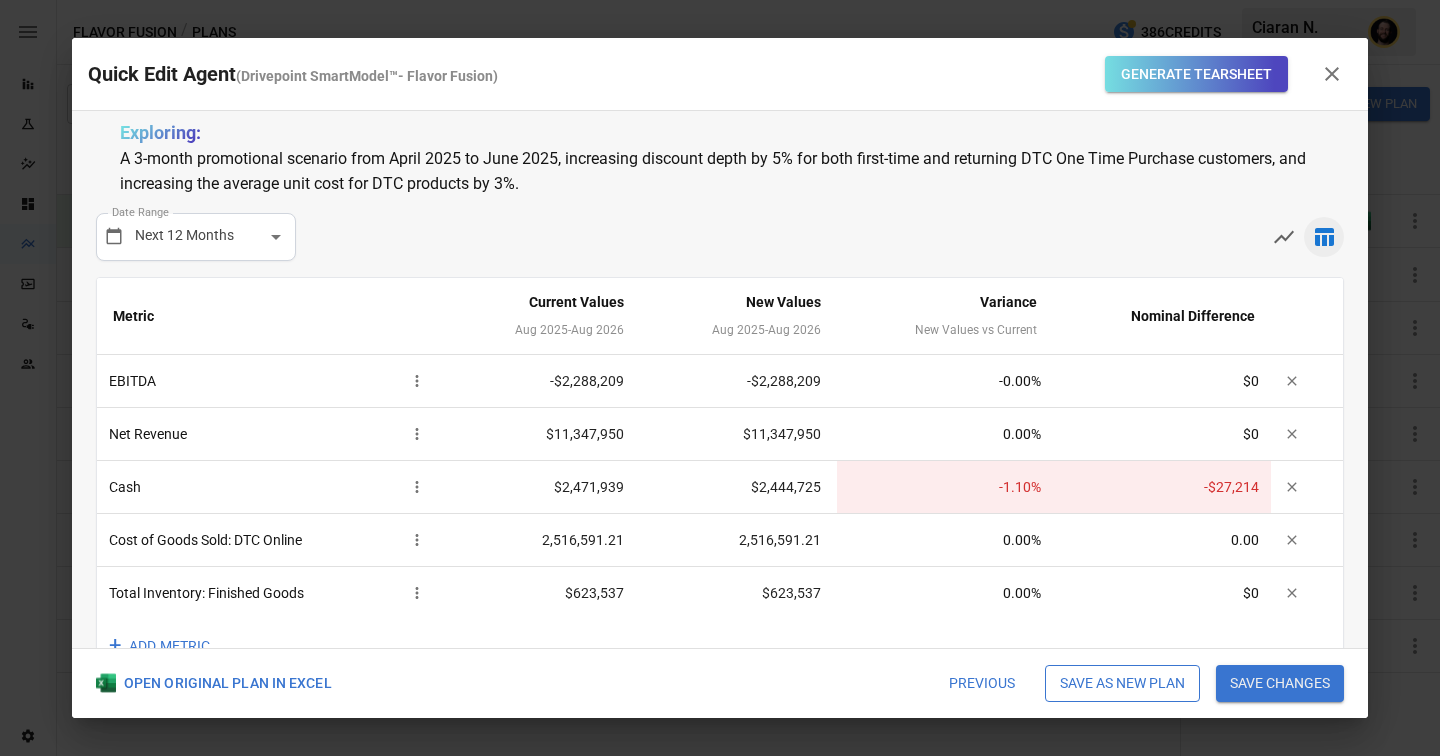 click 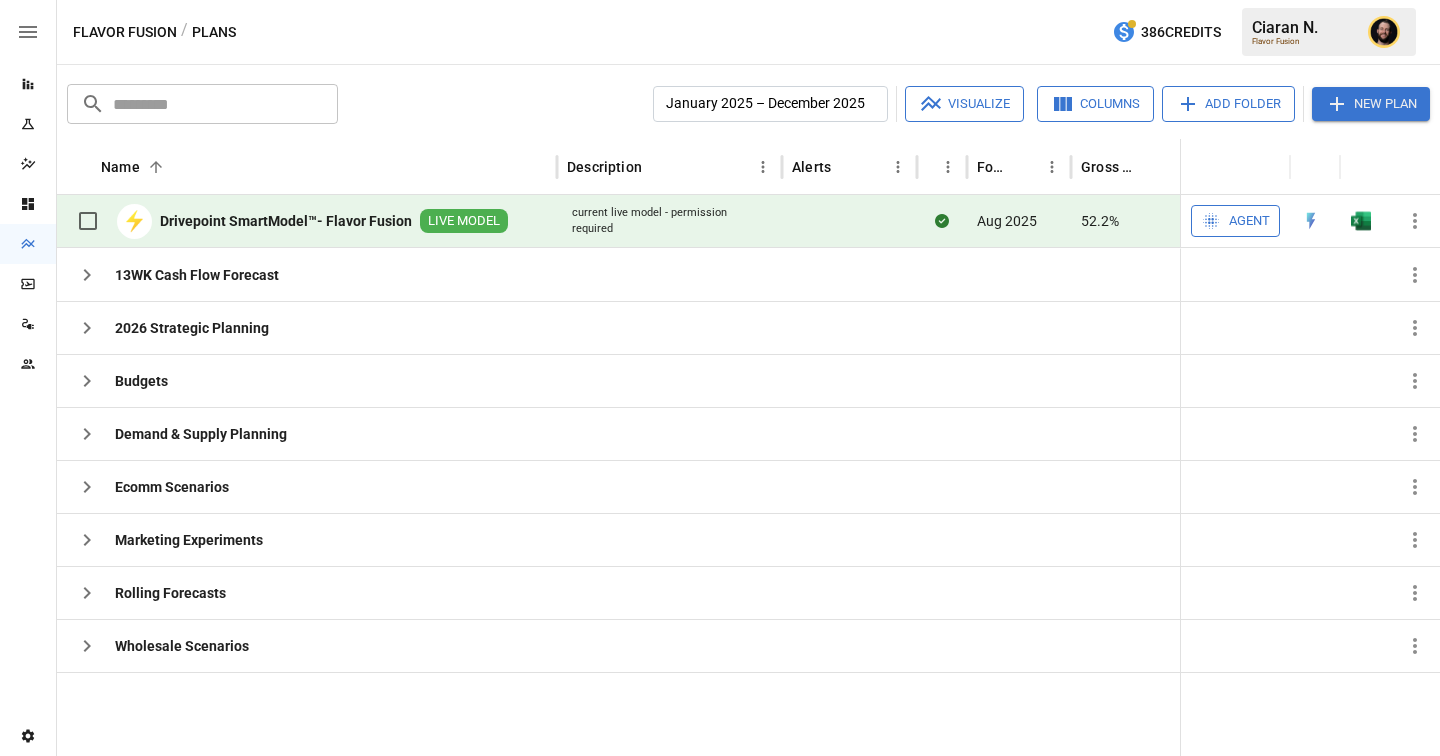 click 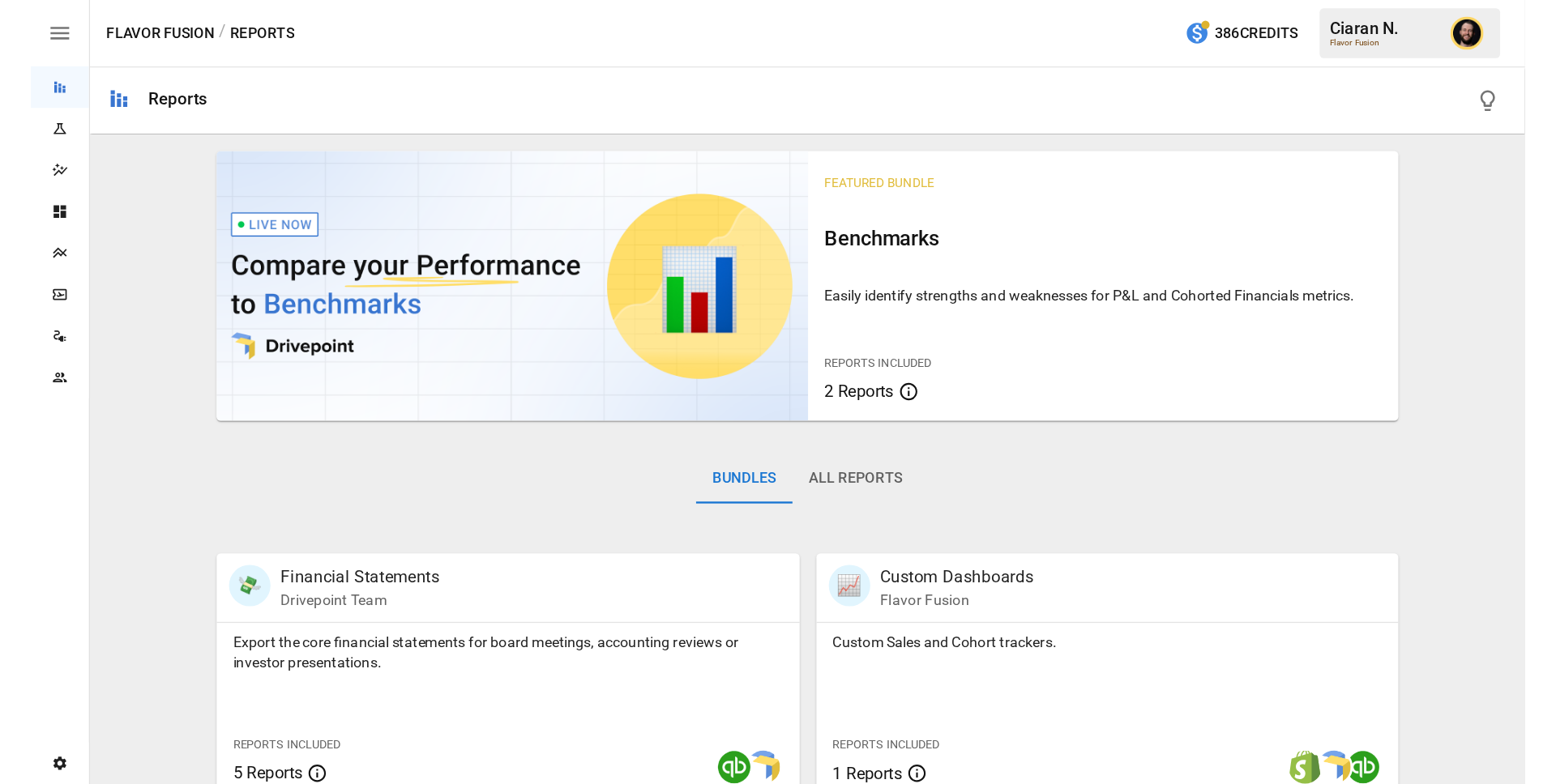 scroll, scrollTop: 235, scrollLeft: 0, axis: vertical 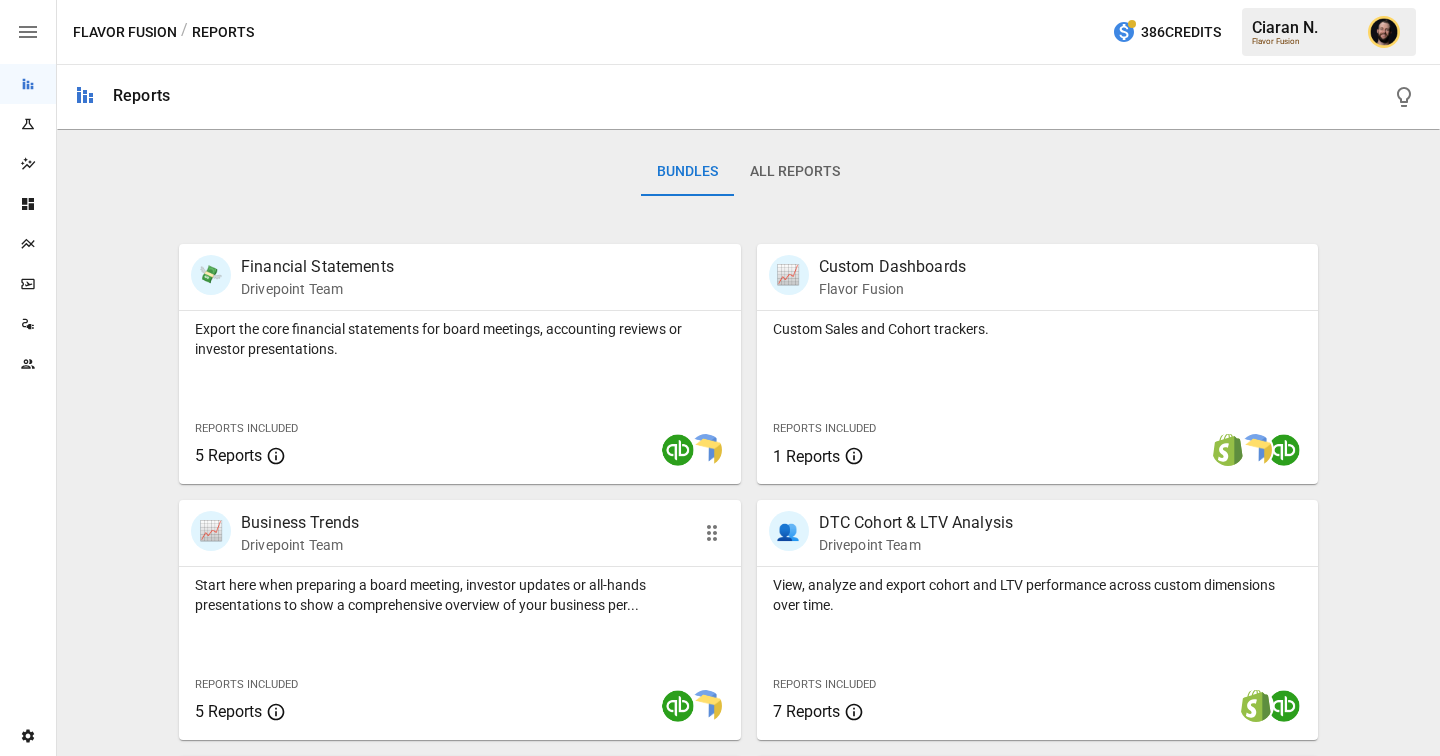 click on "Start here when preparing a board meeting, investor updates or all-hands presentations to show a comprehensive overview of your business per..." at bounding box center (460, 595) 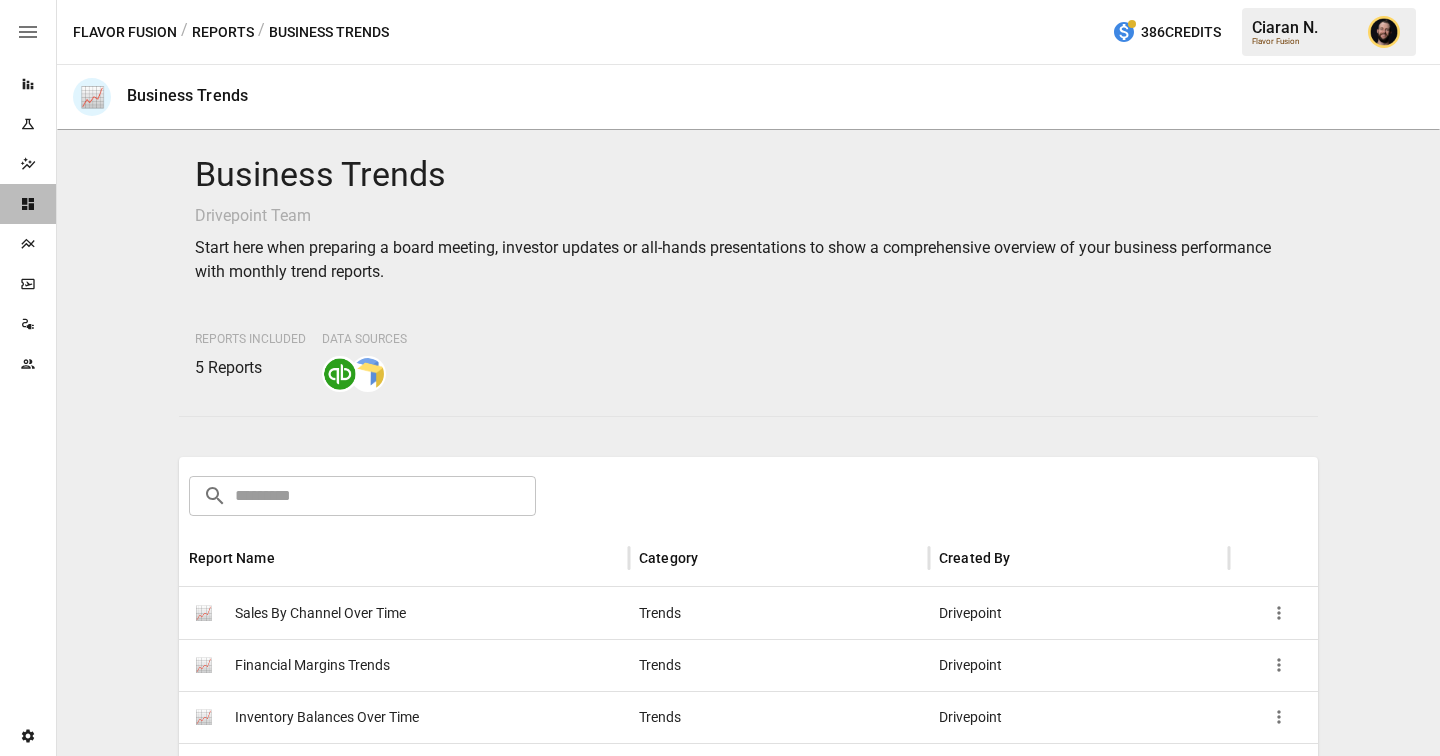 click 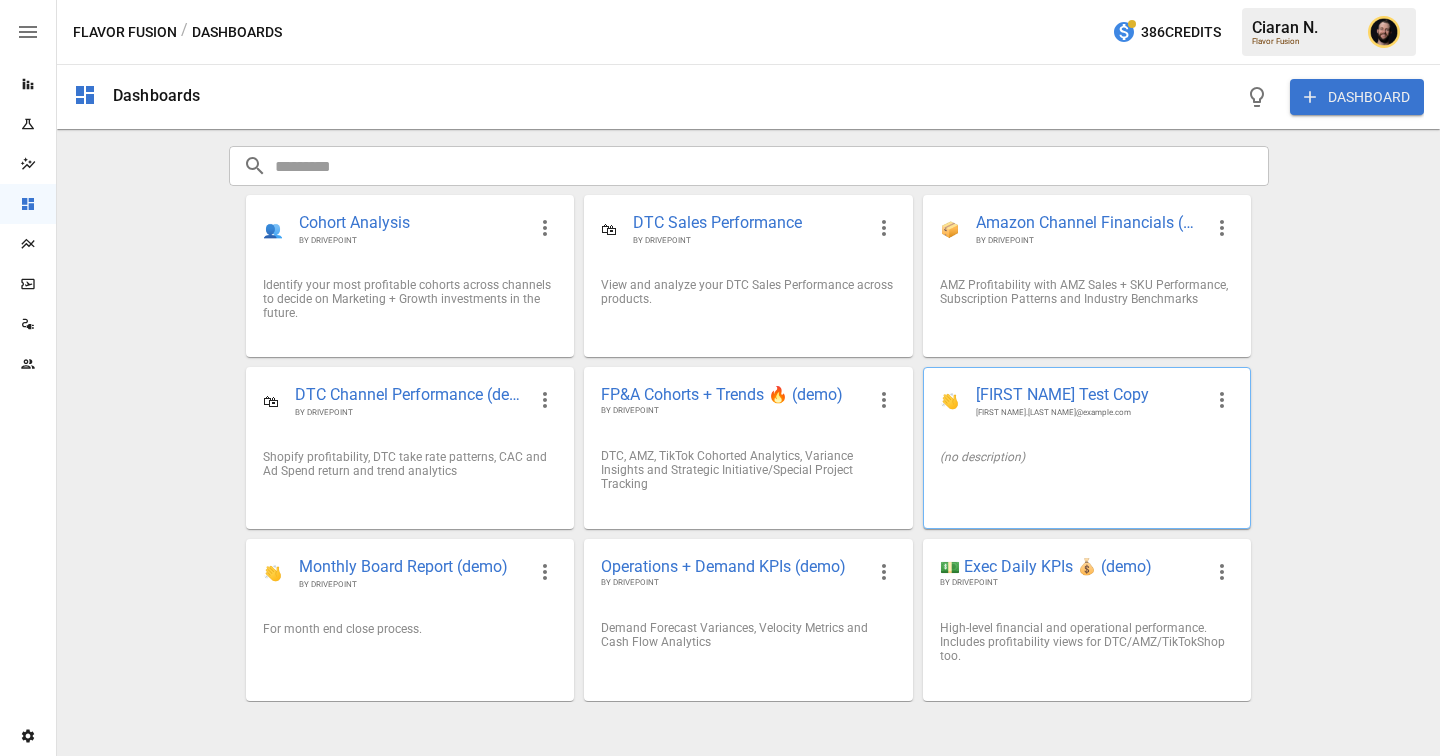 click on "👋 Franzi Test Copy franziska.ibscher@gmail.com (no description)" at bounding box center (1087, 448) 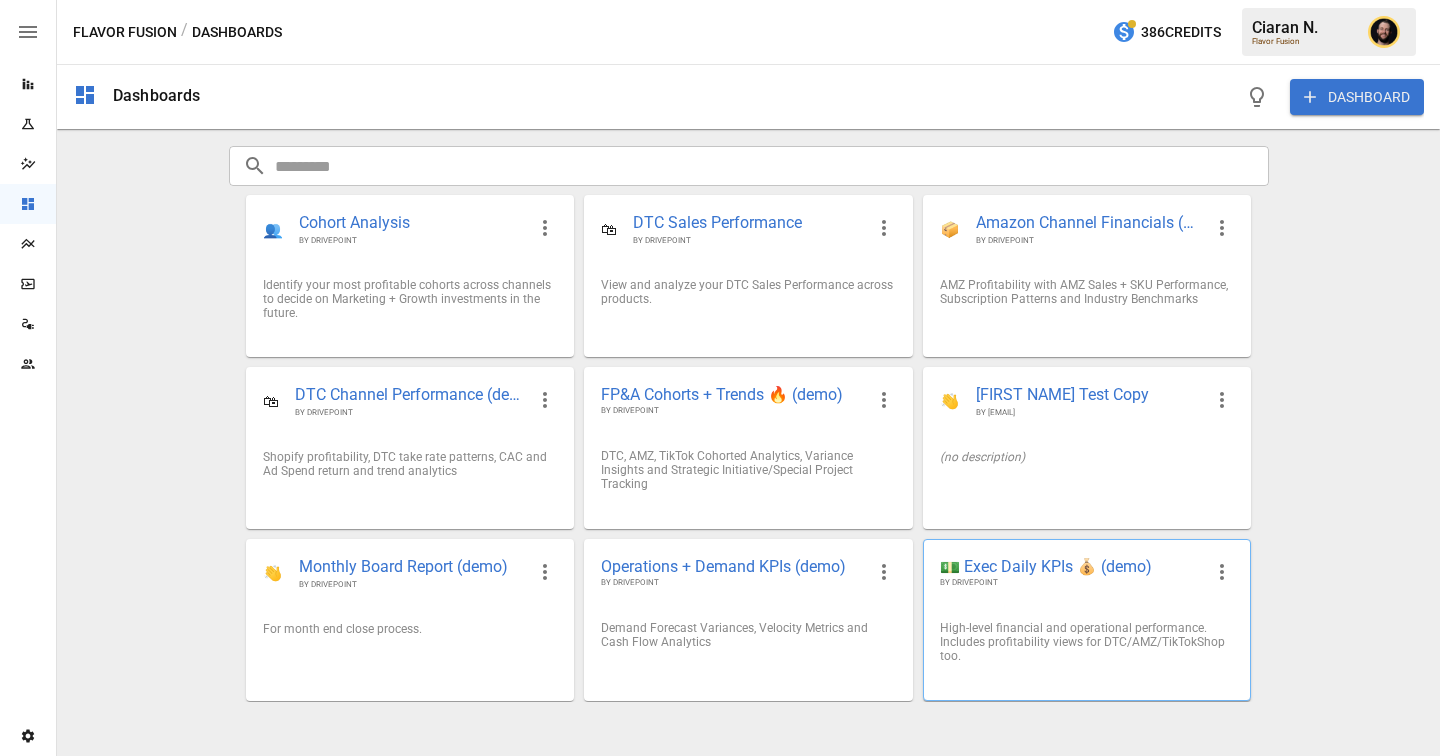 click on "💵 Exec Daily KPIs 💰 (demo) BY DRIVEPOINT" at bounding box center (1087, 572) 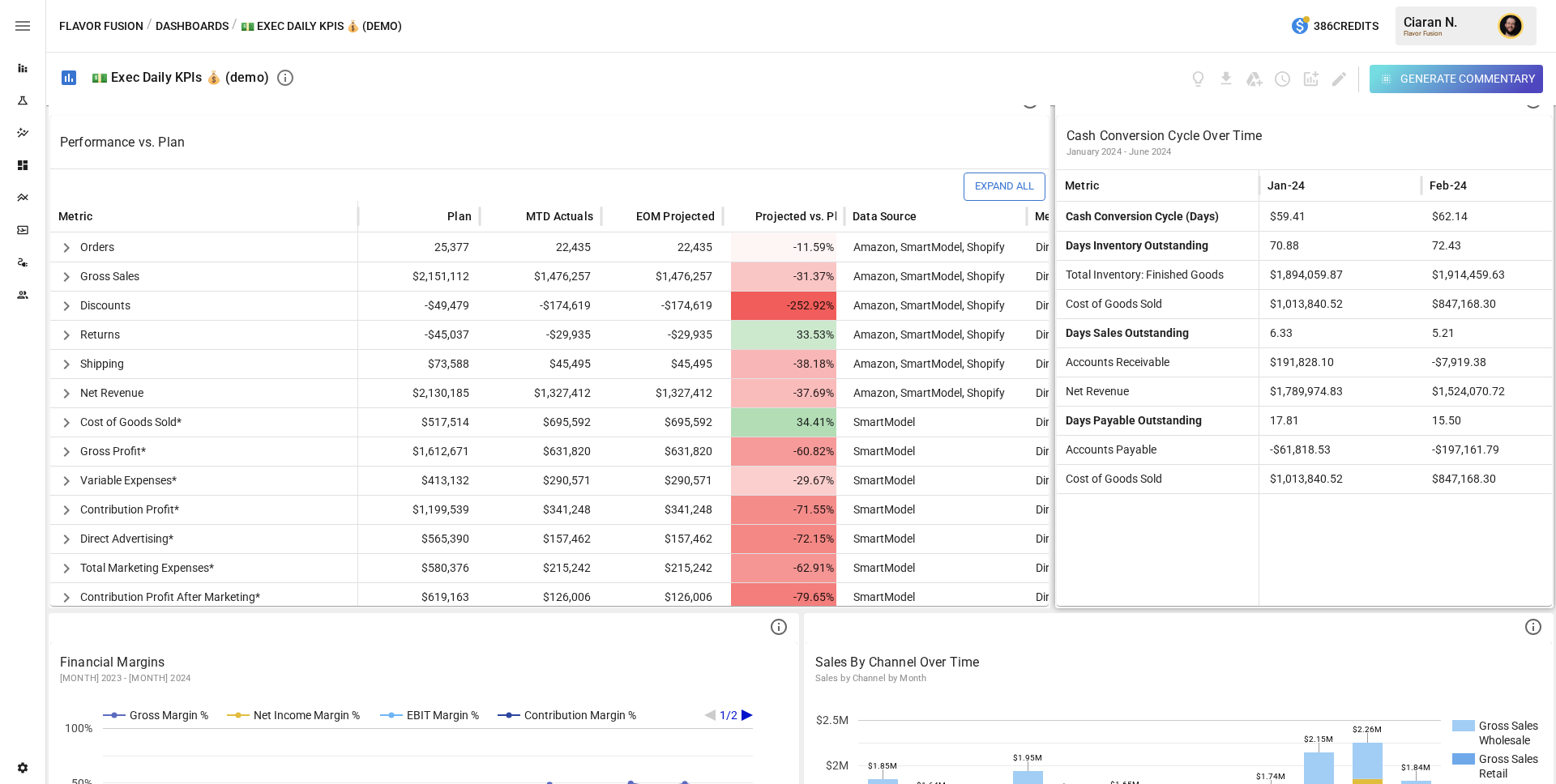 scroll, scrollTop: 308, scrollLeft: 0, axis: vertical 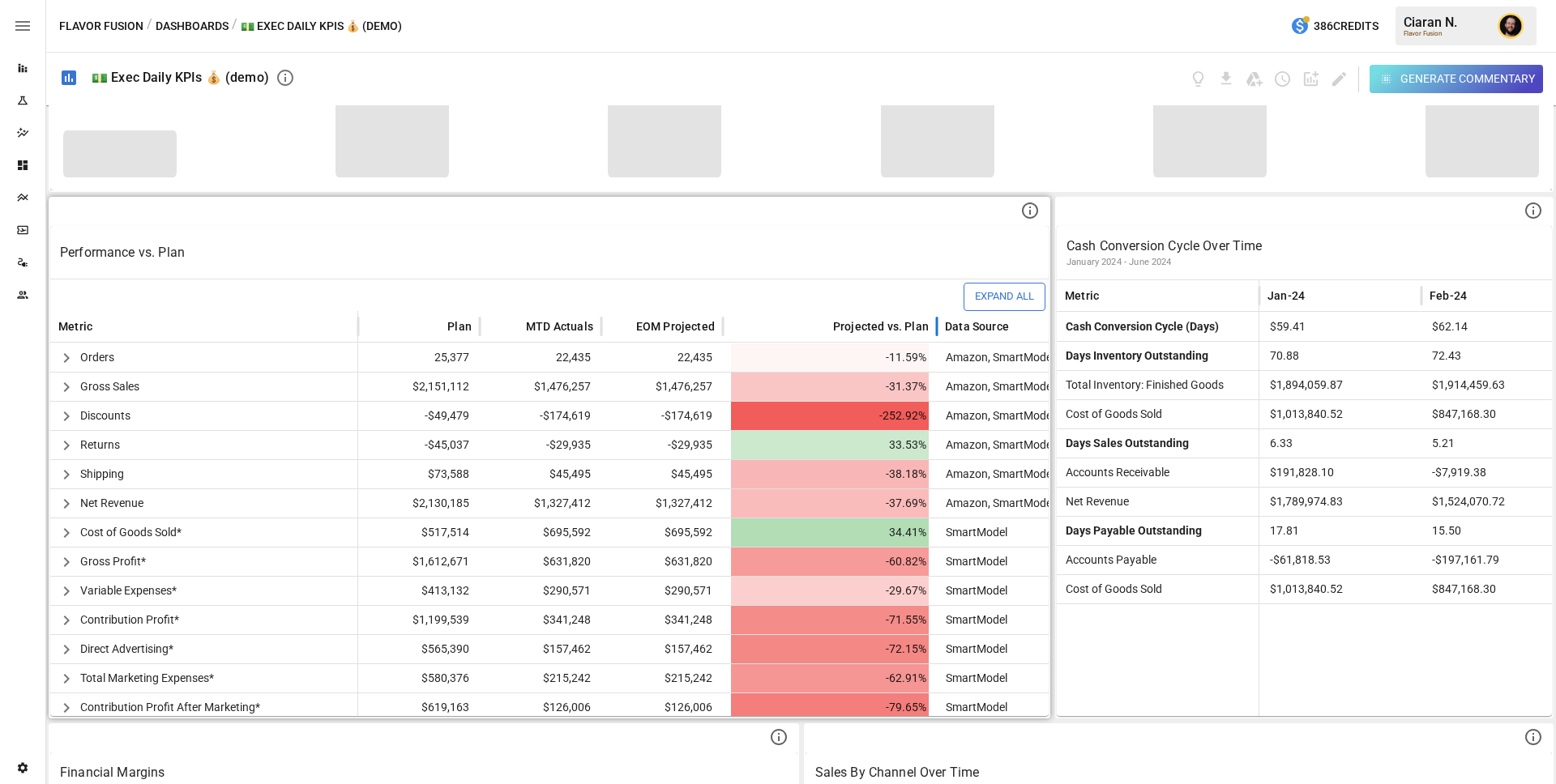 drag, startPoint x: 846, startPoint y: 326, endPoint x: 939, endPoint y: 326, distance: 93 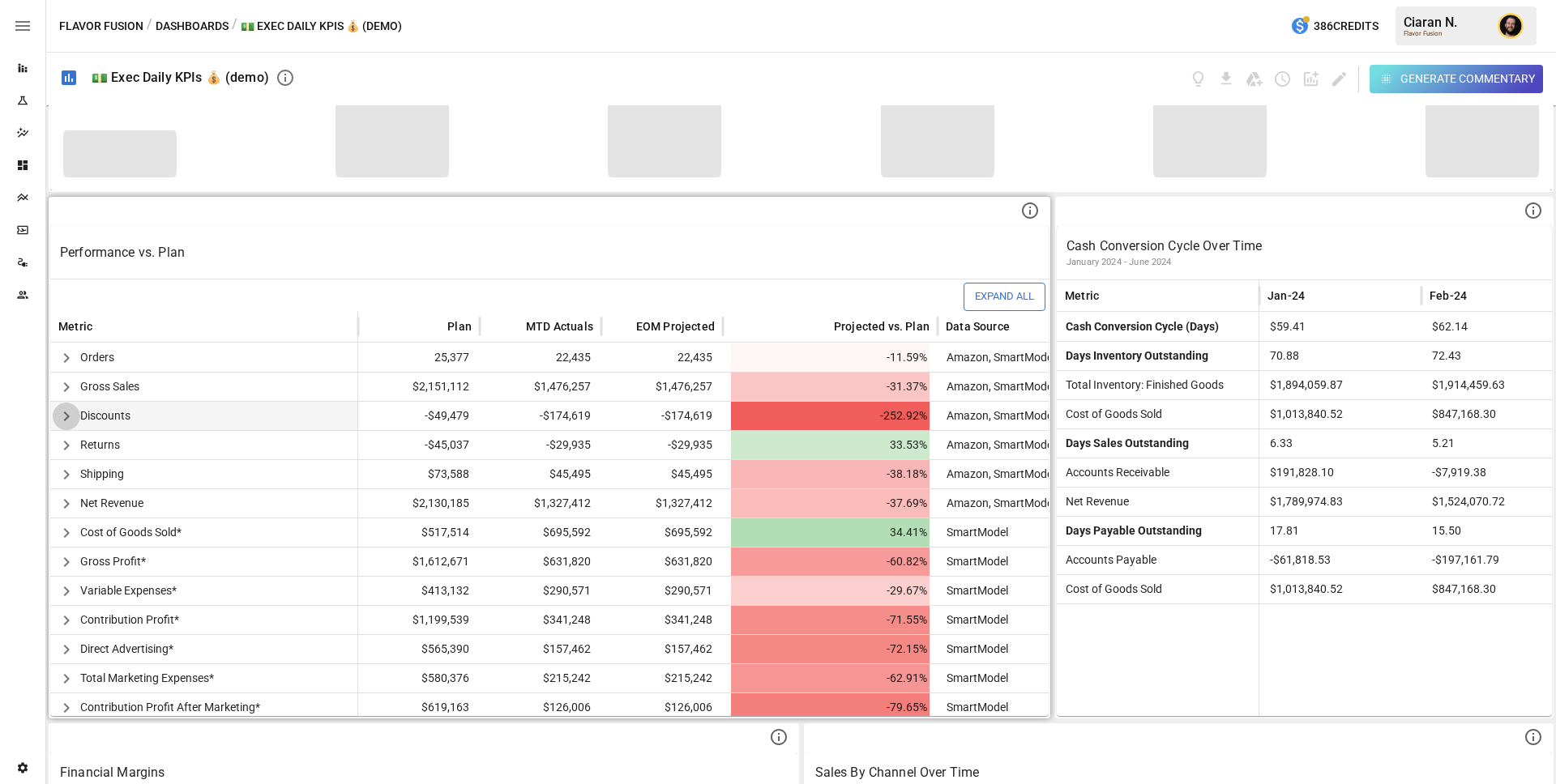 click 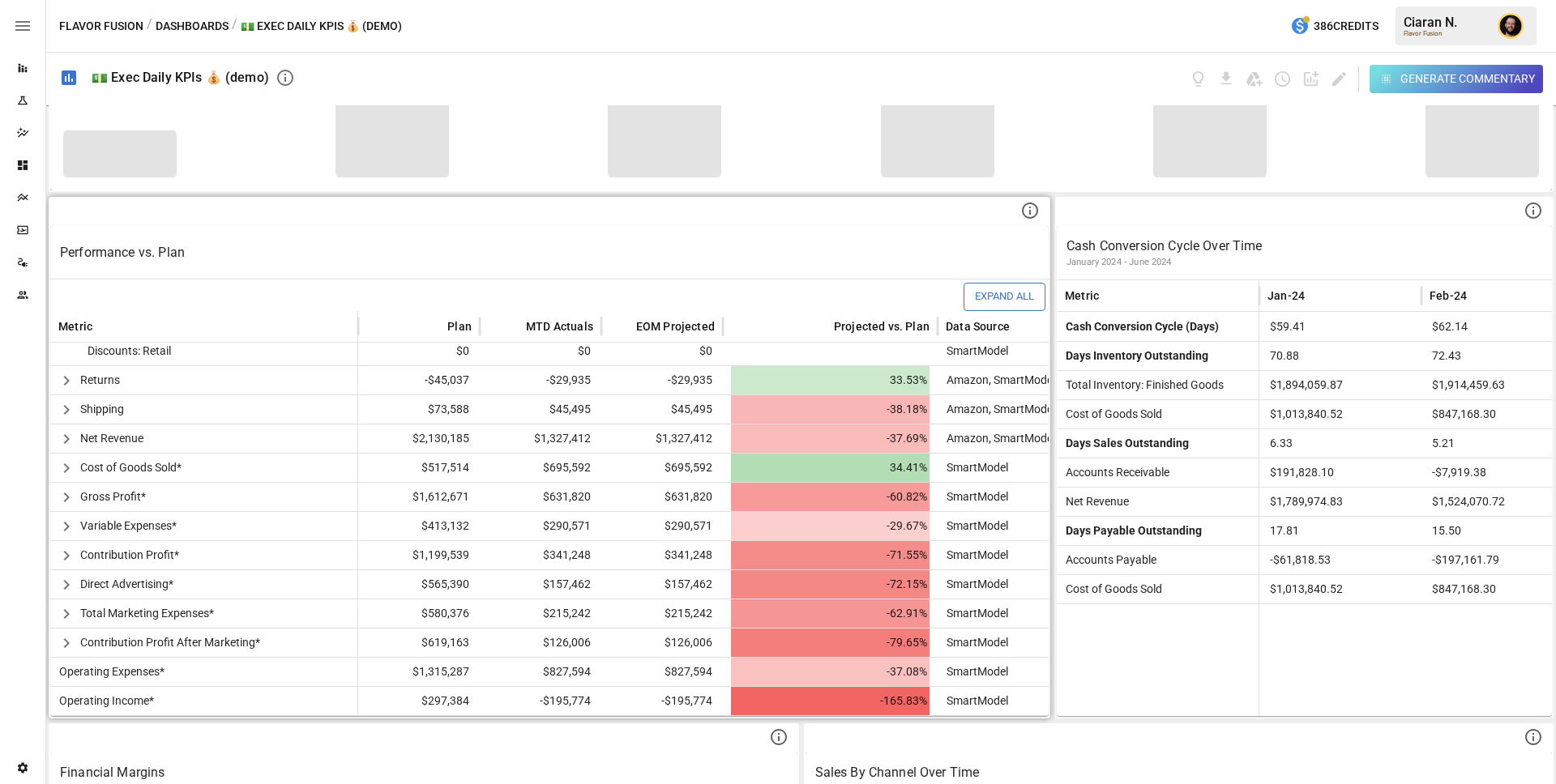 scroll, scrollTop: 210, scrollLeft: 0, axis: vertical 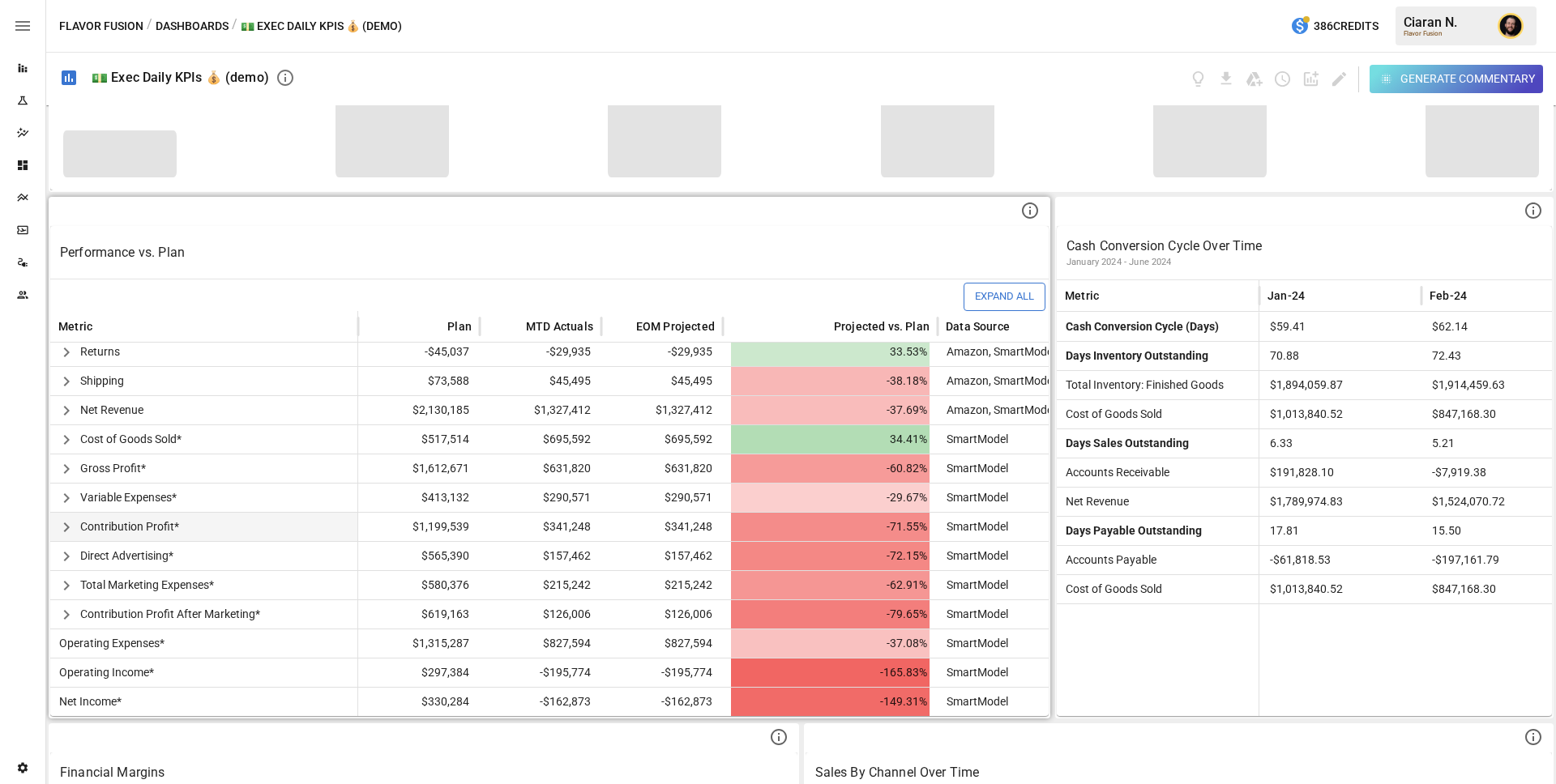 click 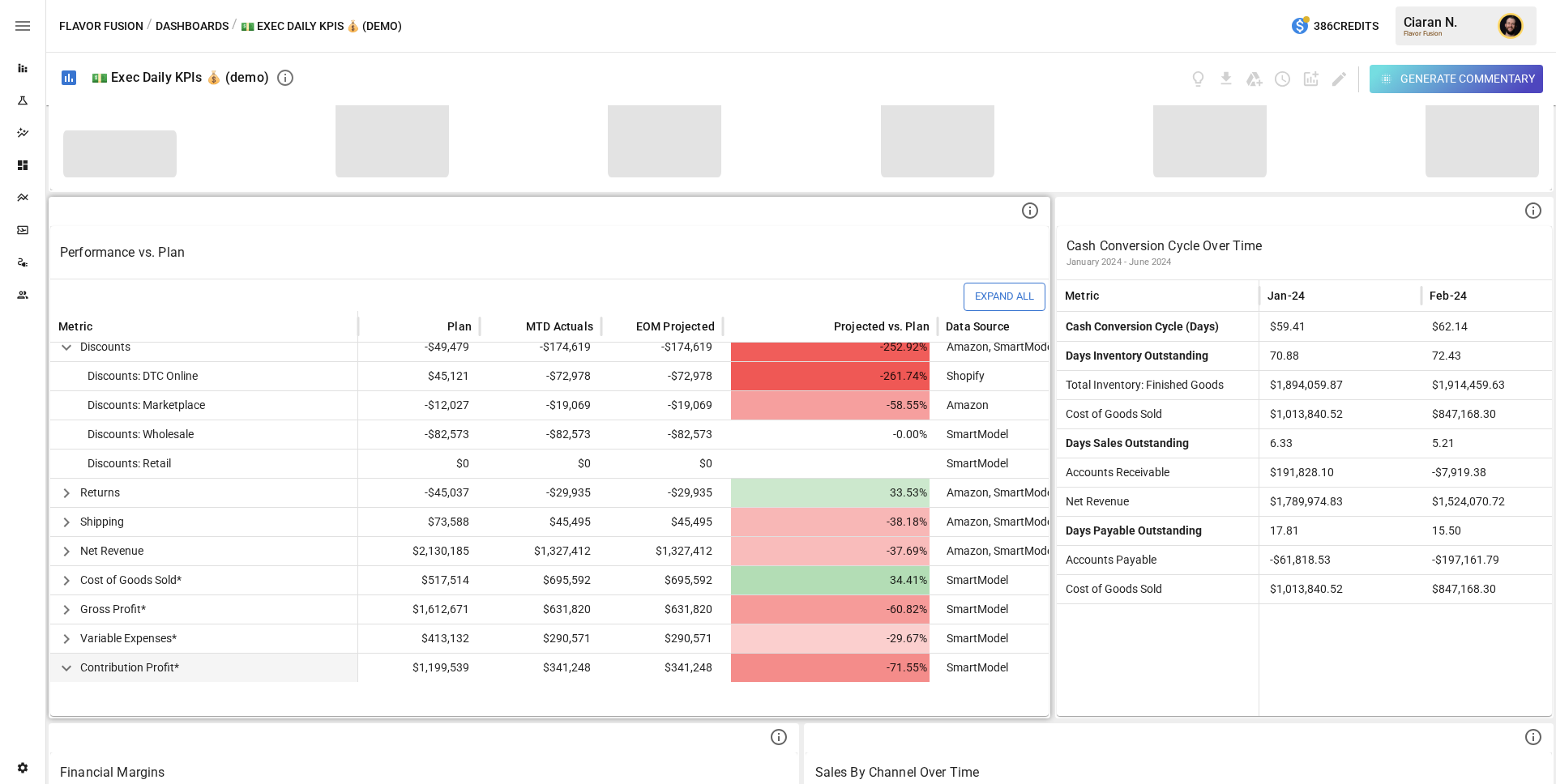 scroll, scrollTop: 0, scrollLeft: 0, axis: both 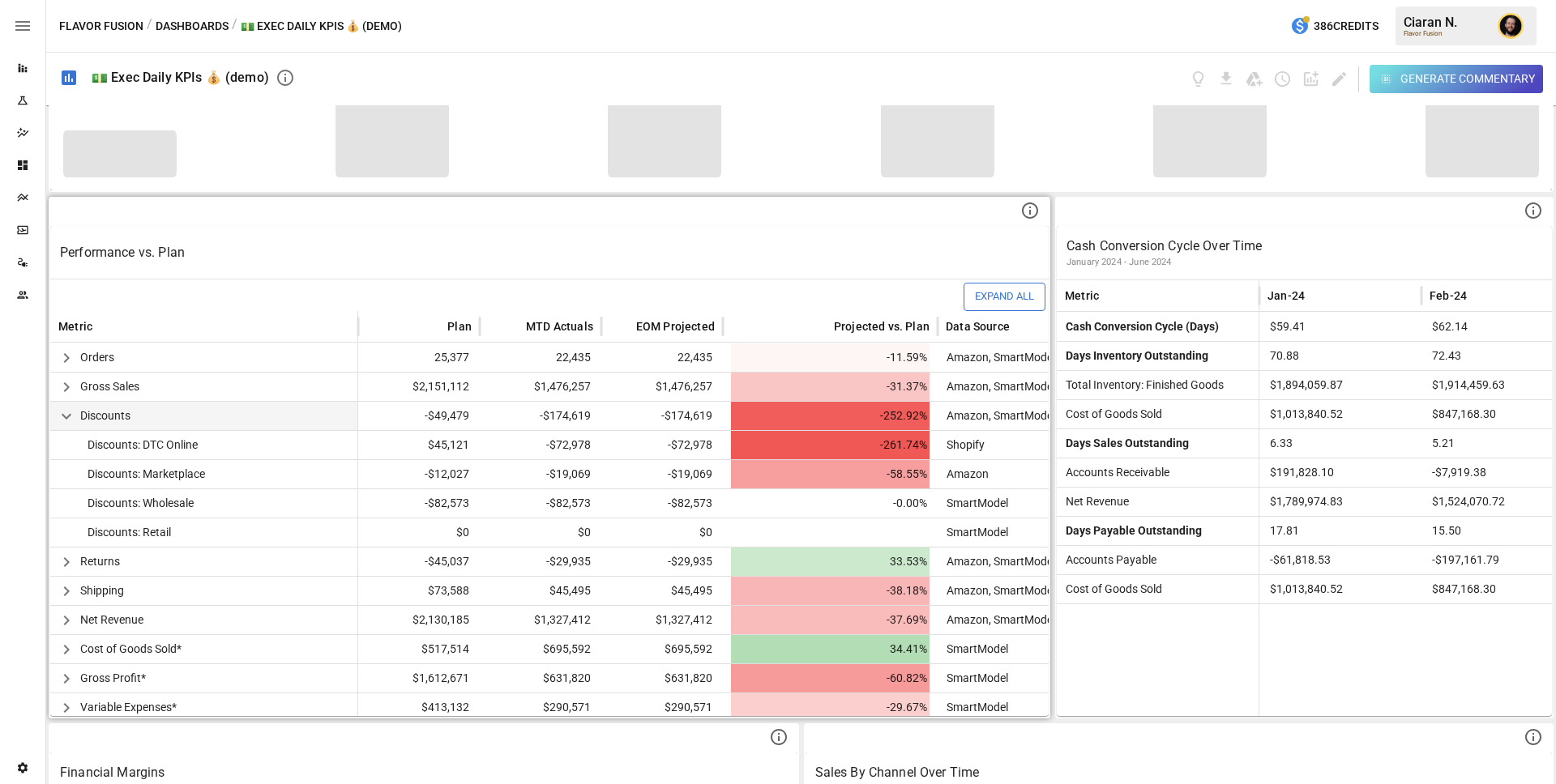 click 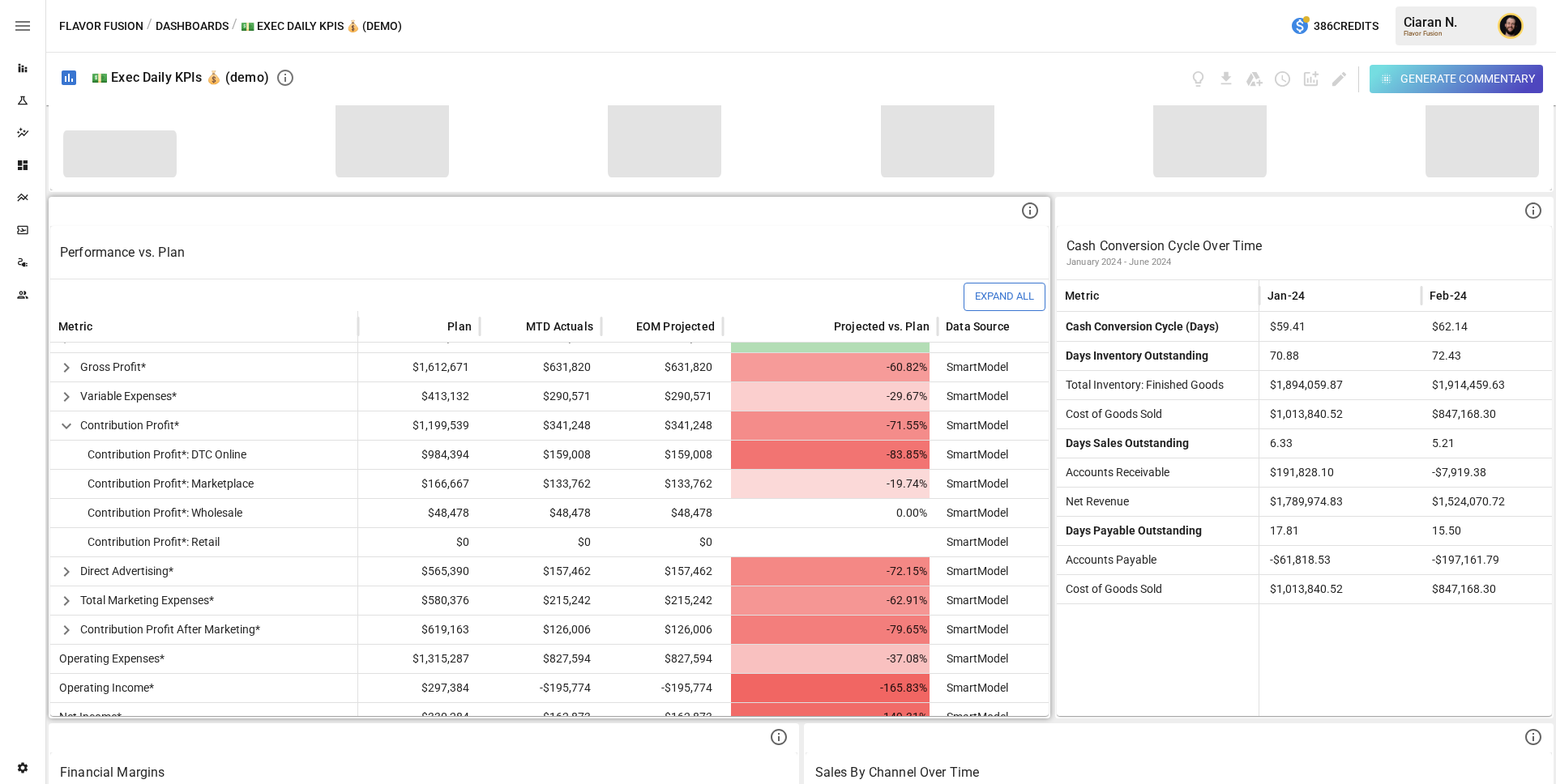 scroll, scrollTop: 210, scrollLeft: 0, axis: vertical 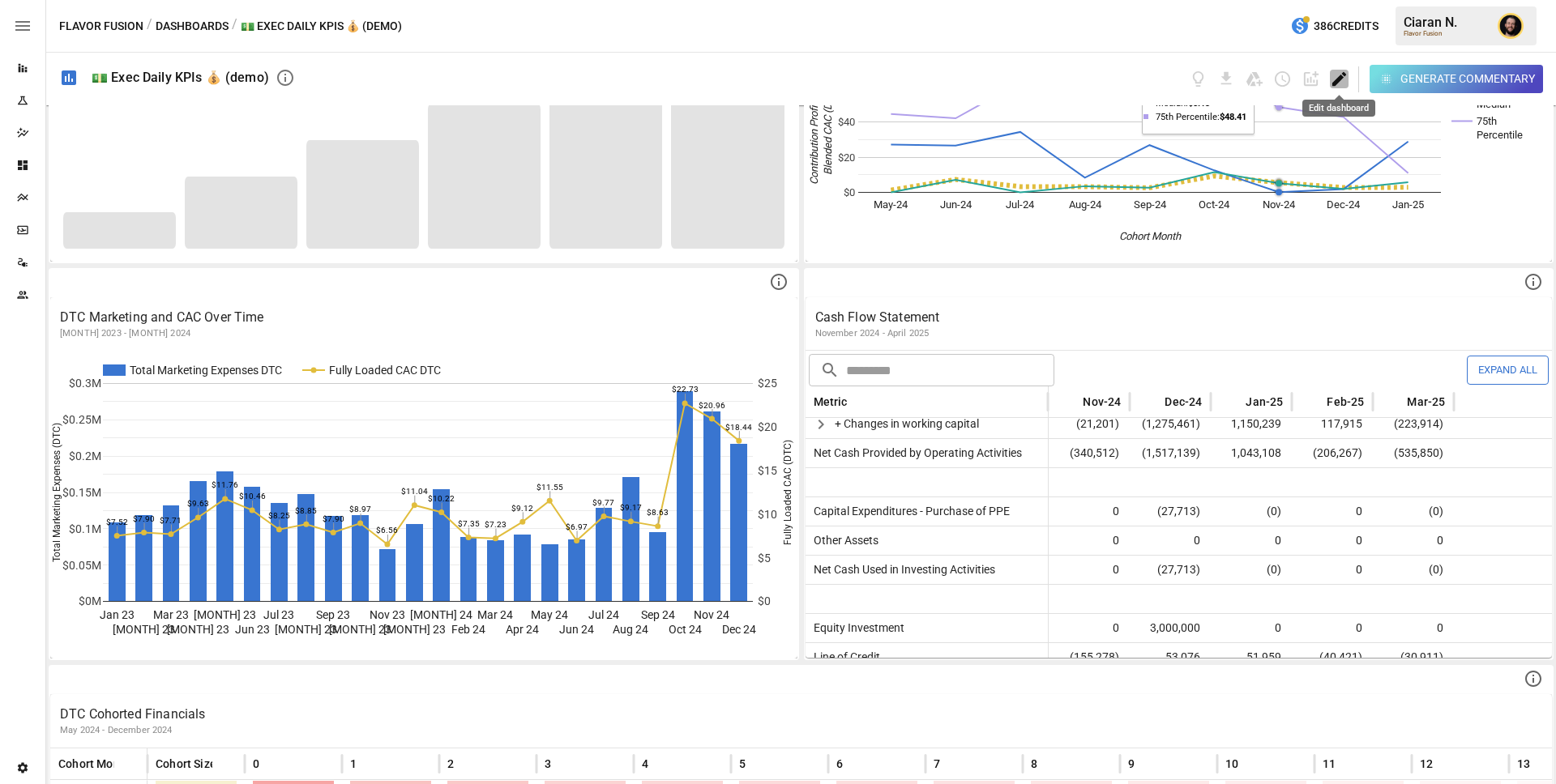 click 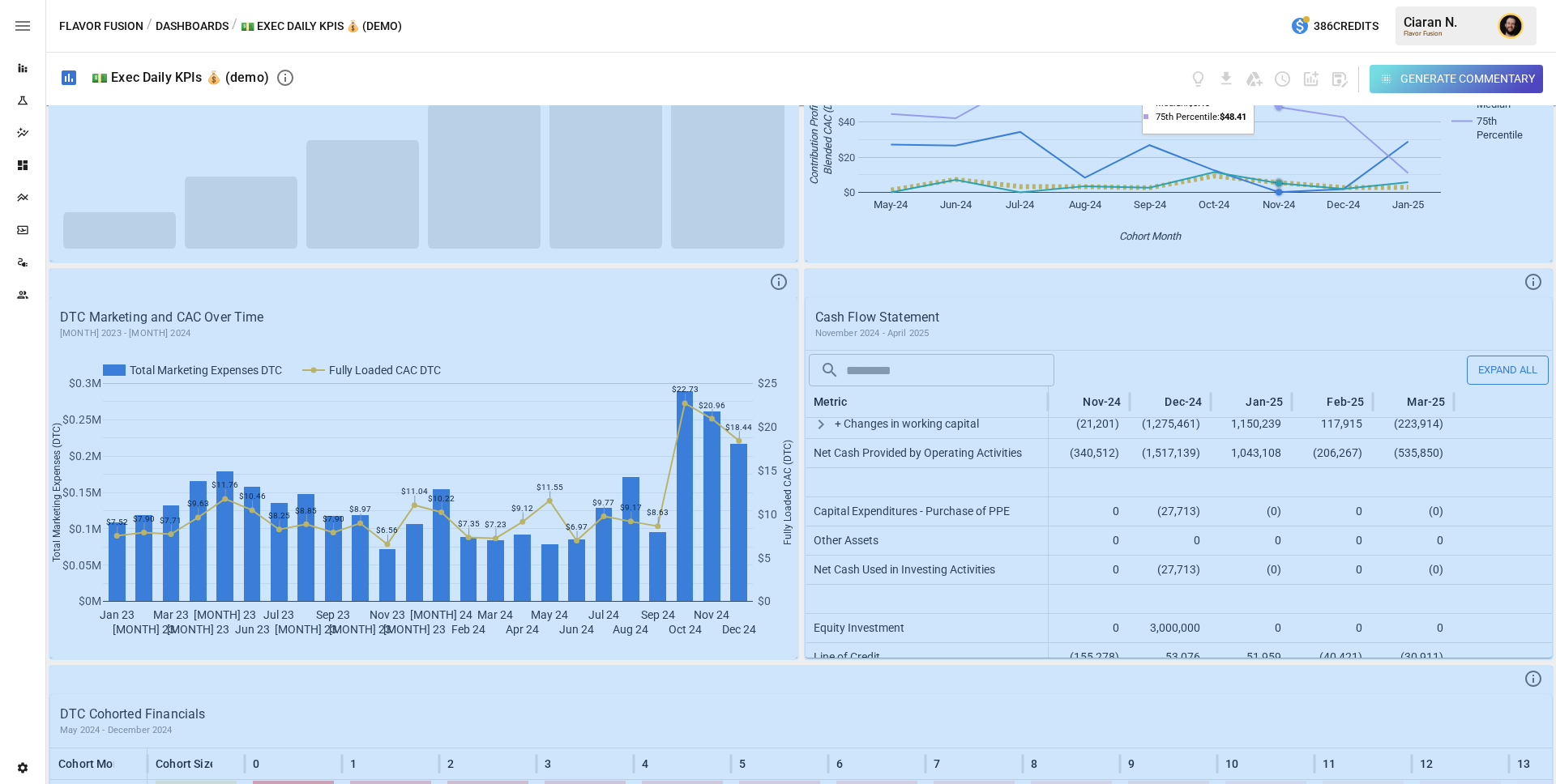 scroll, scrollTop: 93, scrollLeft: 0, axis: vertical 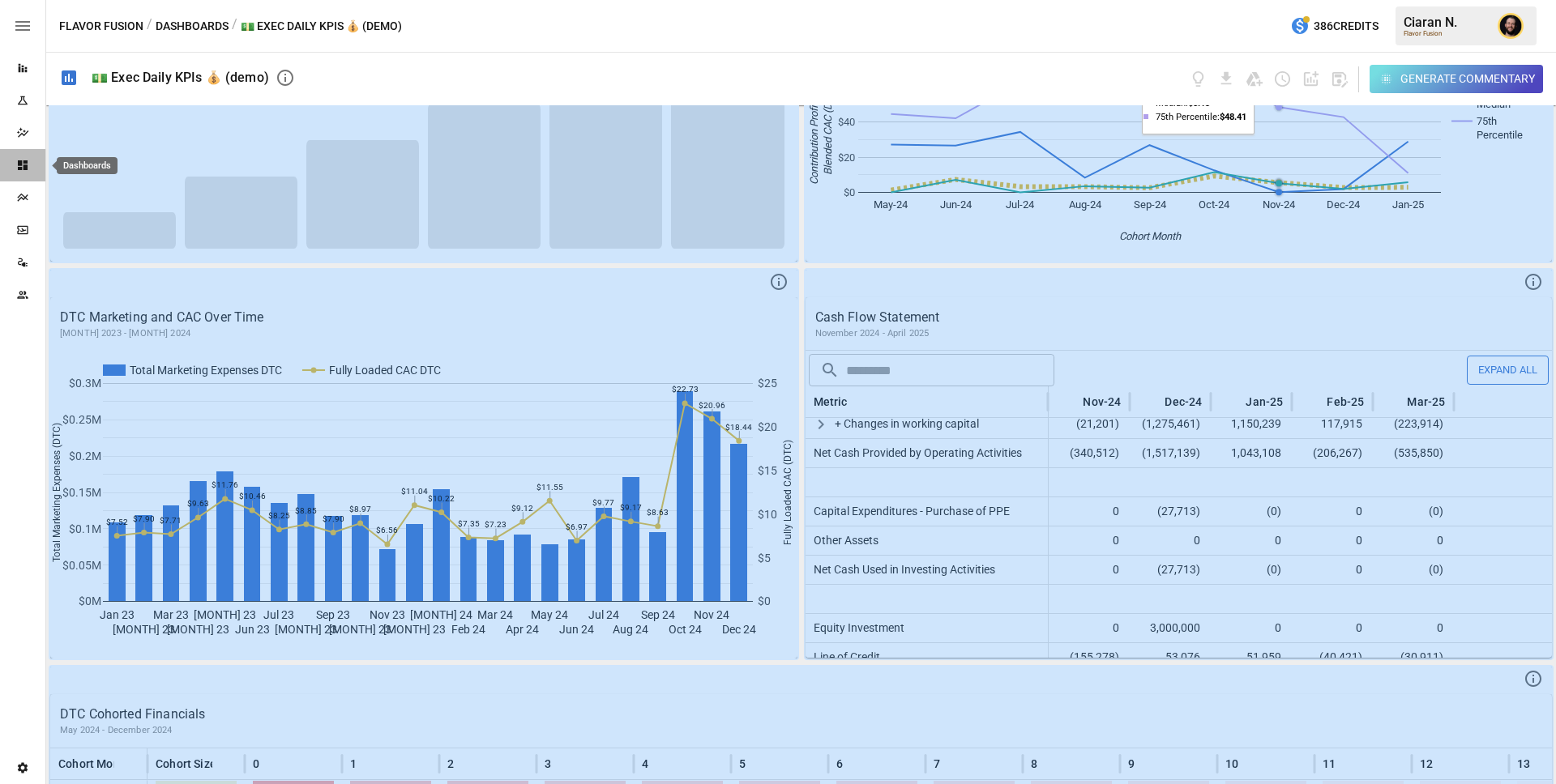 click 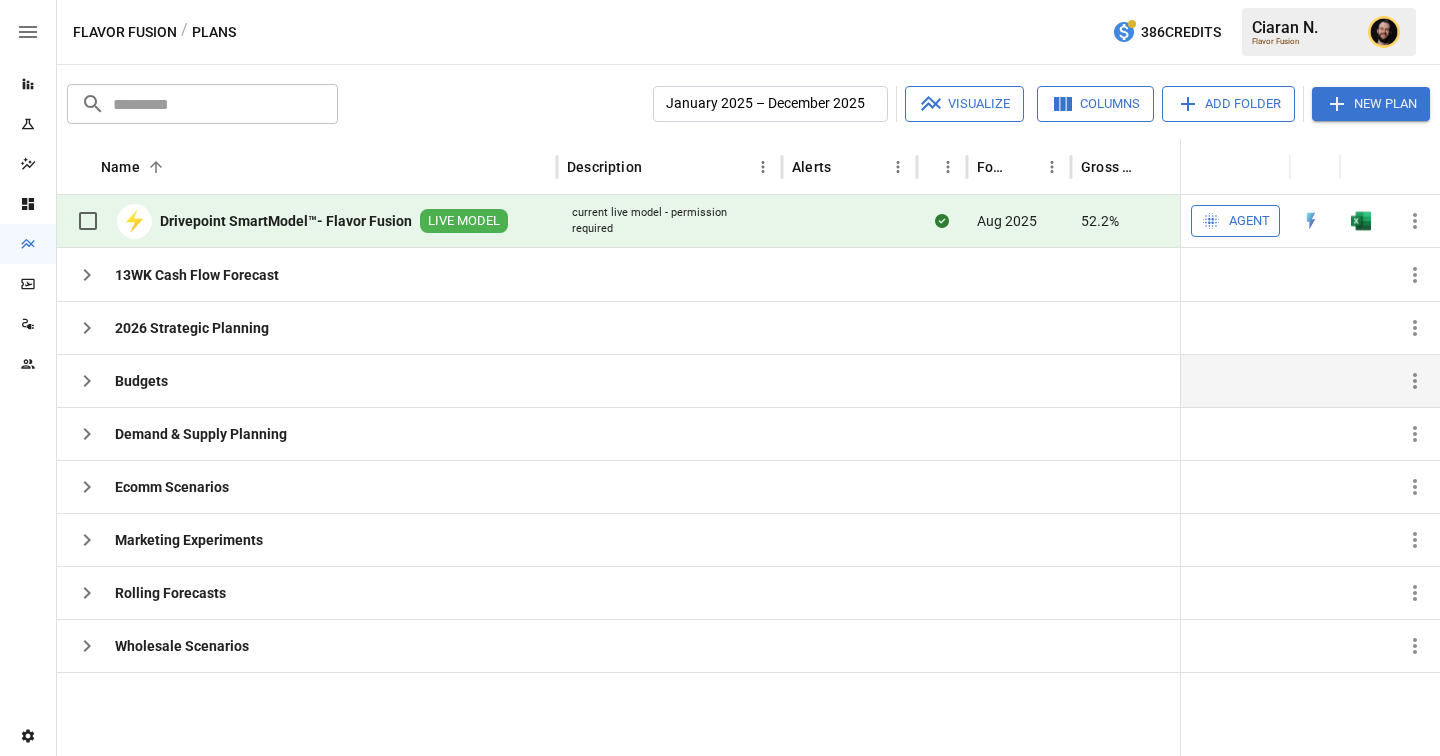 scroll, scrollTop: 0, scrollLeft: 0, axis: both 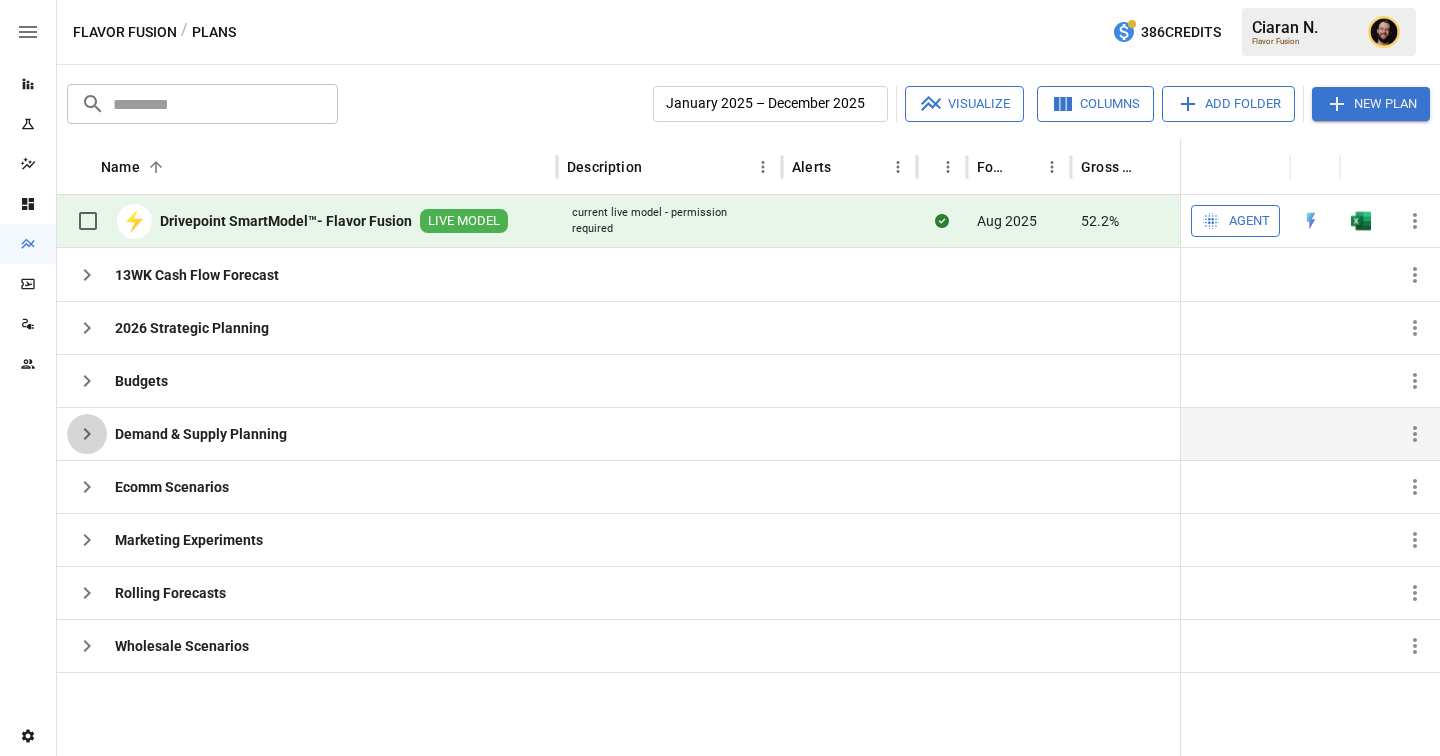 click 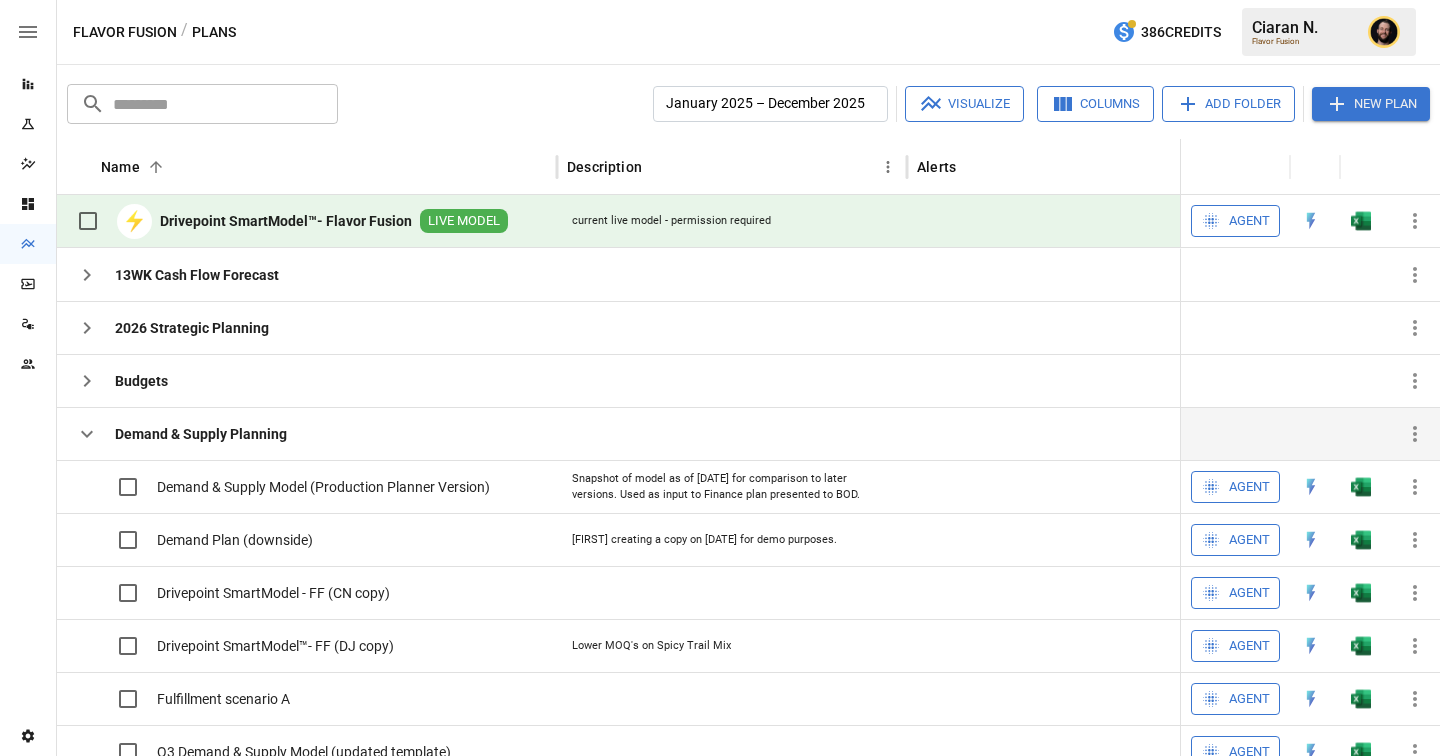 scroll, scrollTop: 161, scrollLeft: 0, axis: vertical 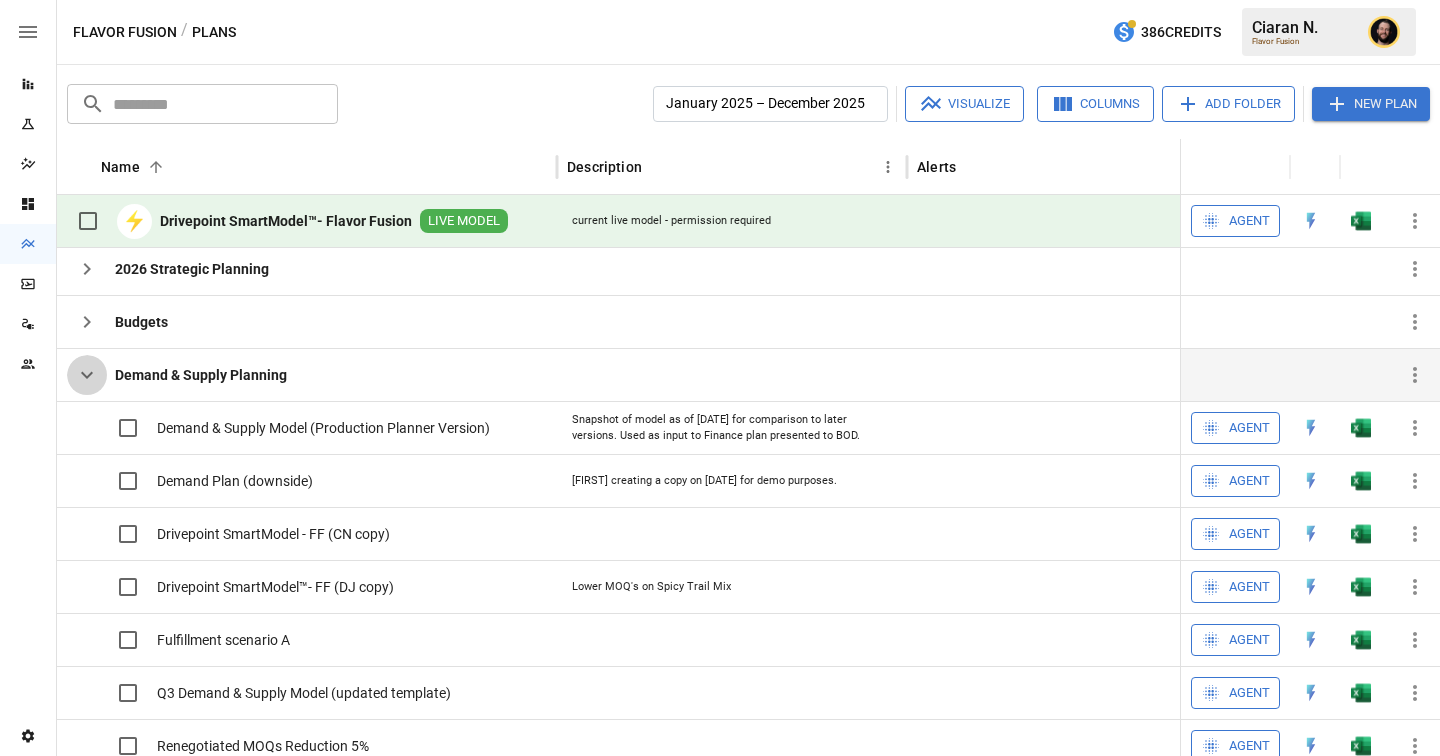click 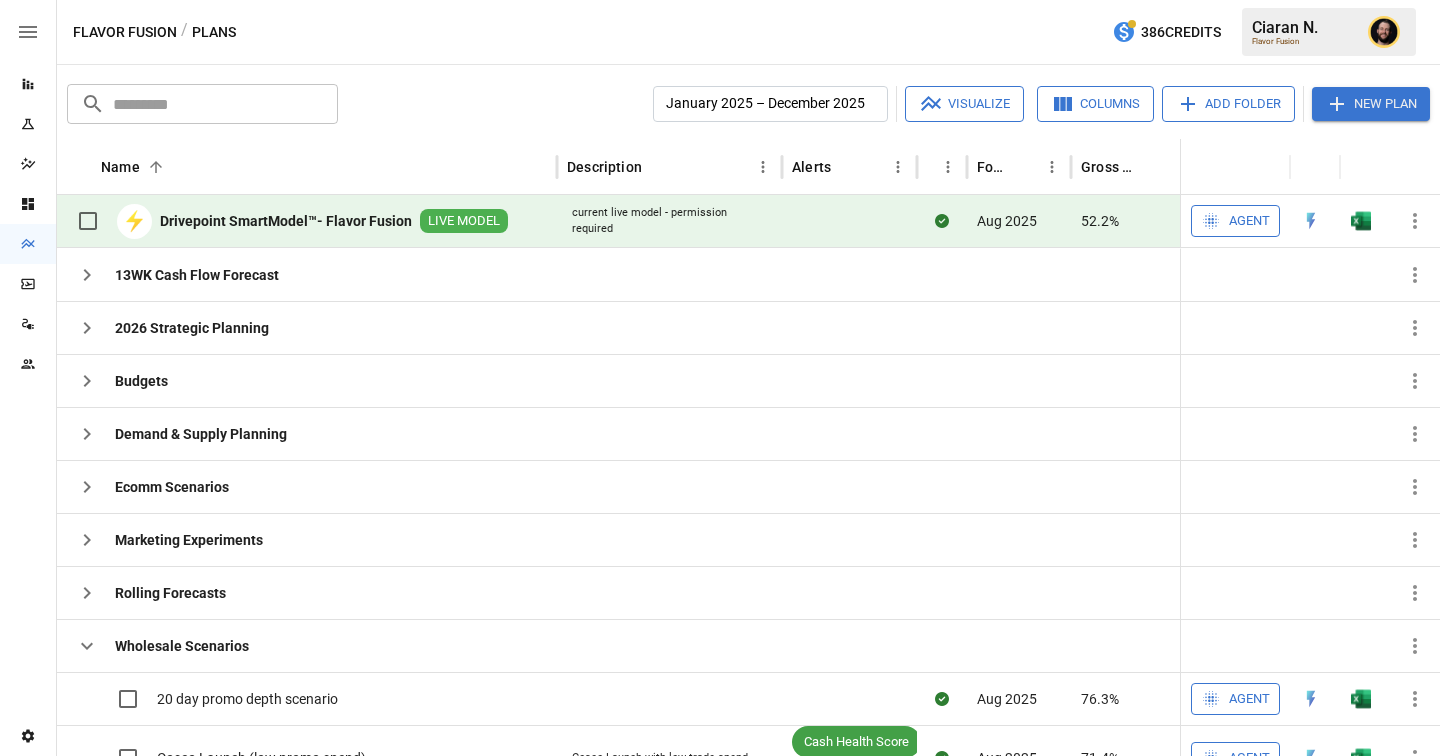 scroll, scrollTop: 0, scrollLeft: 0, axis: both 